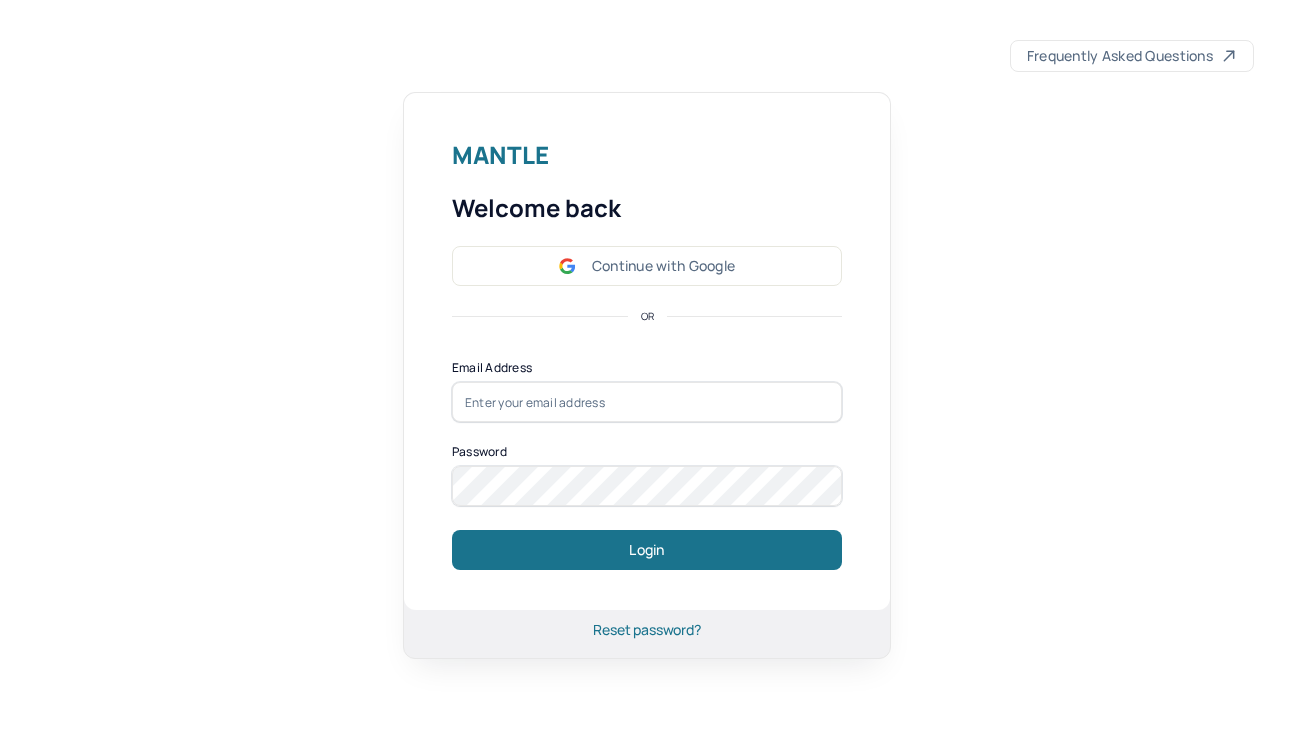 scroll, scrollTop: 0, scrollLeft: 0, axis: both 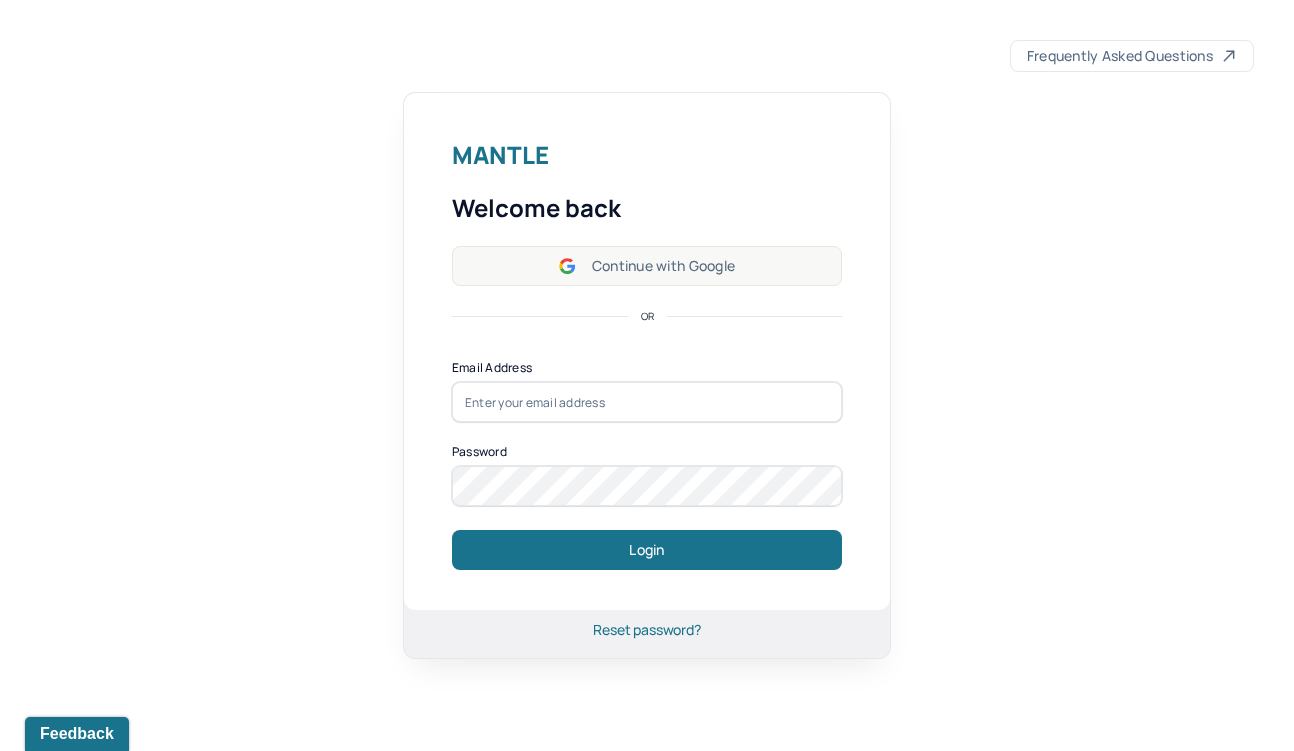 click on "Continue with Google" at bounding box center (647, 266) 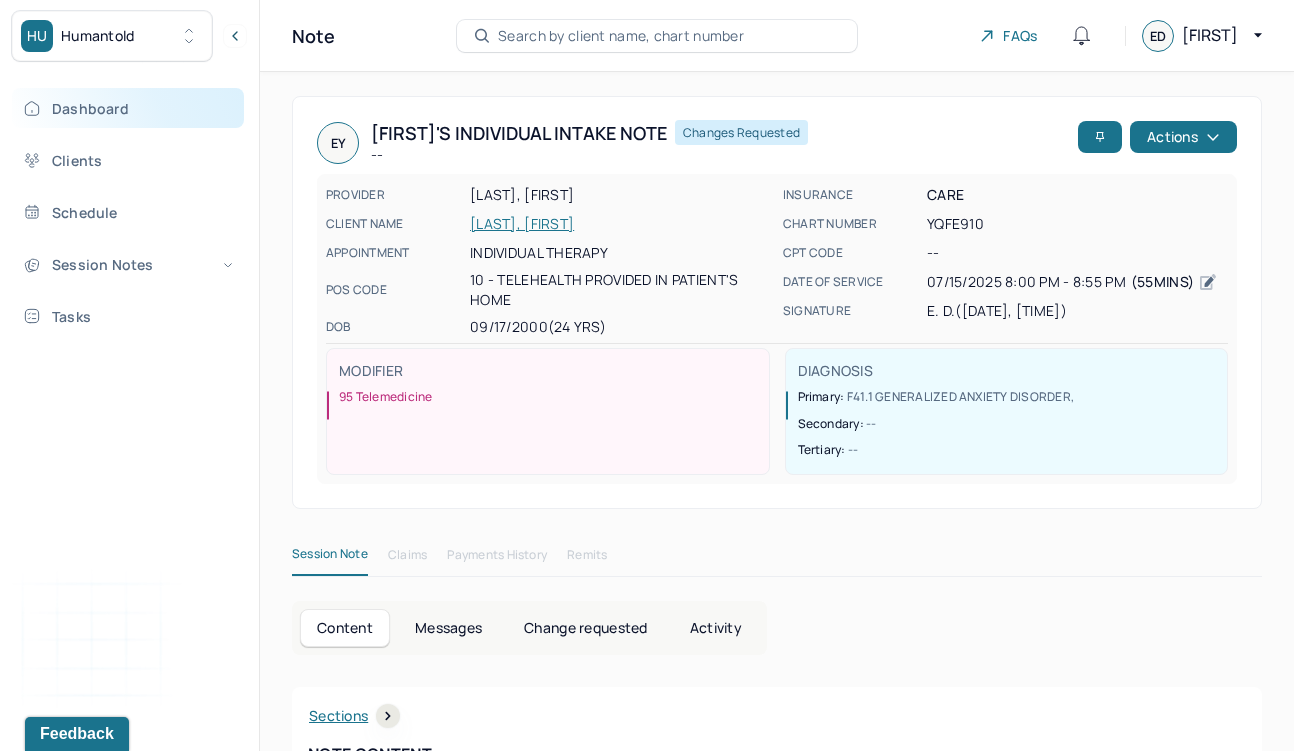 click on "Dashboard" at bounding box center [128, 108] 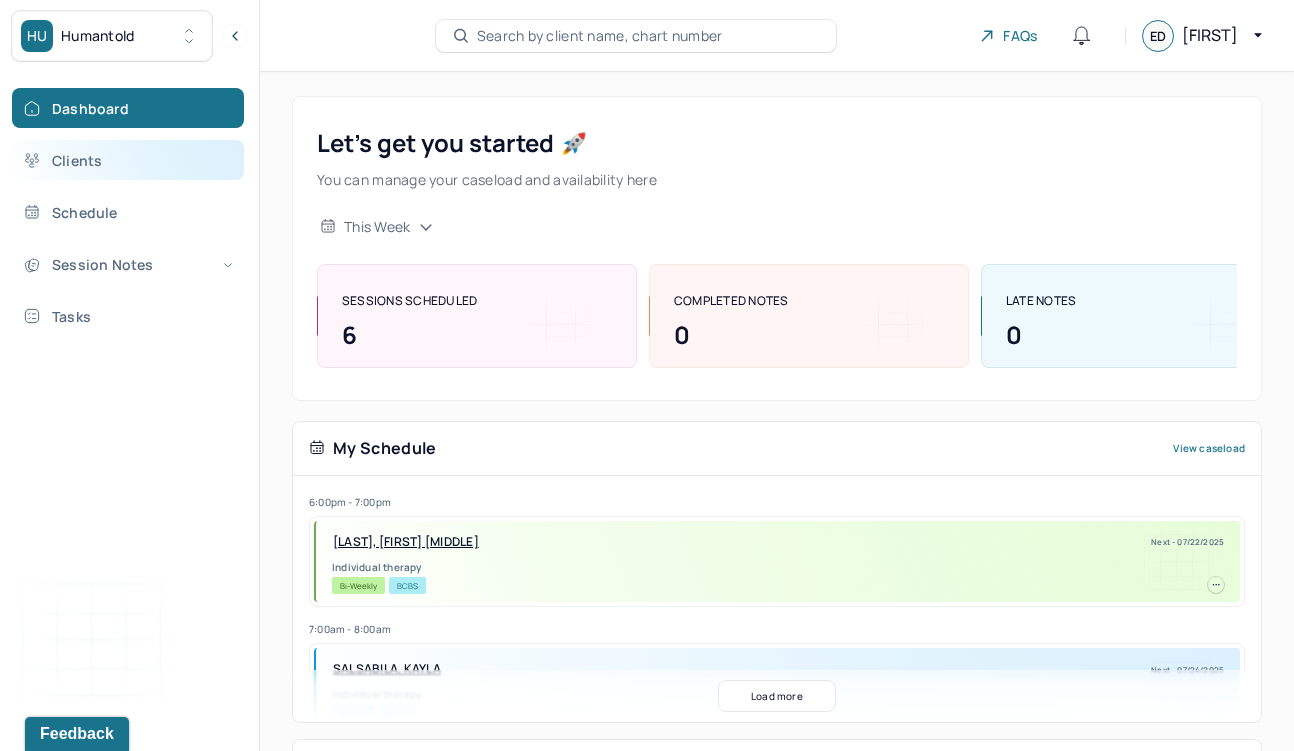 click on "Clients" at bounding box center (128, 160) 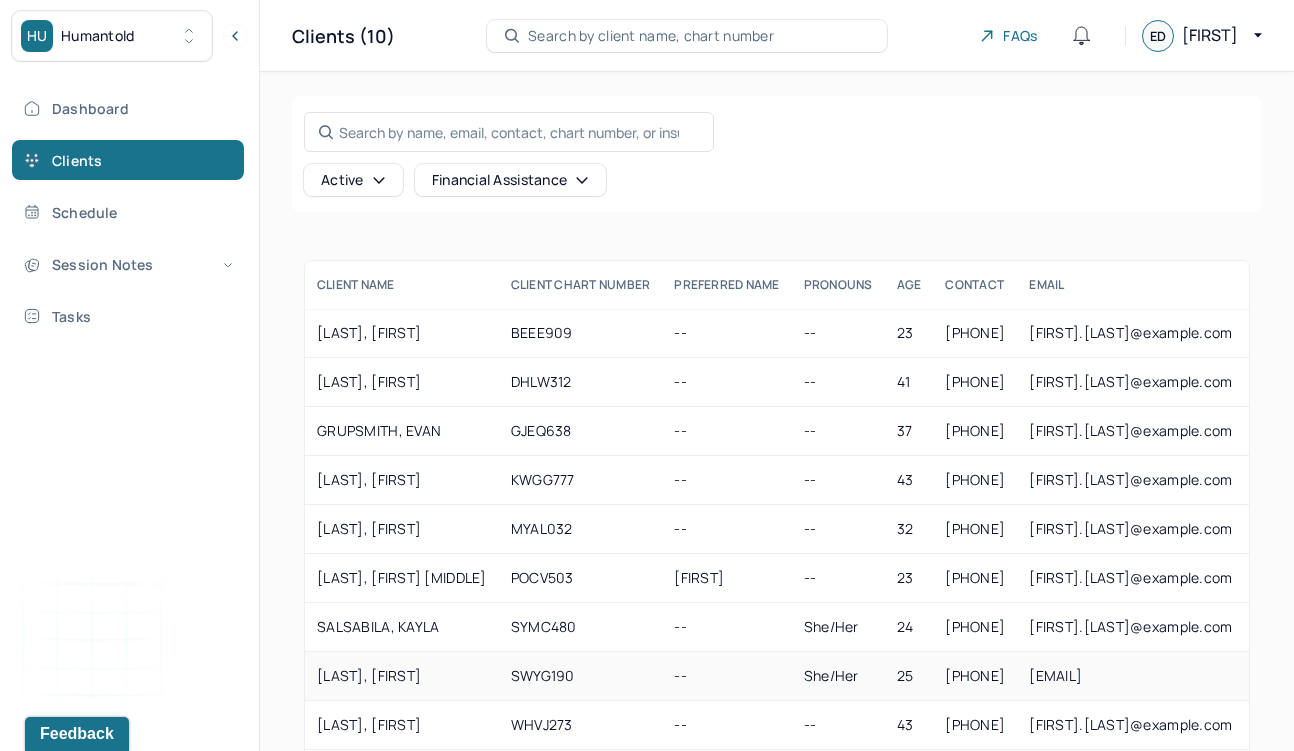 scroll, scrollTop: 89, scrollLeft: 0, axis: vertical 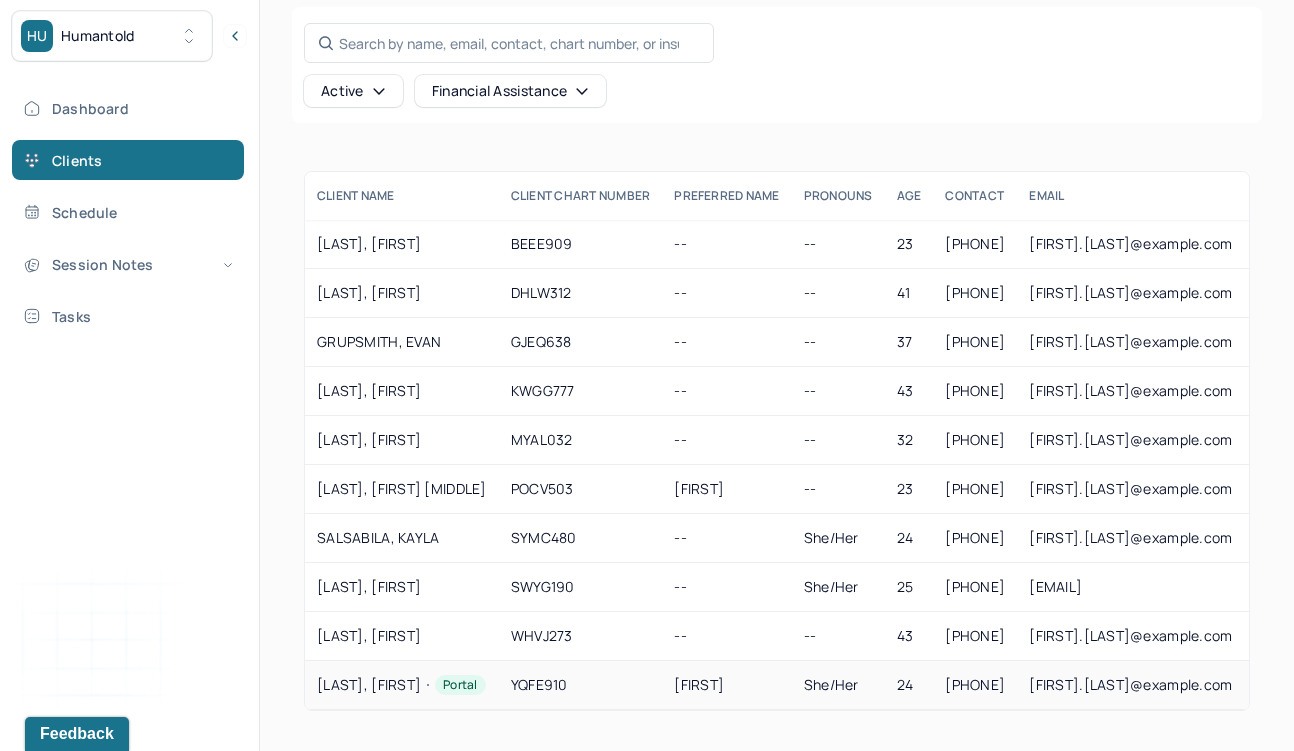 click on "[LAST_NAME], [FIRST_NAME] Portal" at bounding box center (402, 685) 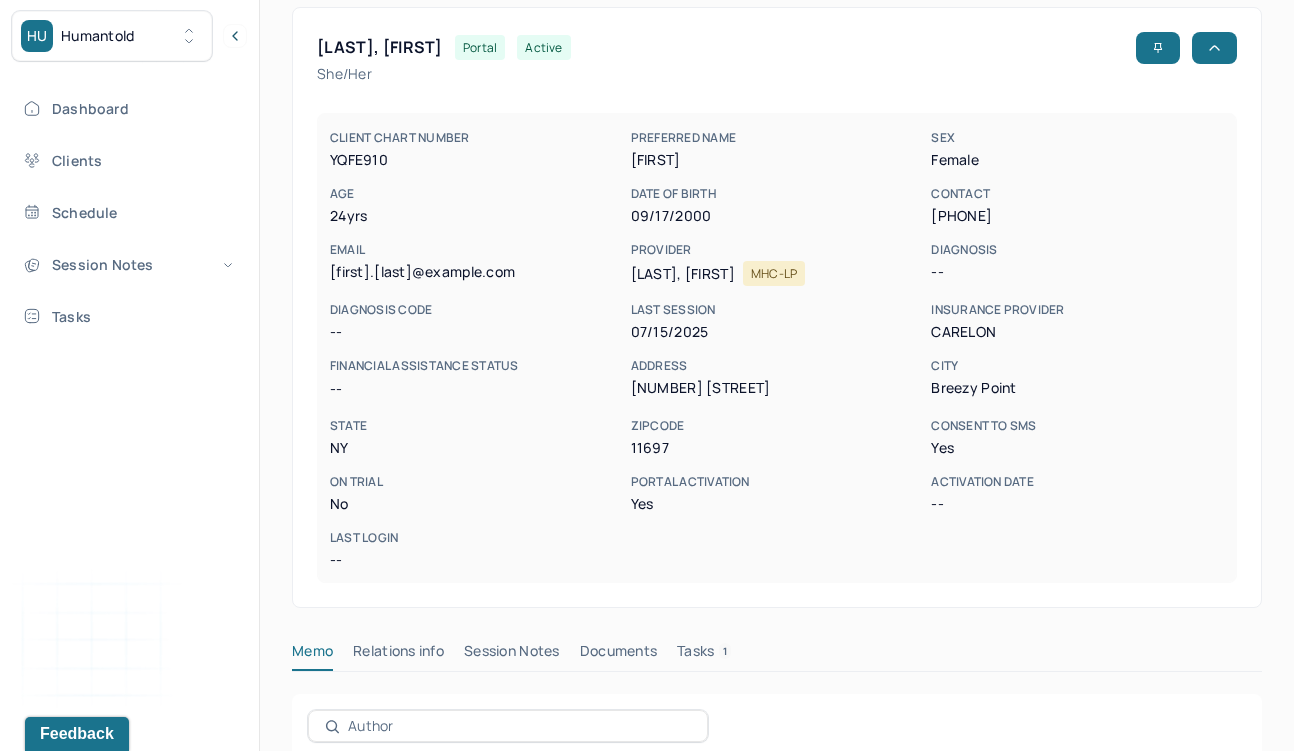 scroll, scrollTop: 428, scrollLeft: 0, axis: vertical 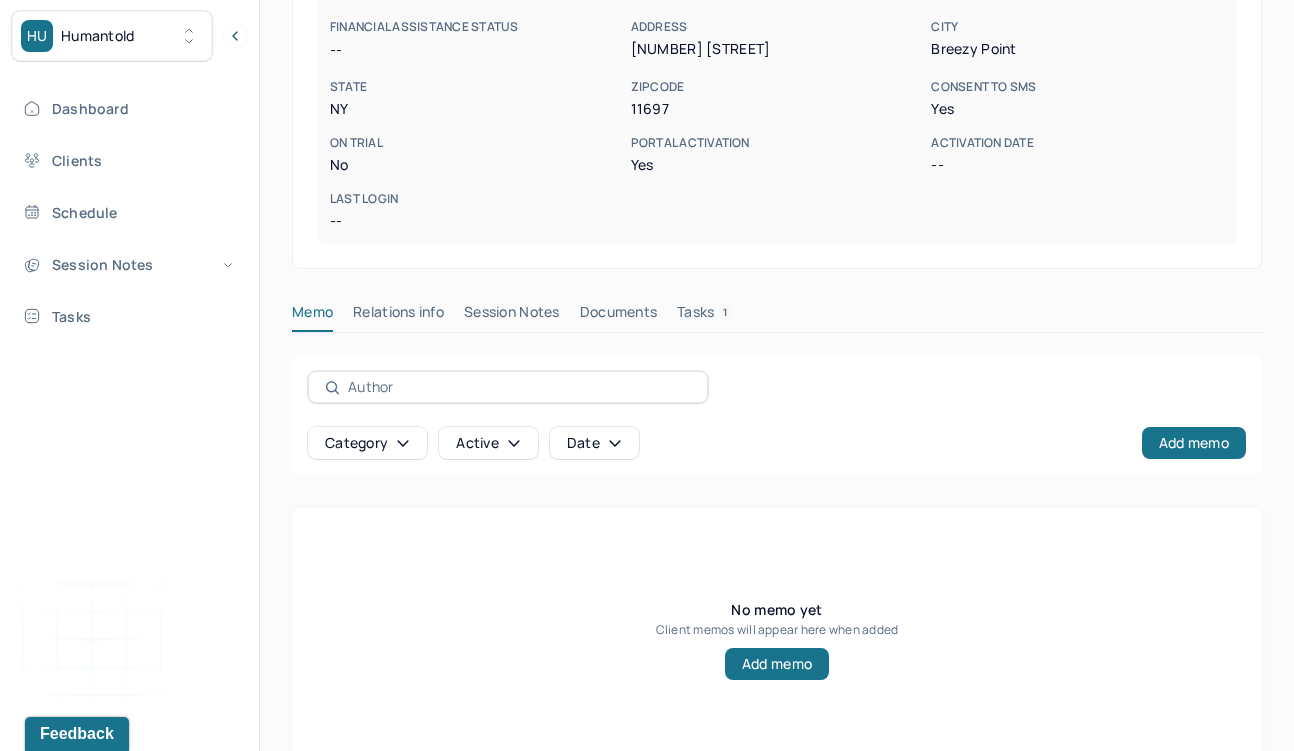 click on "Session Notes" at bounding box center (512, 316) 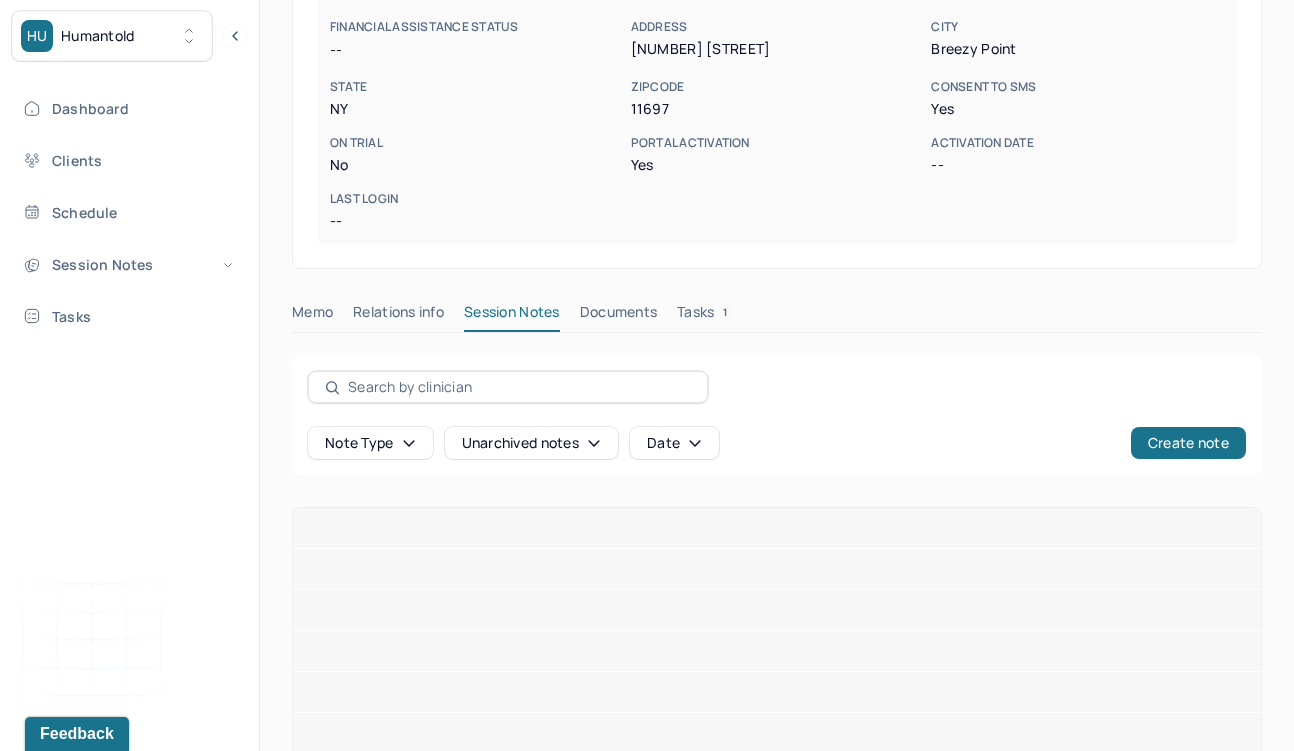 scroll, scrollTop: 356, scrollLeft: 0, axis: vertical 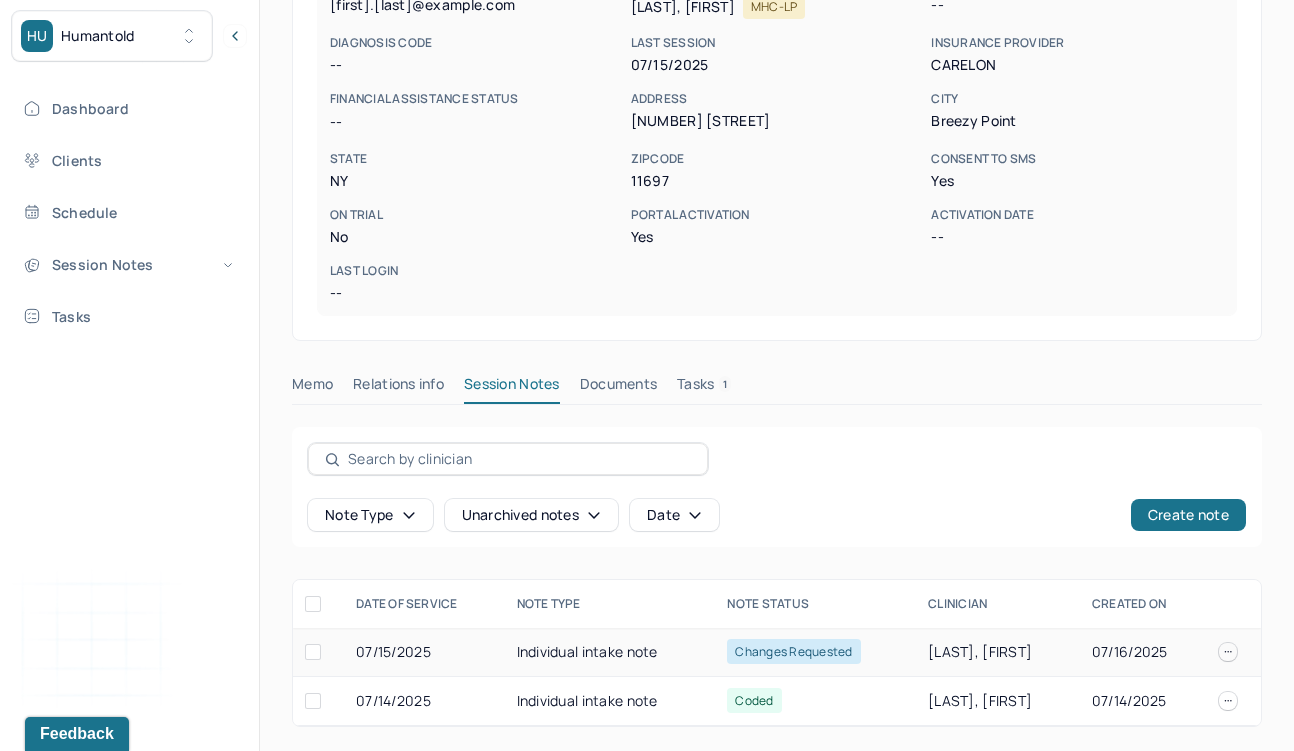 click on "Individual intake note" at bounding box center (610, 652) 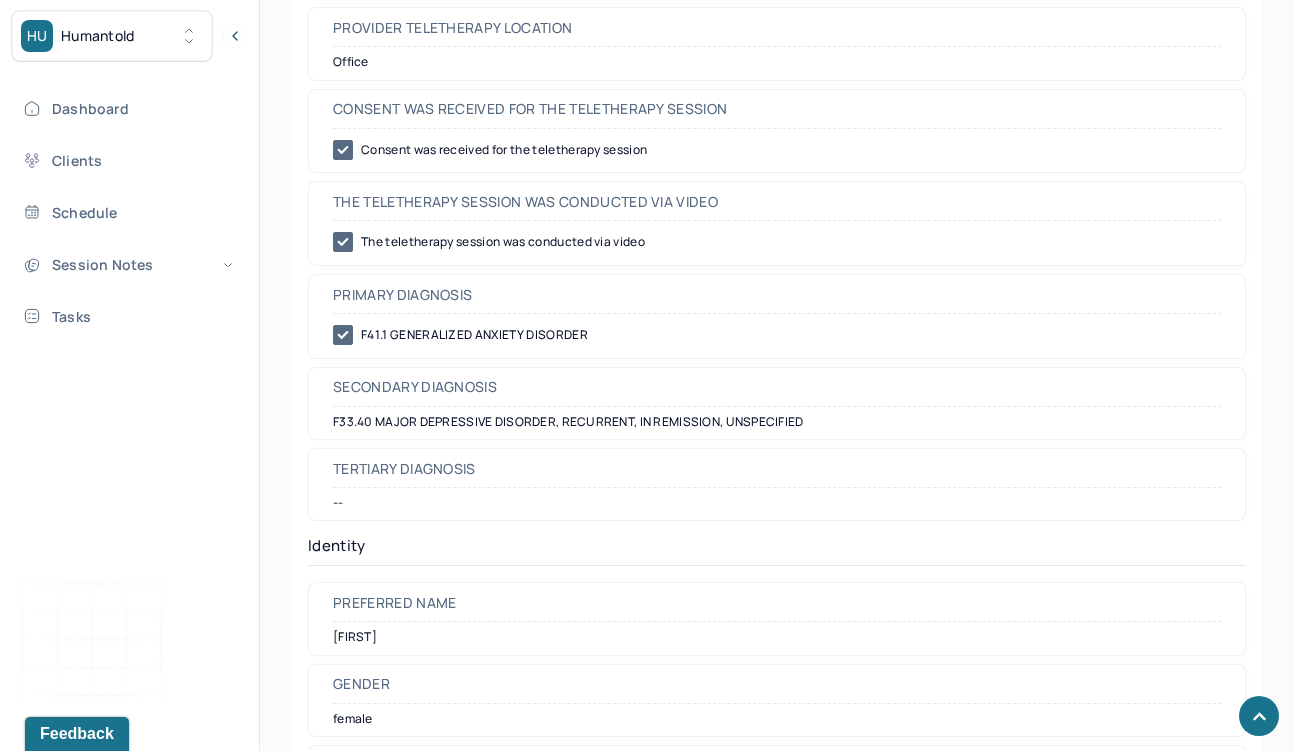 scroll, scrollTop: 0, scrollLeft: 0, axis: both 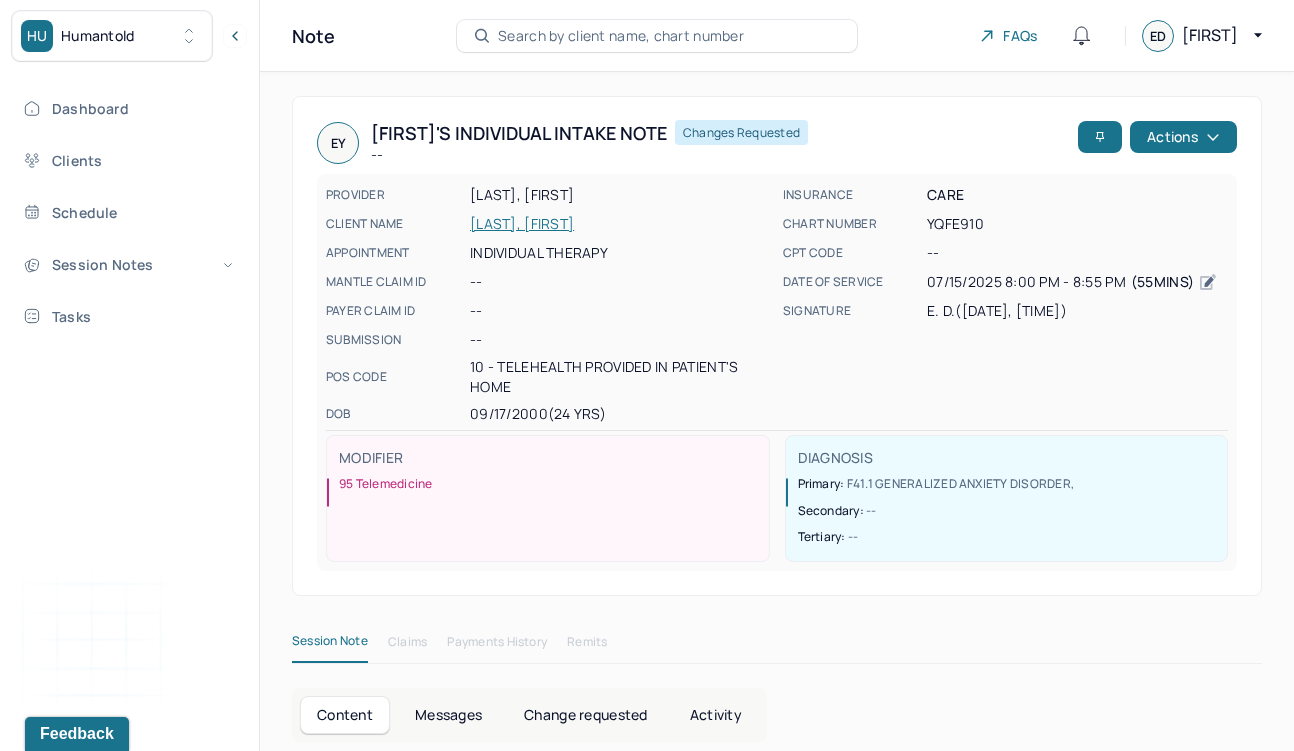 click on "Changes requested" at bounding box center [741, 132] 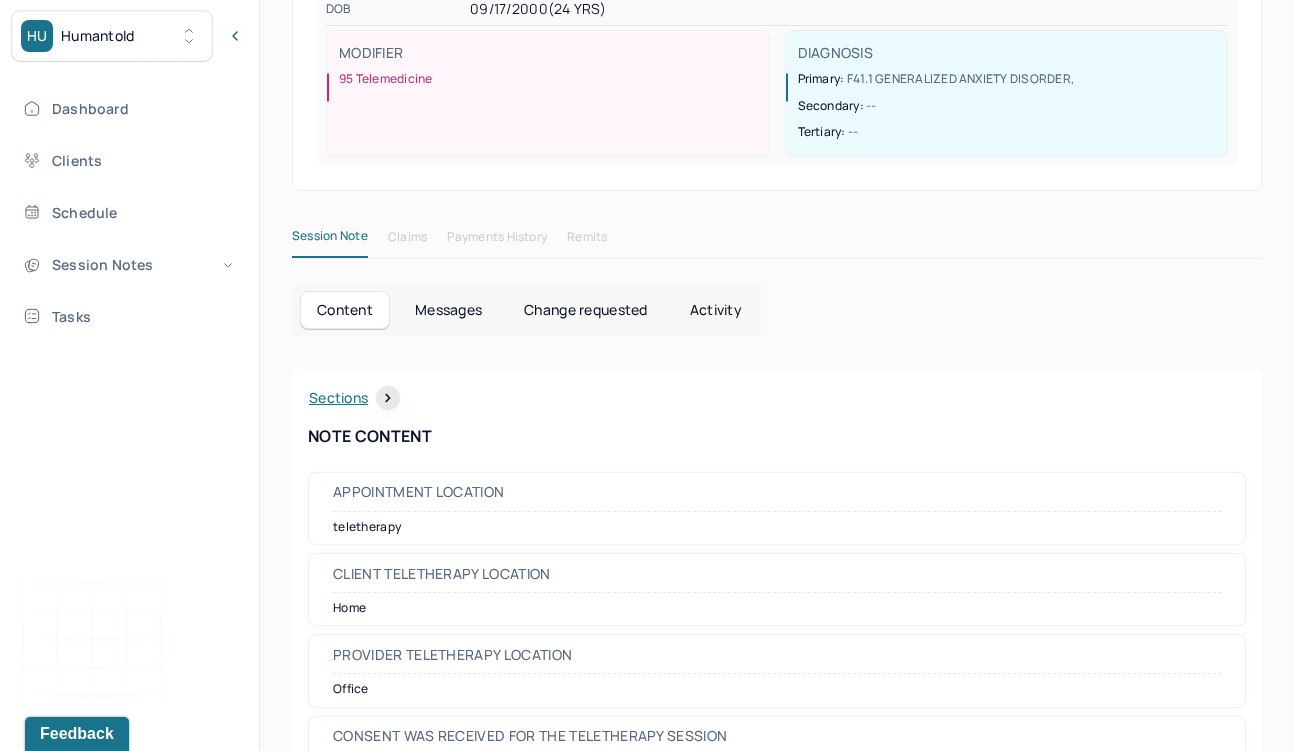 click on "Change requested" at bounding box center (585, 310) 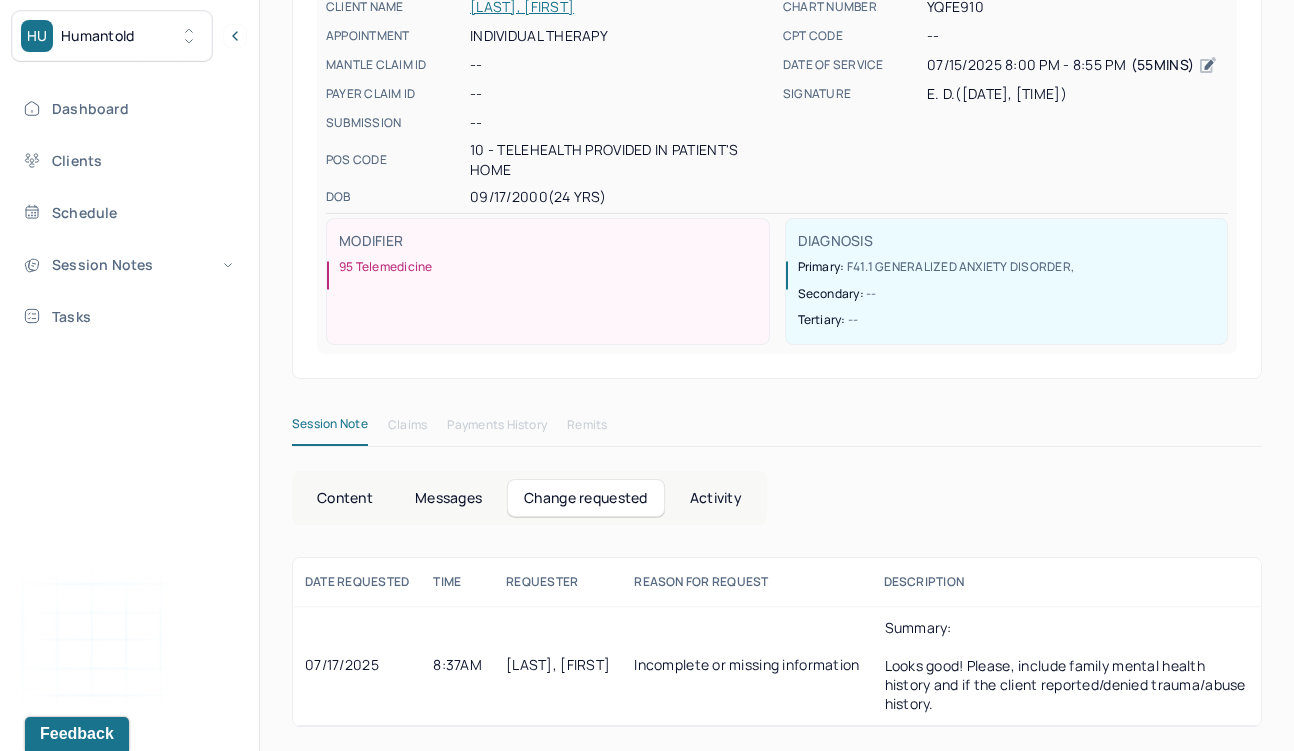 scroll, scrollTop: 218, scrollLeft: 0, axis: vertical 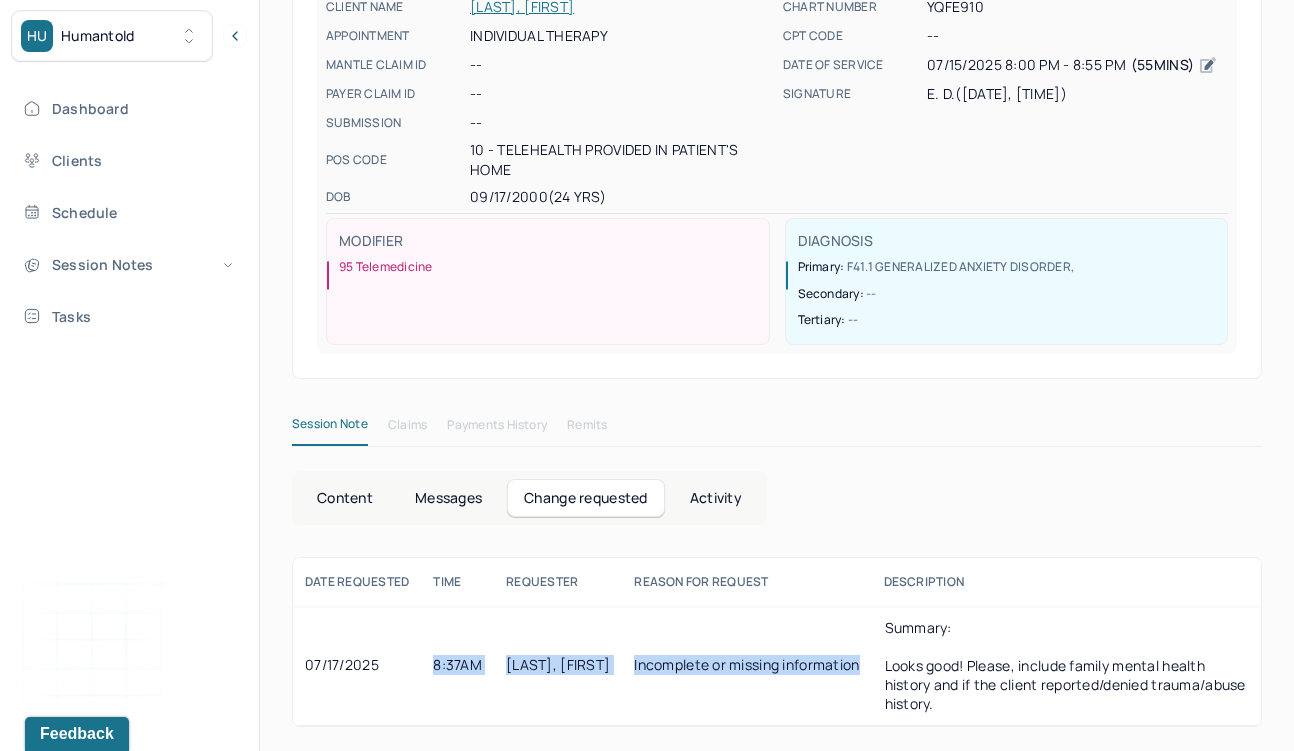 drag, startPoint x: 435, startPoint y: 669, endPoint x: 893, endPoint y: 679, distance: 458.10916 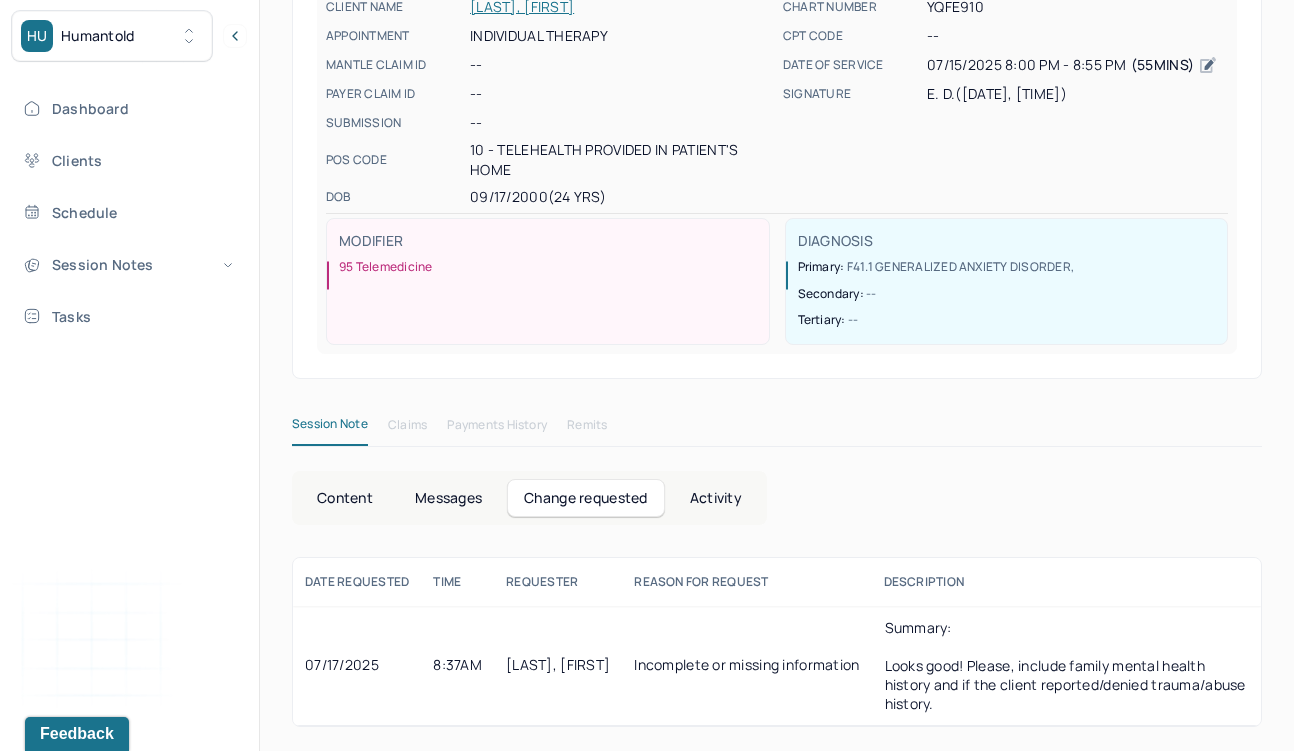 scroll, scrollTop: 0, scrollLeft: 0, axis: both 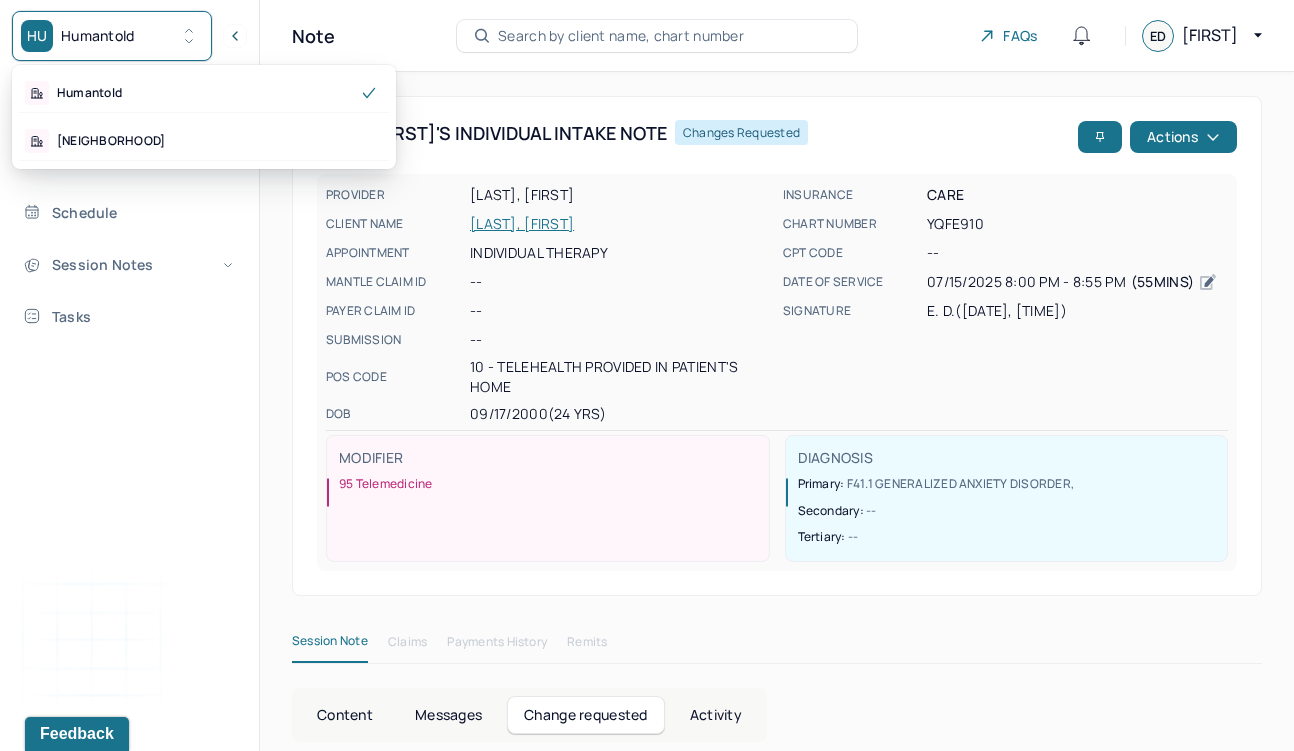 click on "HU Humantold" at bounding box center (112, 36) 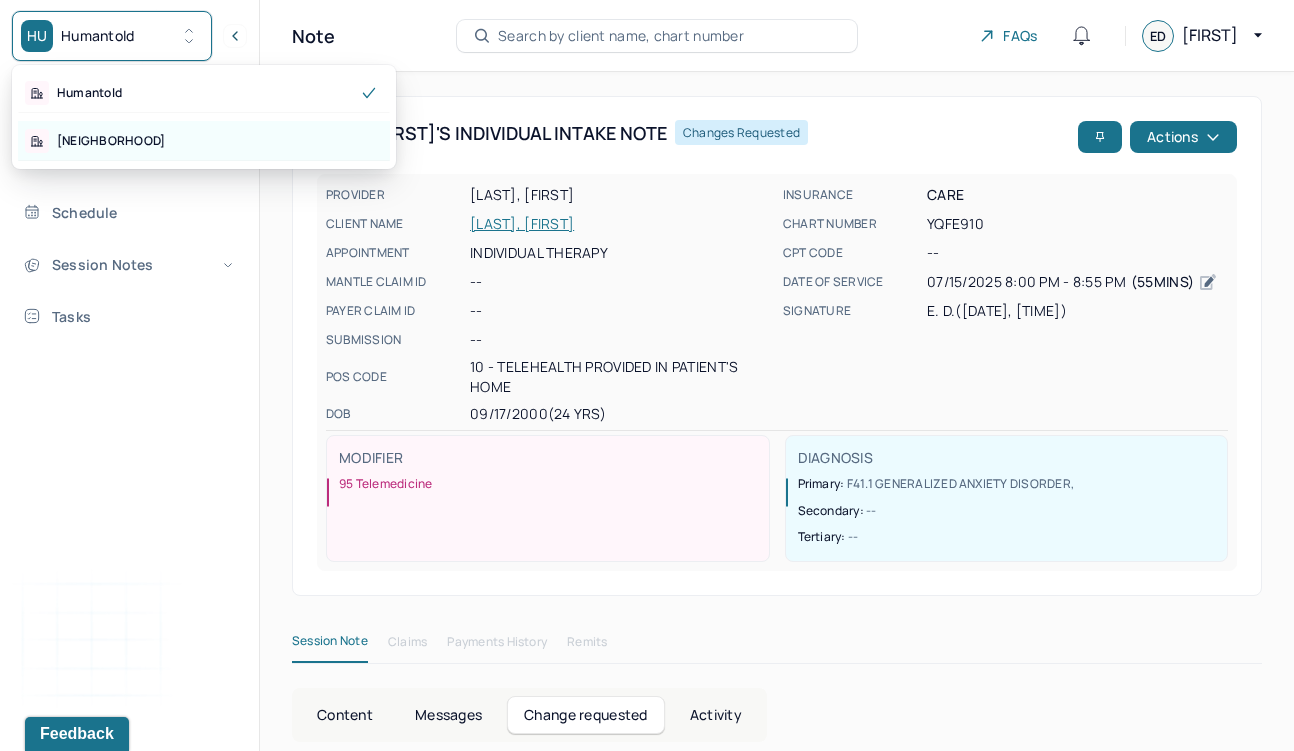 click on "Park Hill" at bounding box center (204, 141) 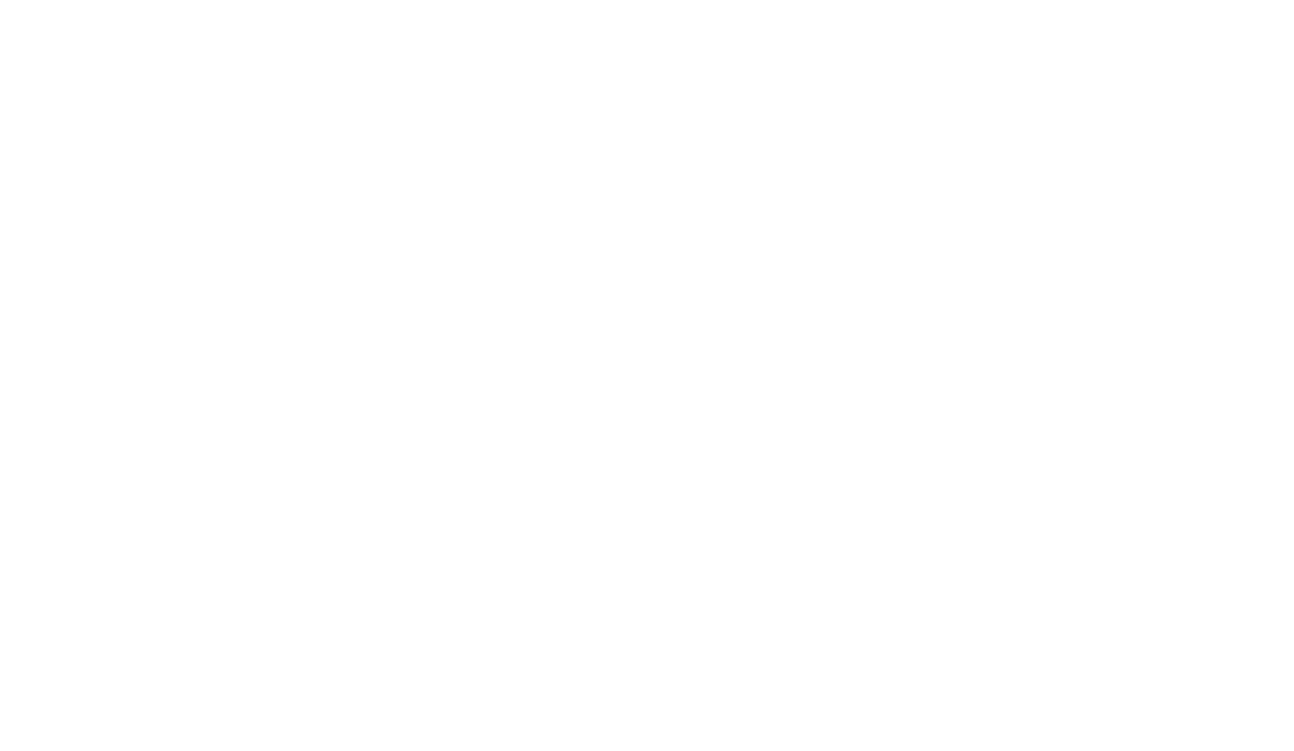 scroll, scrollTop: 0, scrollLeft: 0, axis: both 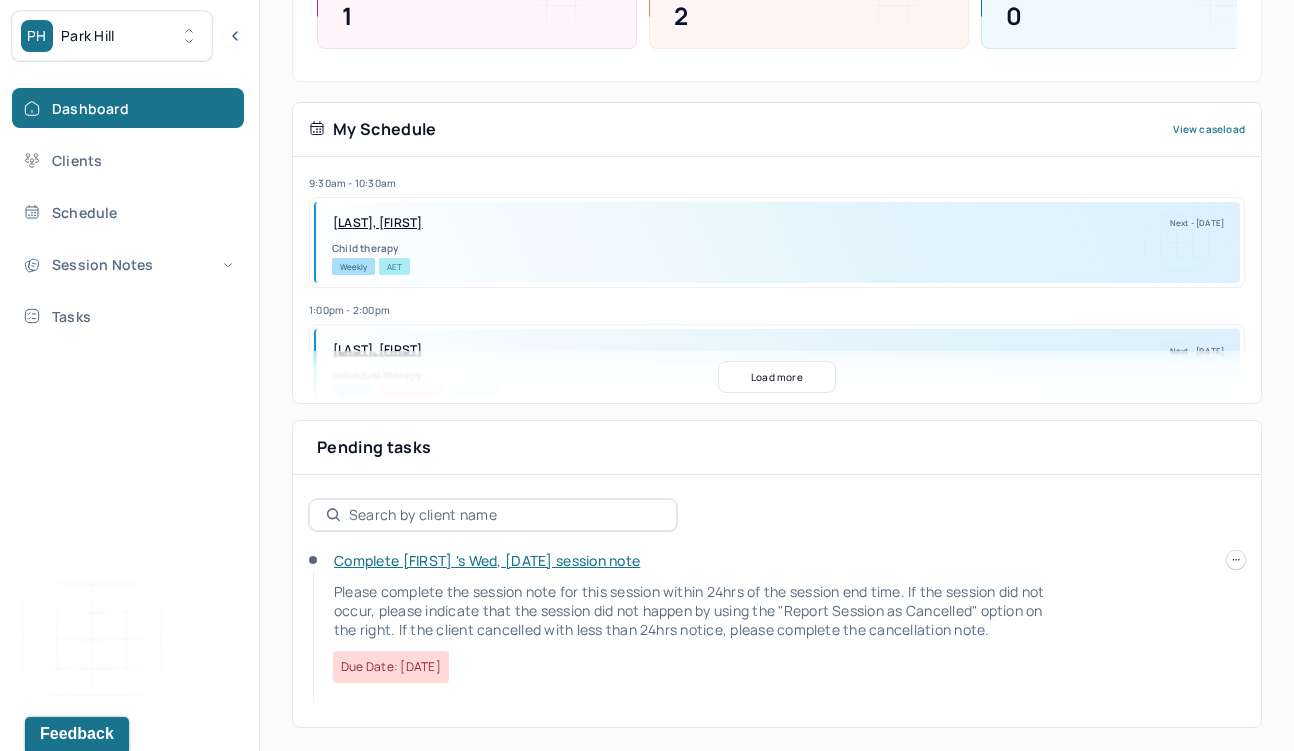click on "Complete [FIRST] 's Wed, [DATE] session note" at bounding box center [487, 560] 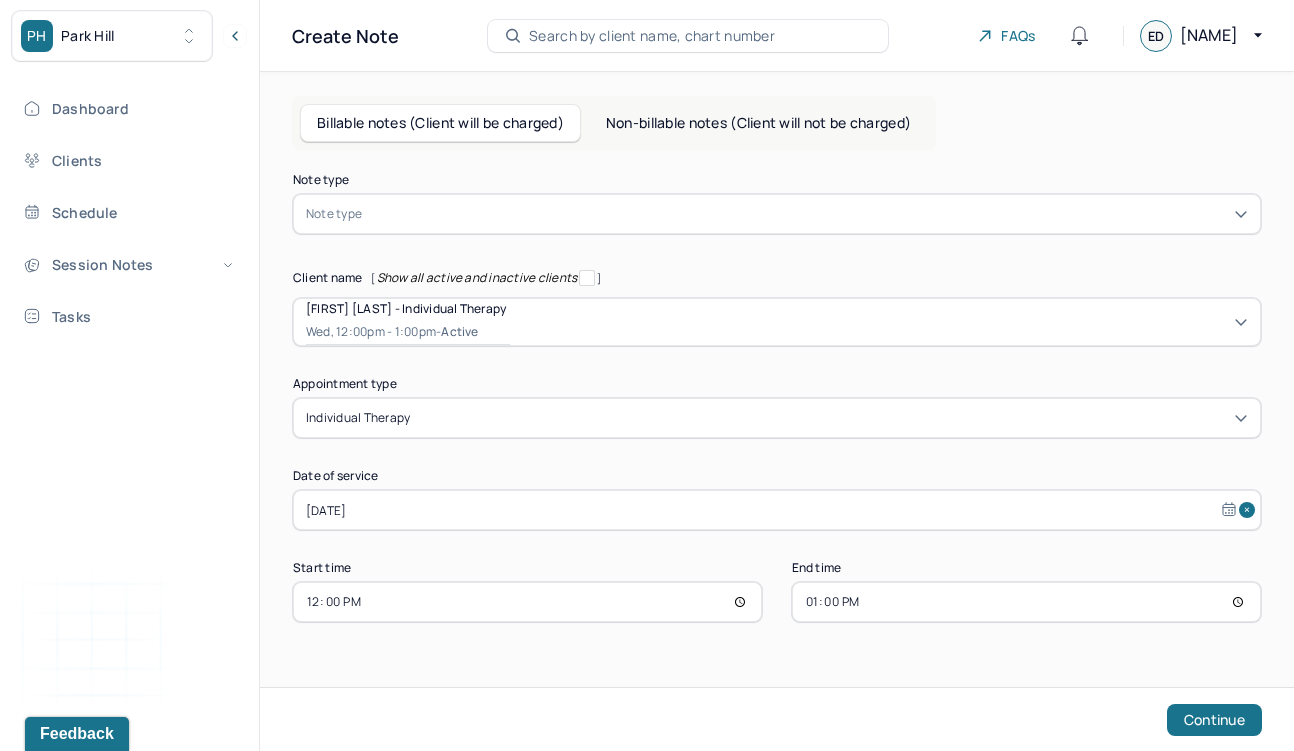 click at bounding box center (807, 214) 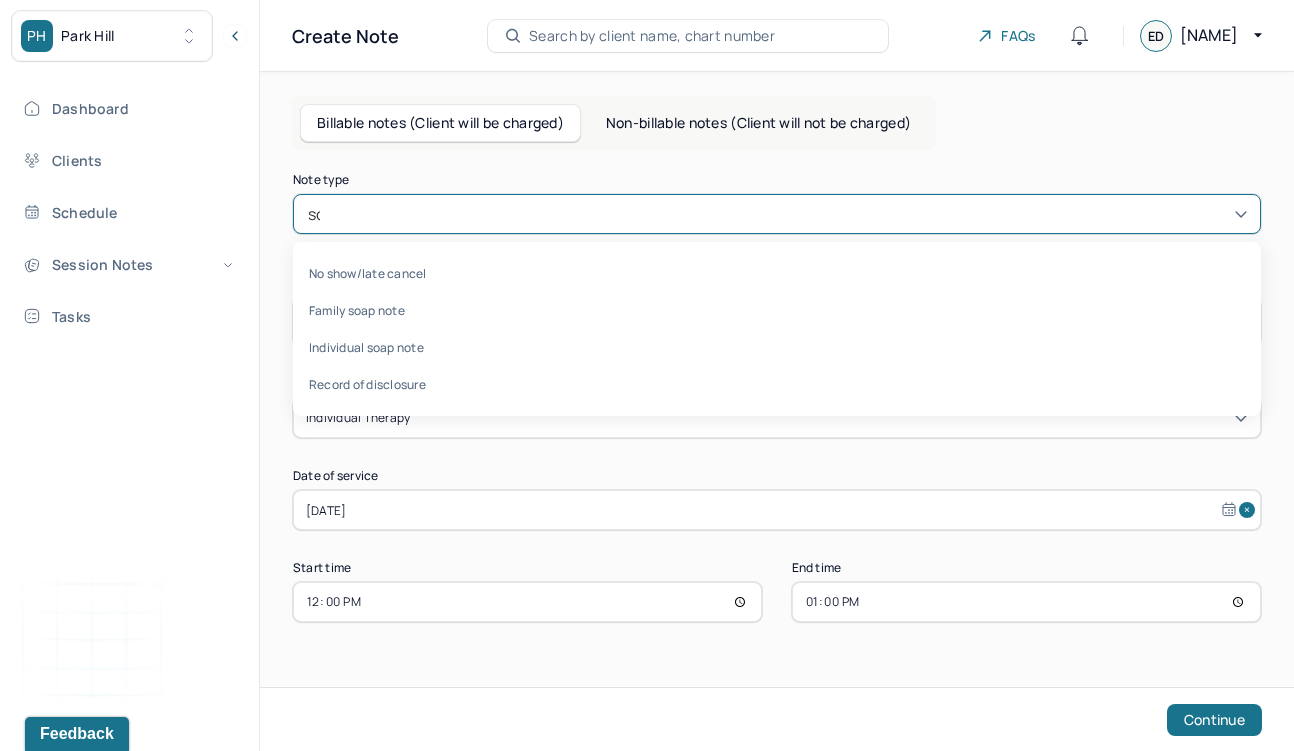 type on "soap" 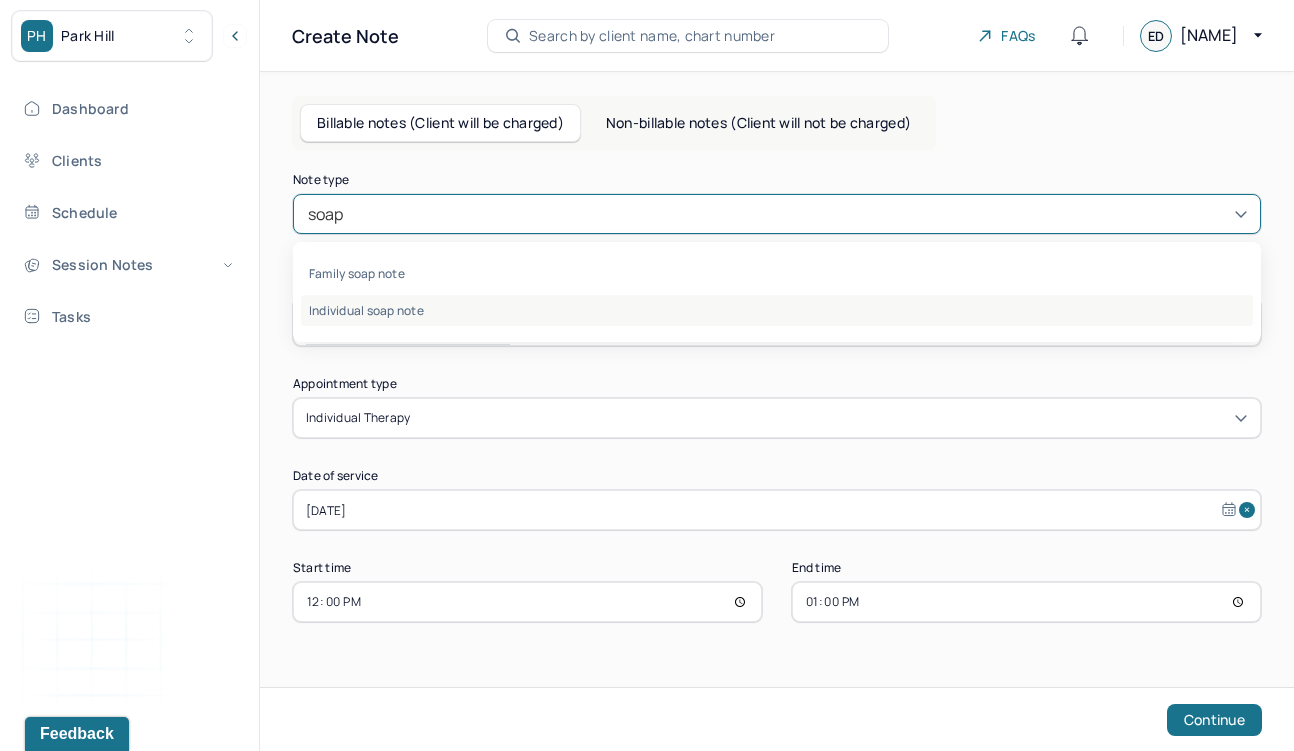 click on "Individual soap note" at bounding box center (777, 310) 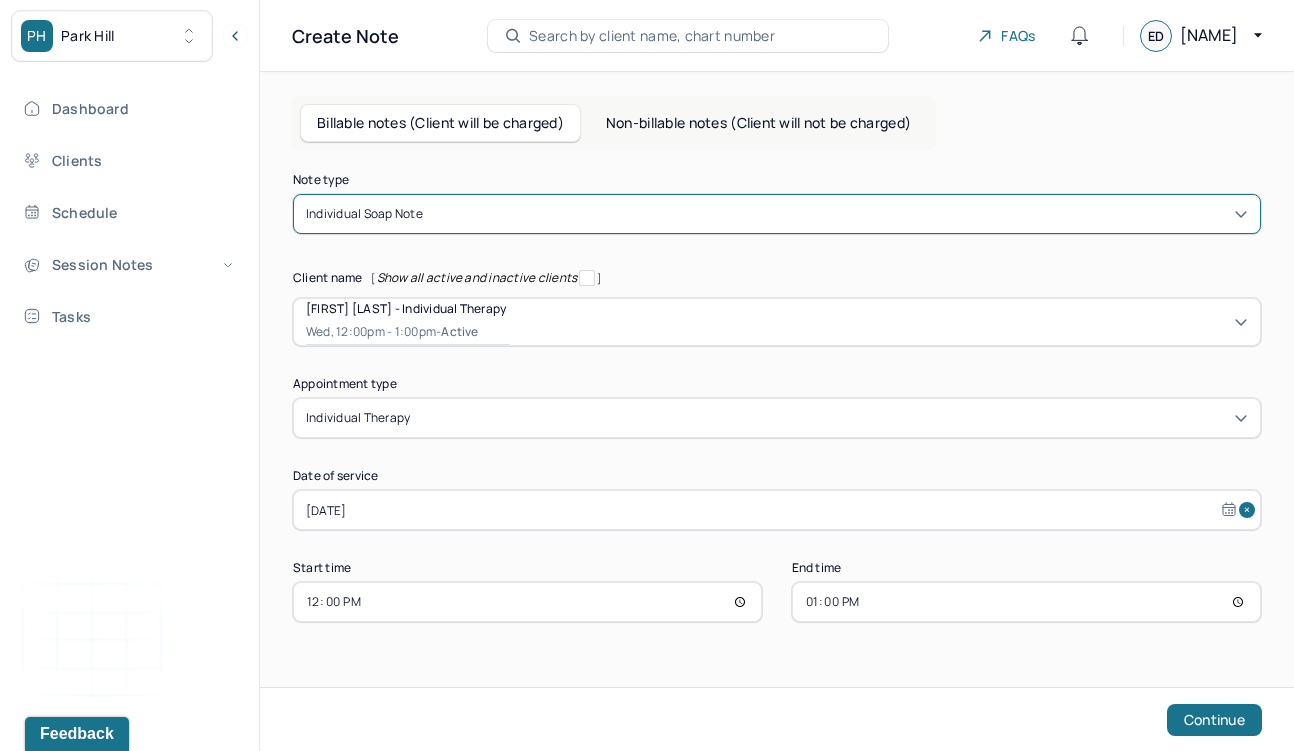 click on "12:00" at bounding box center [527, 602] 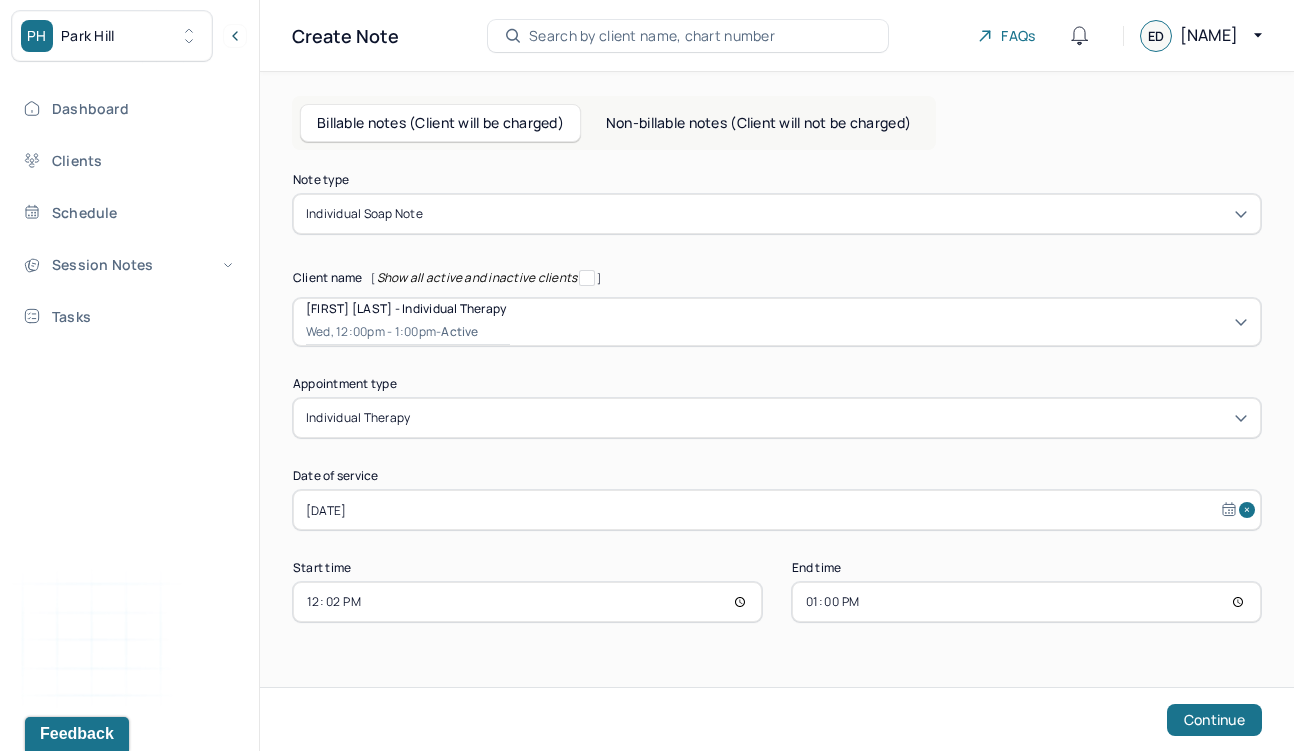 type on "[TIME]" 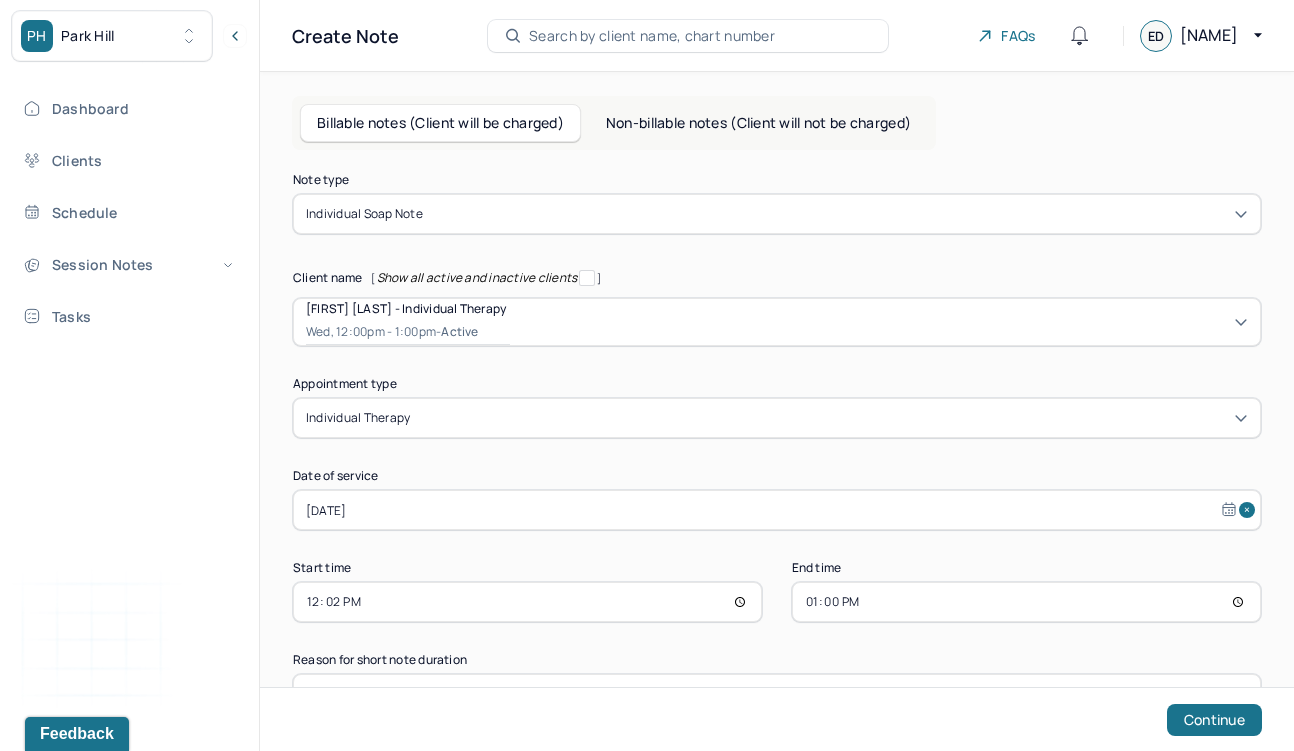 click on "13:00" at bounding box center (1026, 602) 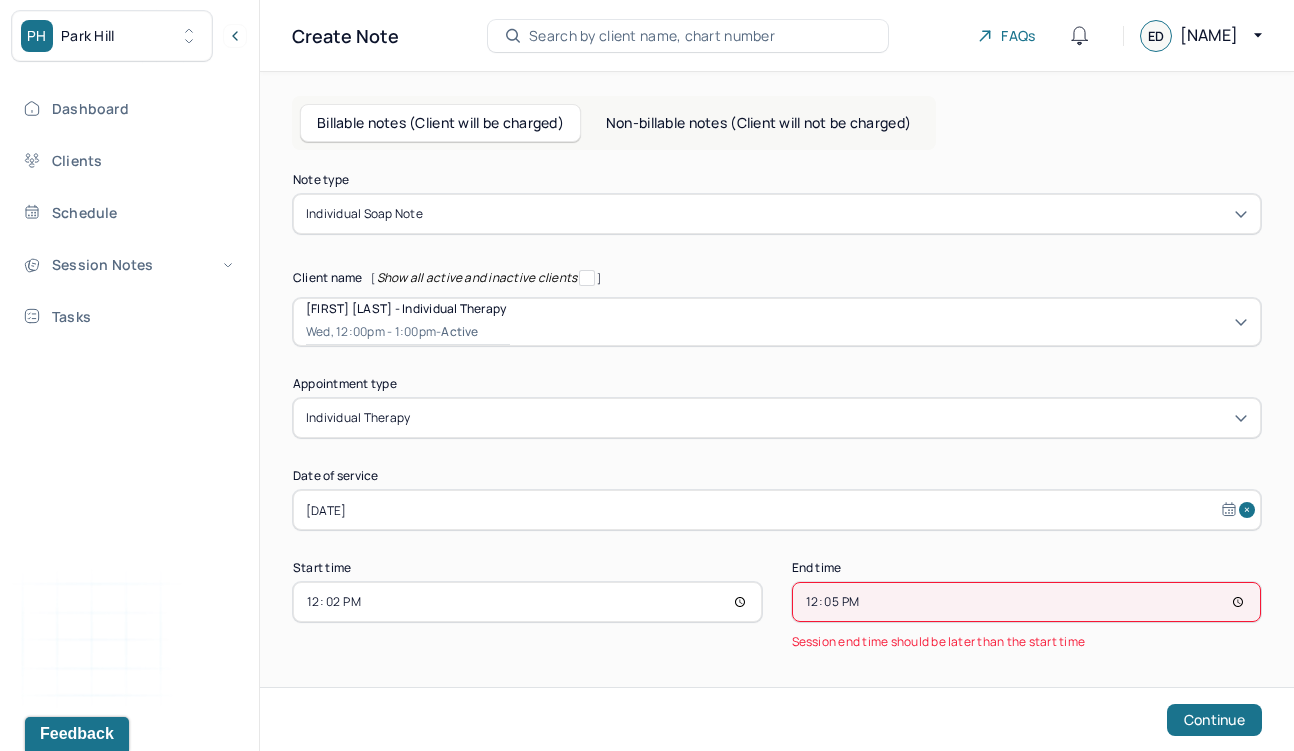 type on "12:55" 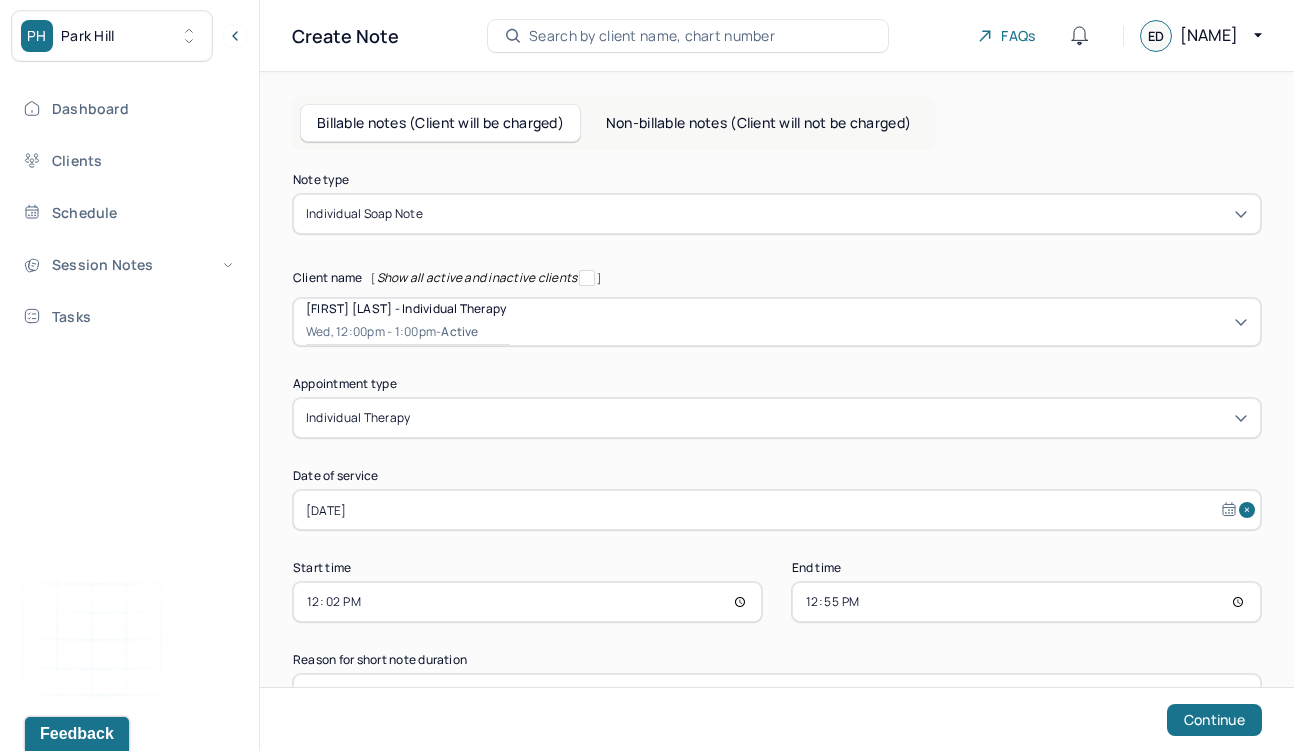 click on "[TIME]" at bounding box center [527, 602] 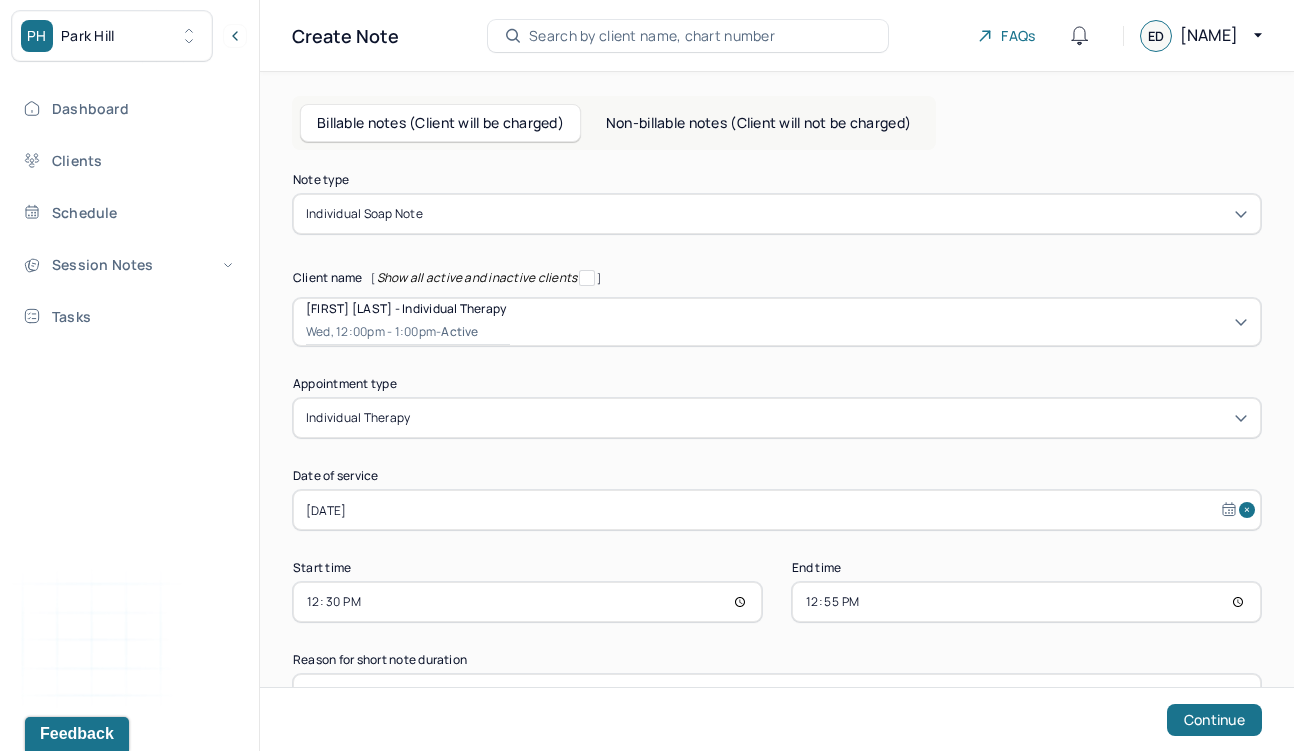 click on "12:30" at bounding box center [527, 602] 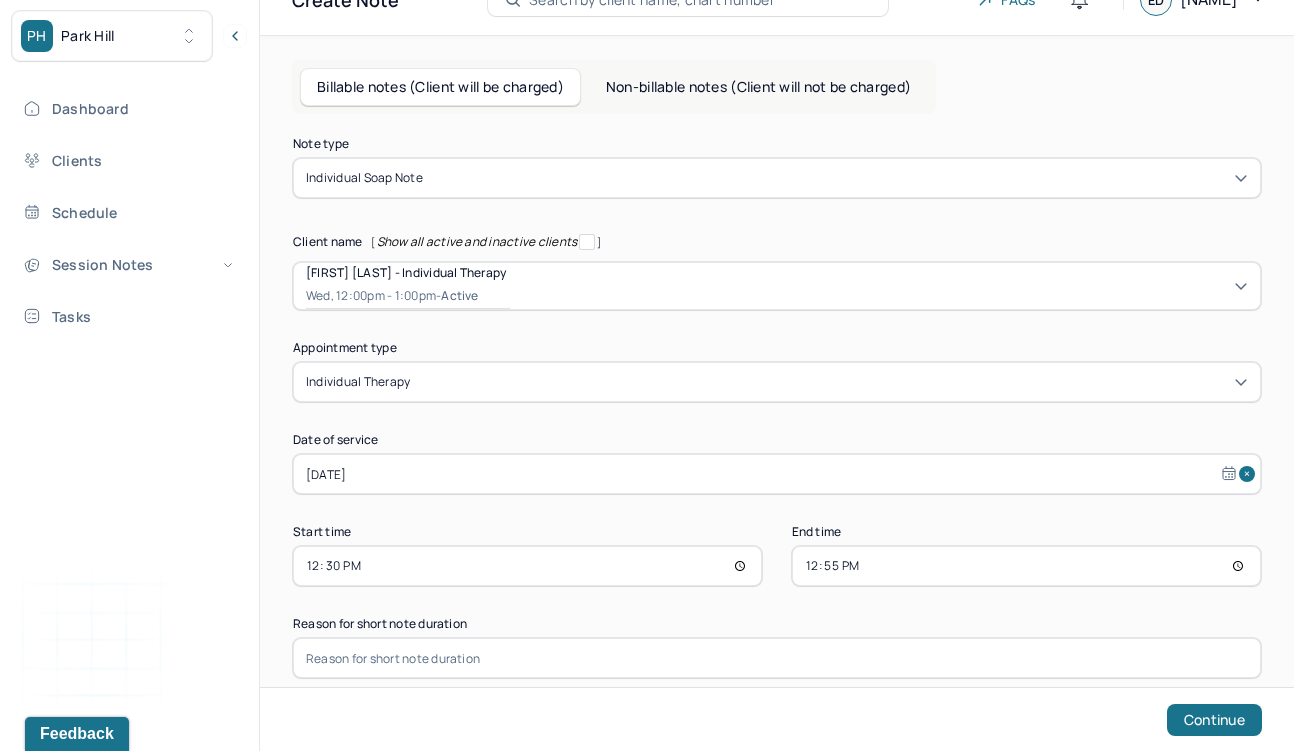 click at bounding box center (777, 658) 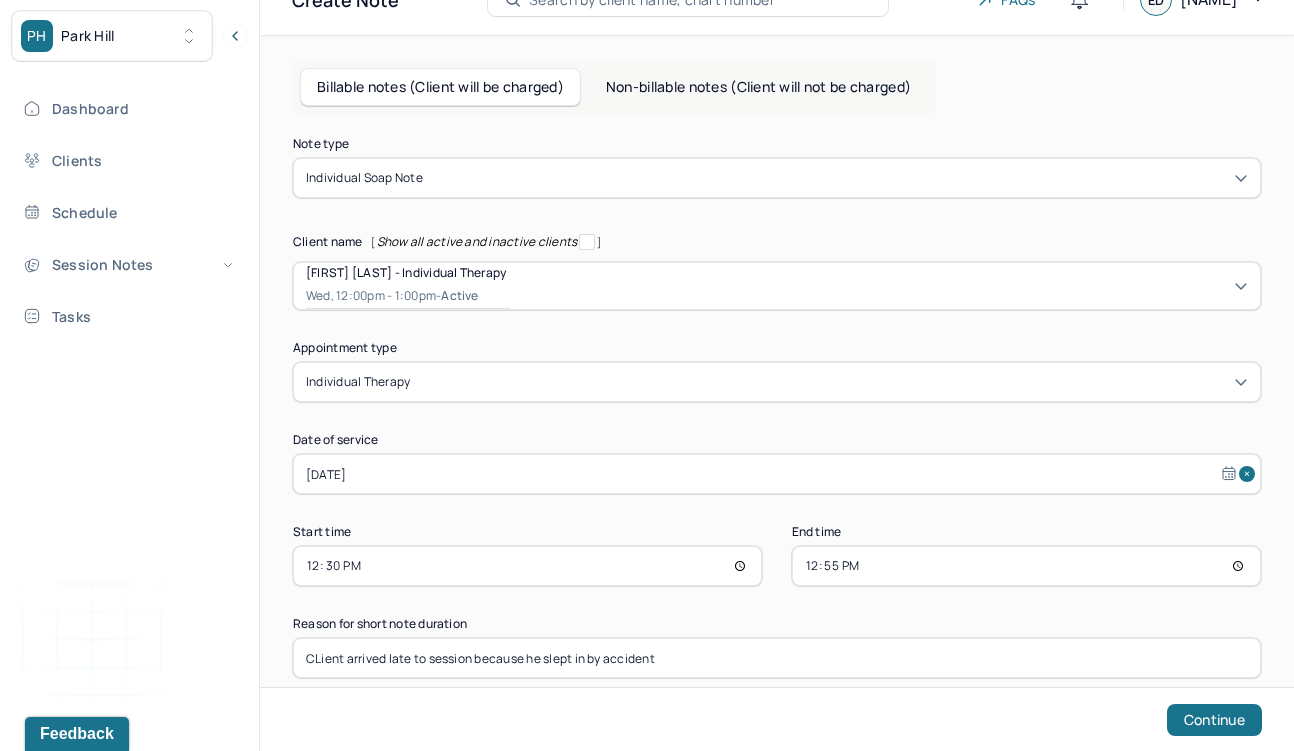 click on "CLient arrived late to session because he slept in by accident" at bounding box center (777, 658) 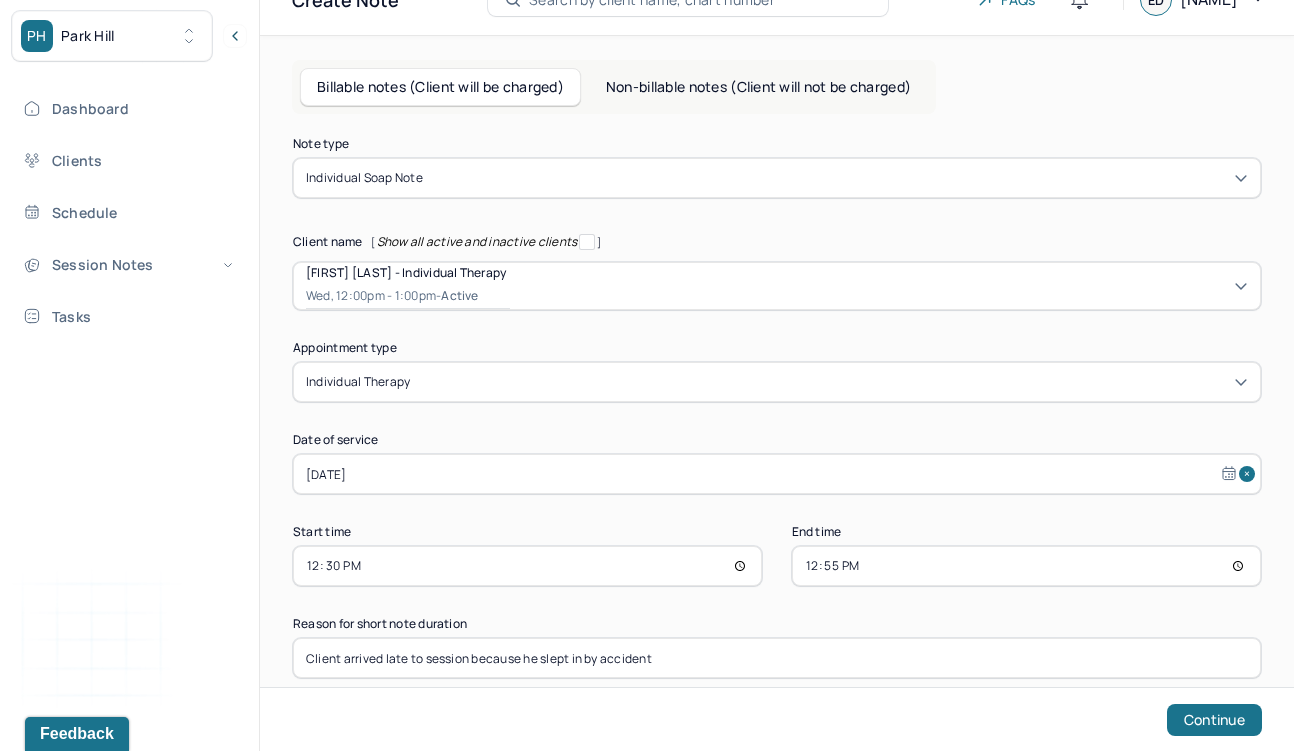 click on "Client arrived late to session because he slept in by accident" at bounding box center (777, 658) 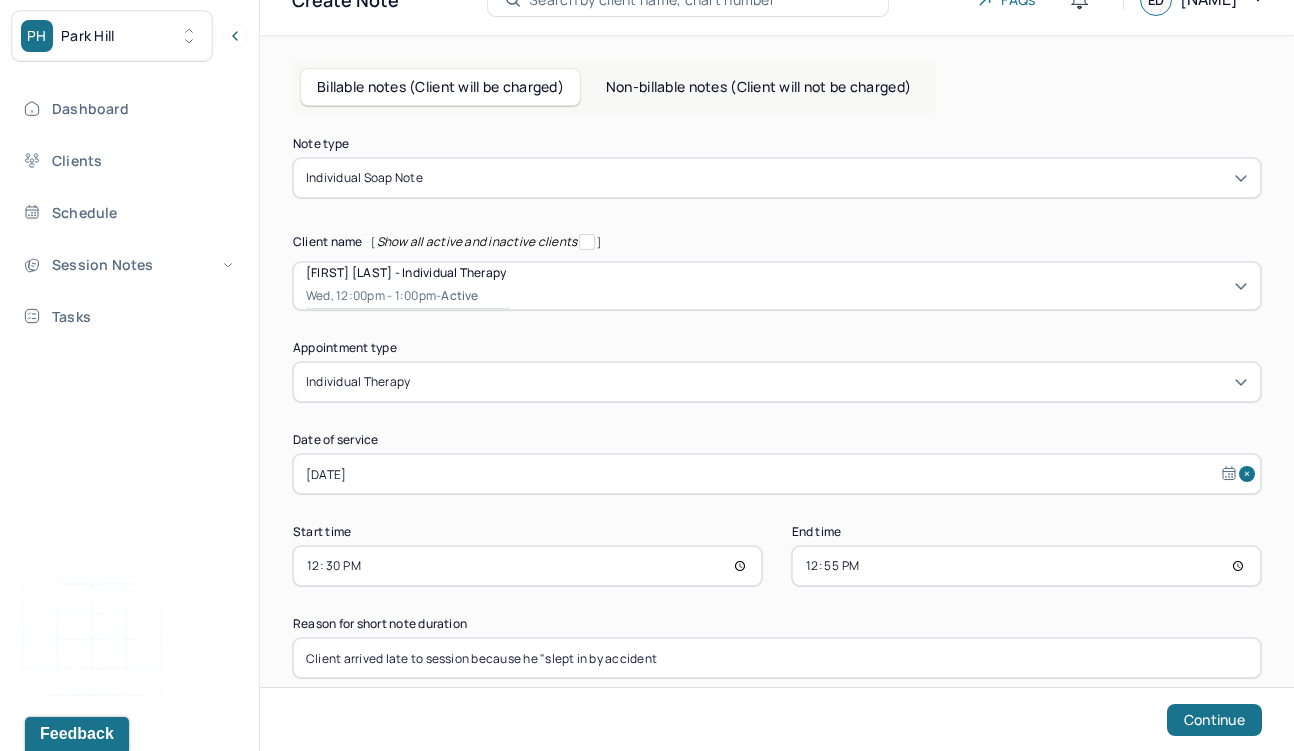 click on "Client arrived late to session because he "slept in by accident" at bounding box center (777, 658) 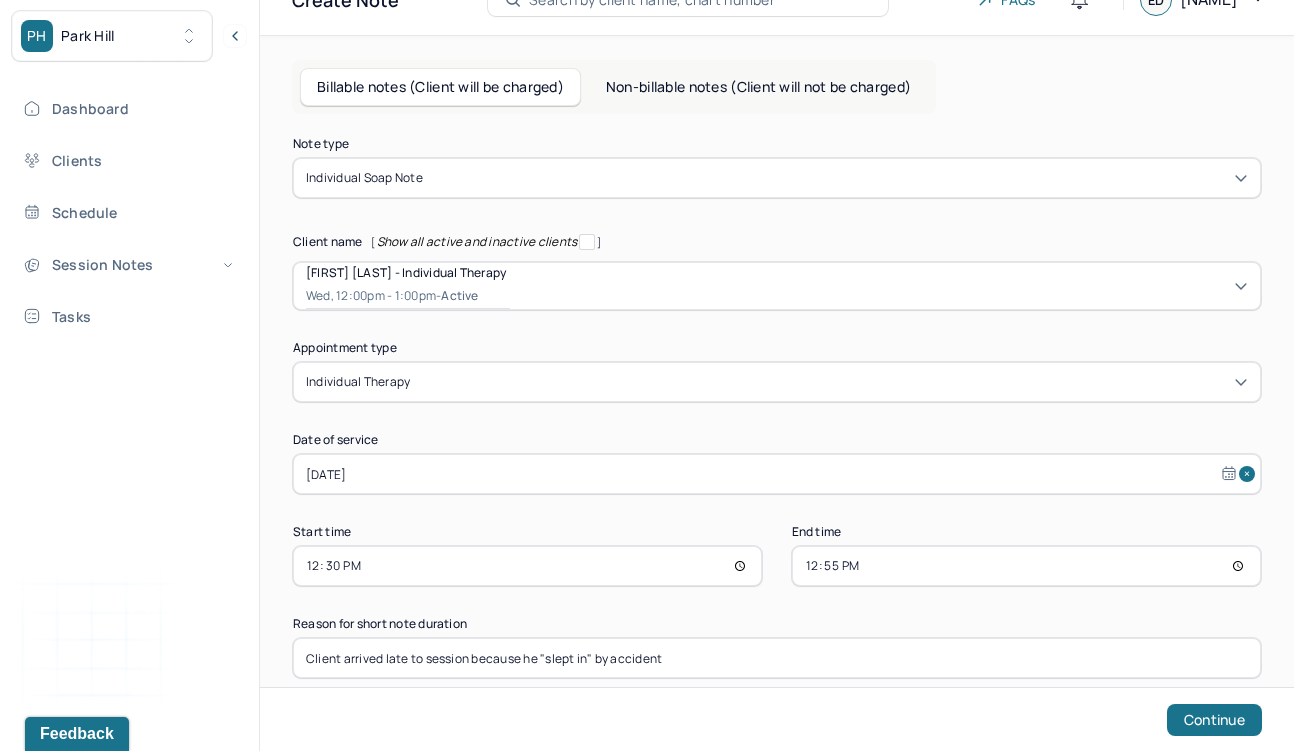 click on "Client arrived late to session because he "slept in" by accident" at bounding box center [777, 658] 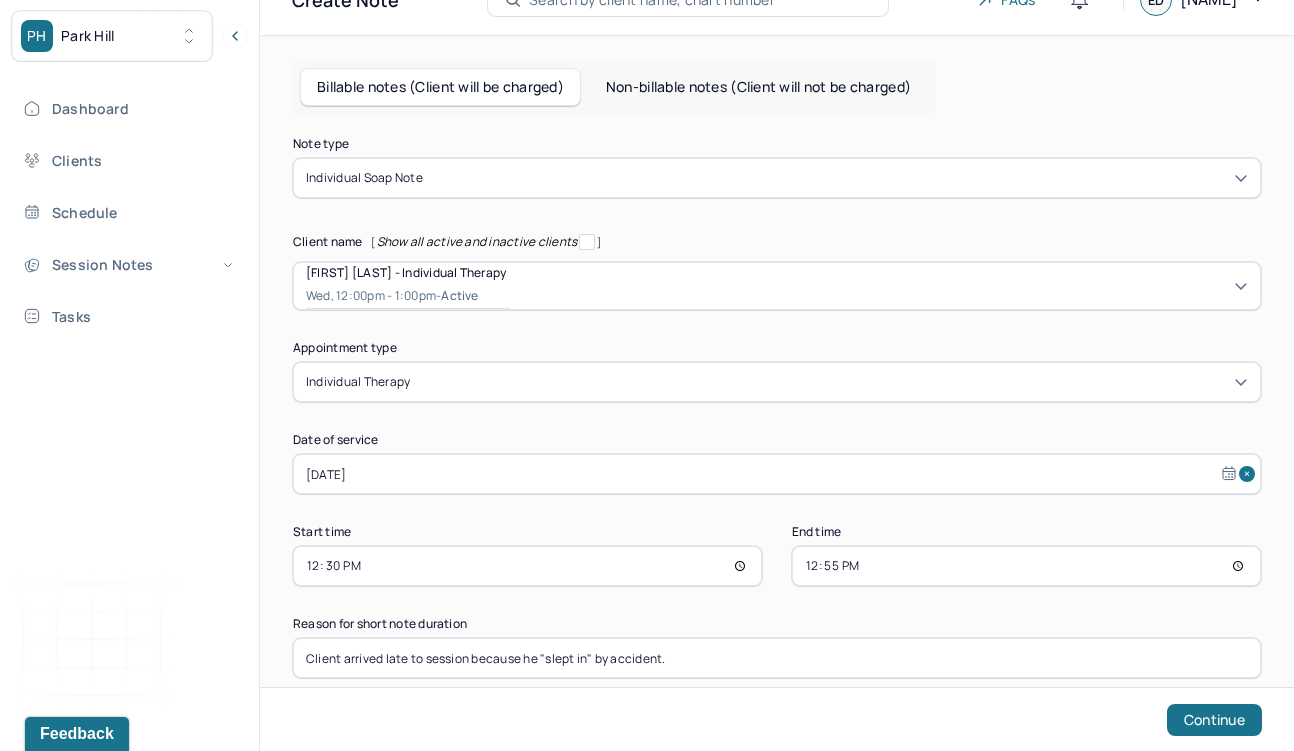 click on "Client arrived late to session because he "slept in" by accident." at bounding box center [777, 658] 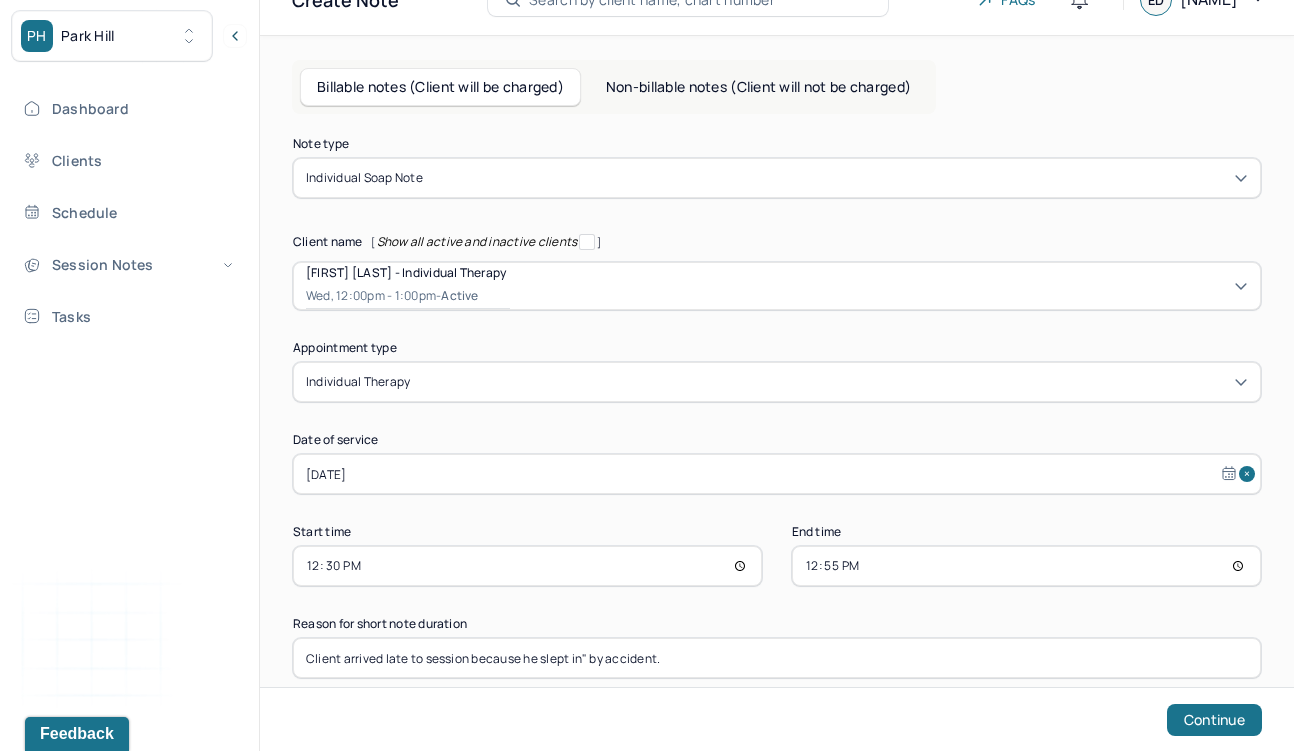 drag, startPoint x: 668, startPoint y: 659, endPoint x: 542, endPoint y: 658, distance: 126.00397 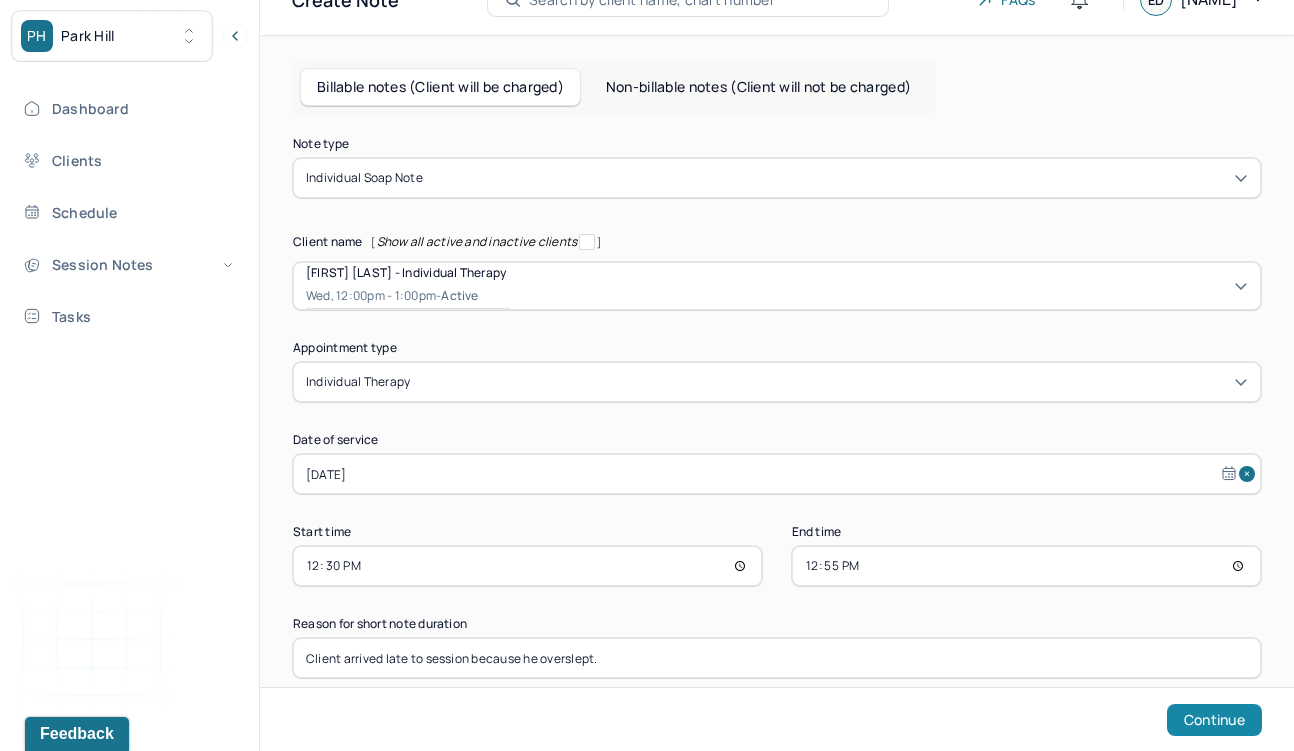type on "Client arrived late to session because he overslept." 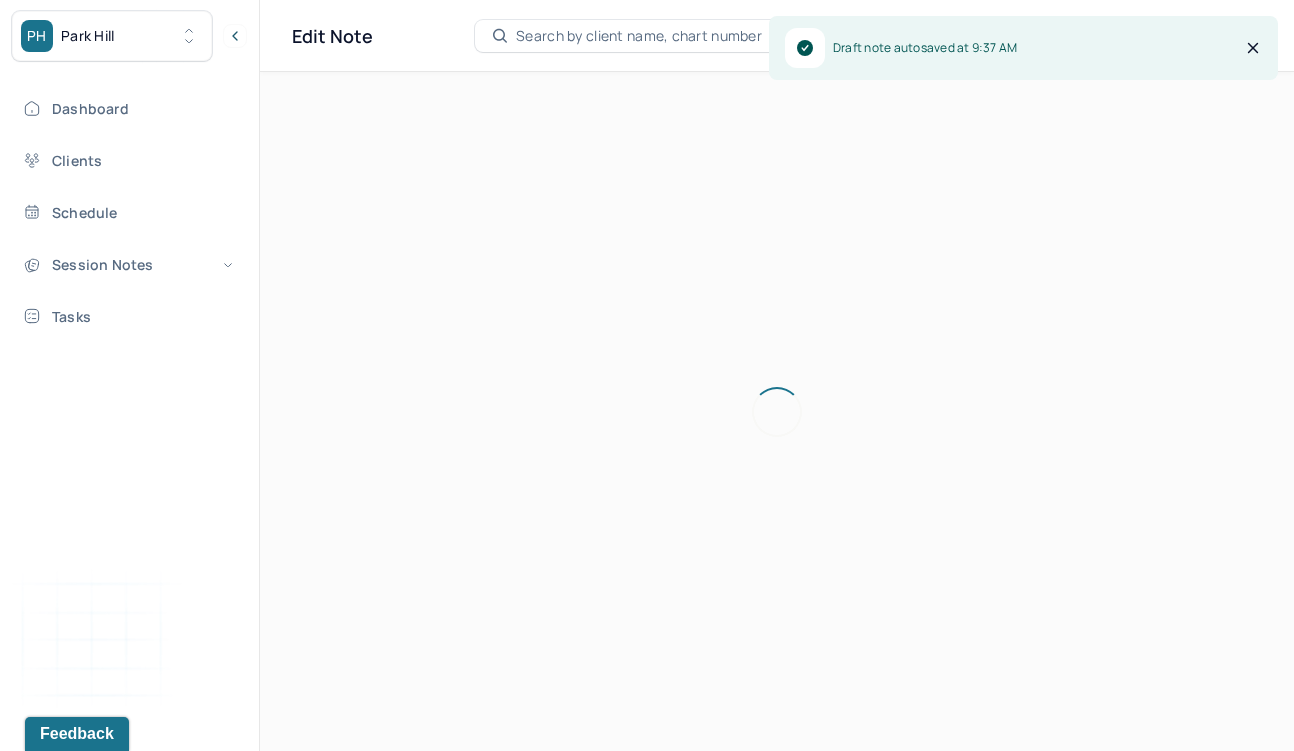 scroll, scrollTop: 0, scrollLeft: 0, axis: both 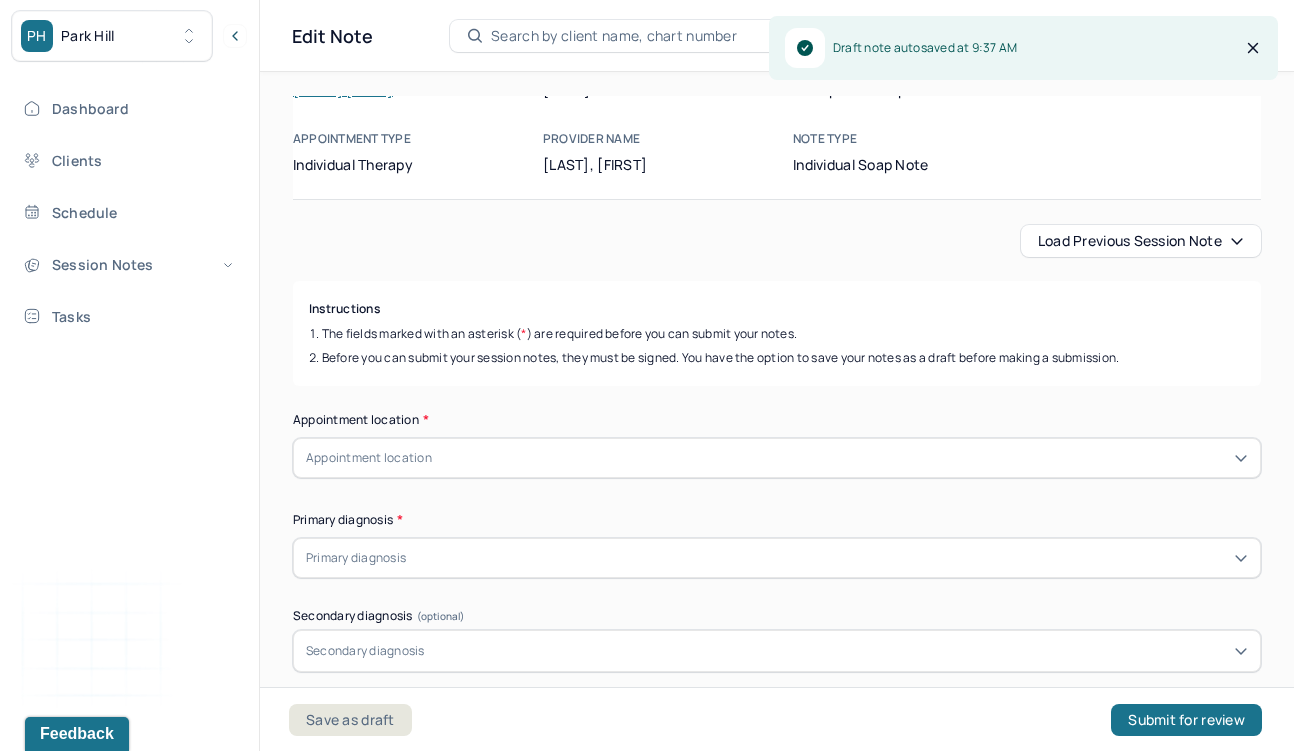 click on "Load previous session note" at bounding box center [1141, 241] 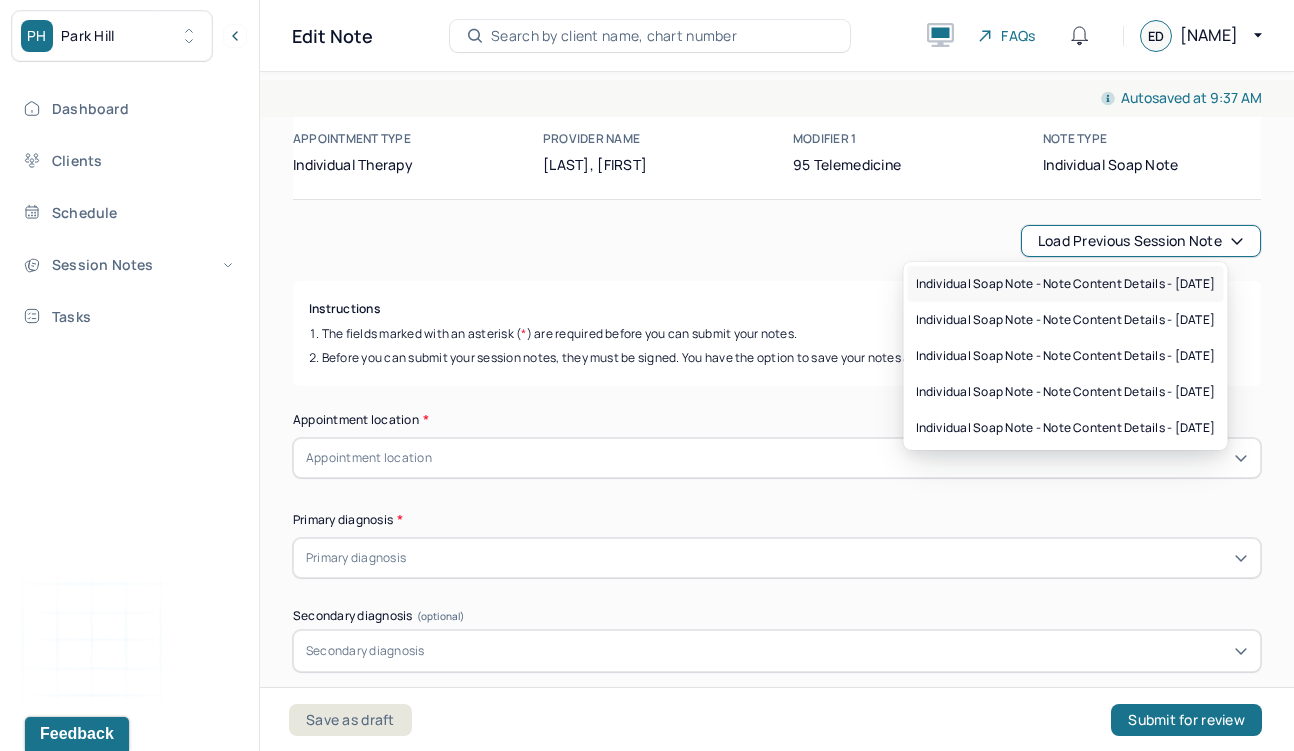 click on "Individual soap note   - Note content Details -   07/09/2025" at bounding box center [1066, 284] 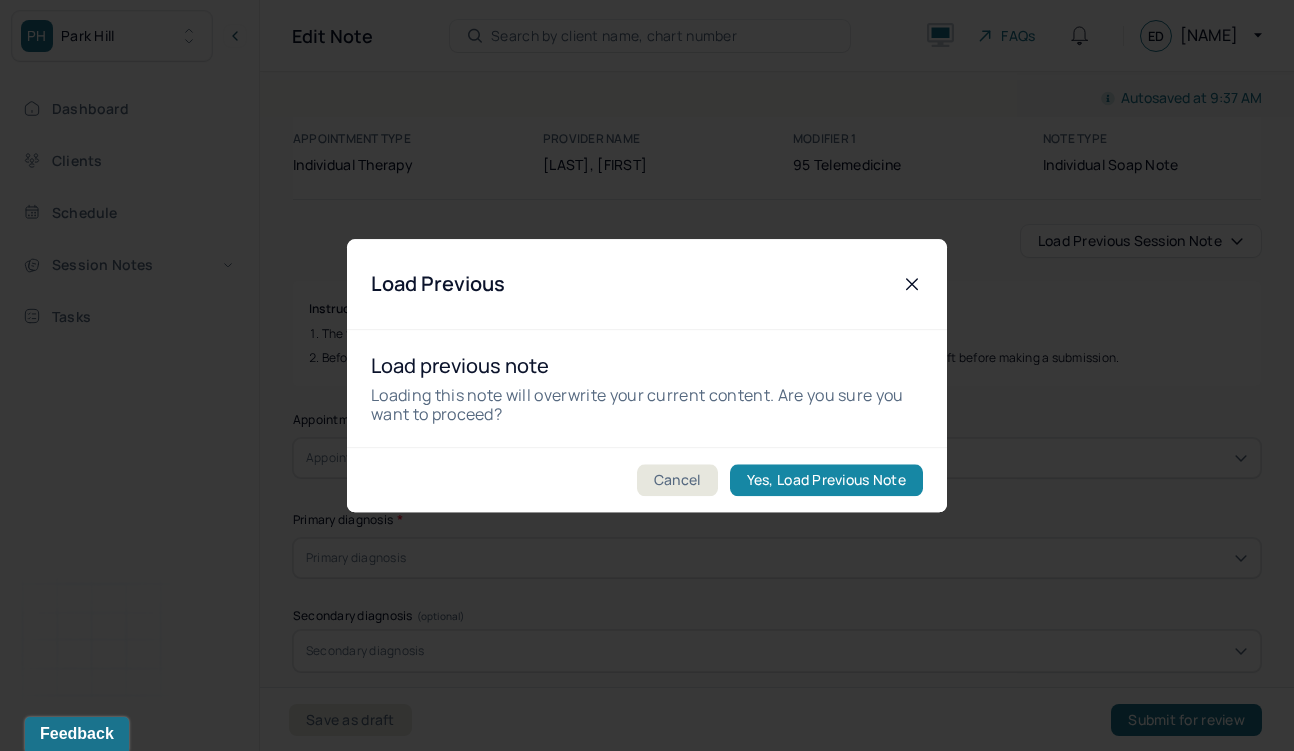 click on "Yes, Load Previous Note" at bounding box center [826, 480] 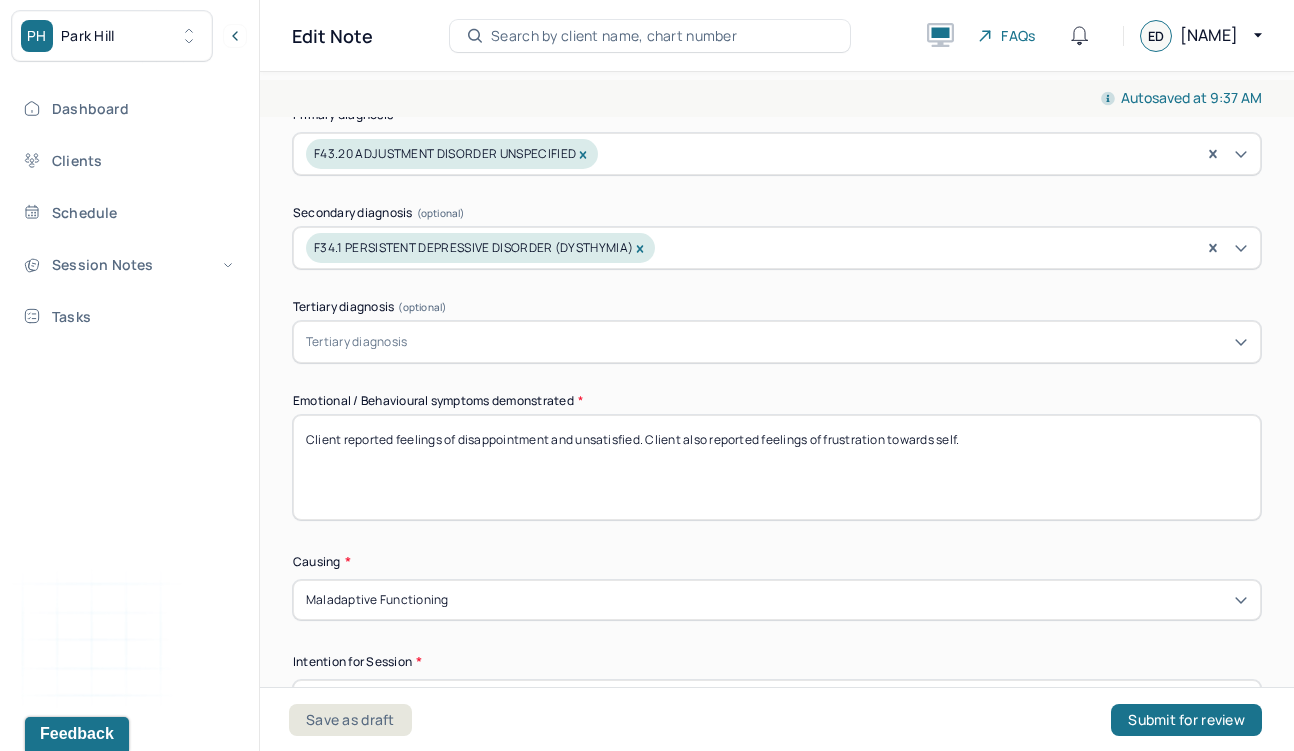 scroll, scrollTop: 517, scrollLeft: 0, axis: vertical 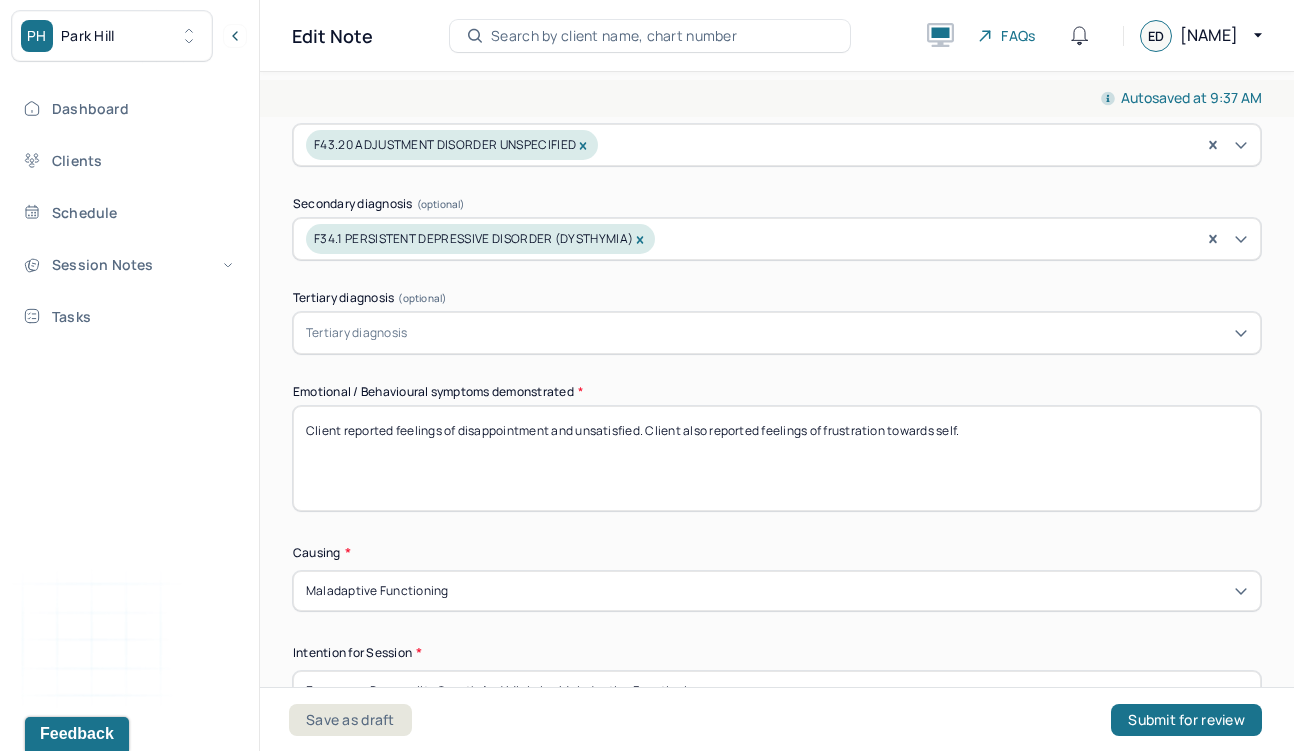 click on "Client reported feelings of disappointment and unsatisfied. Client also reported feelings of frustration towards self." at bounding box center [777, 458] 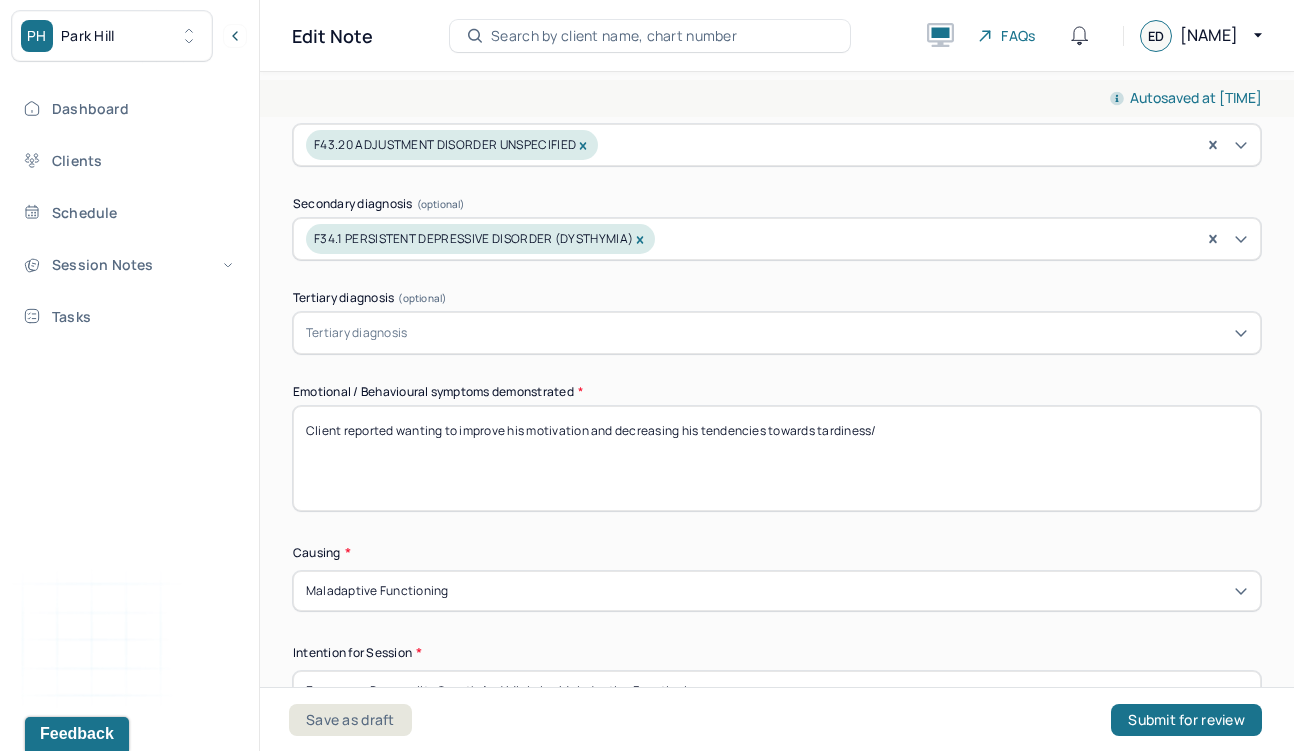 click on "Client reported wanting to improve his motivation and decreasing his tendencies towards tardiness/" at bounding box center [777, 458] 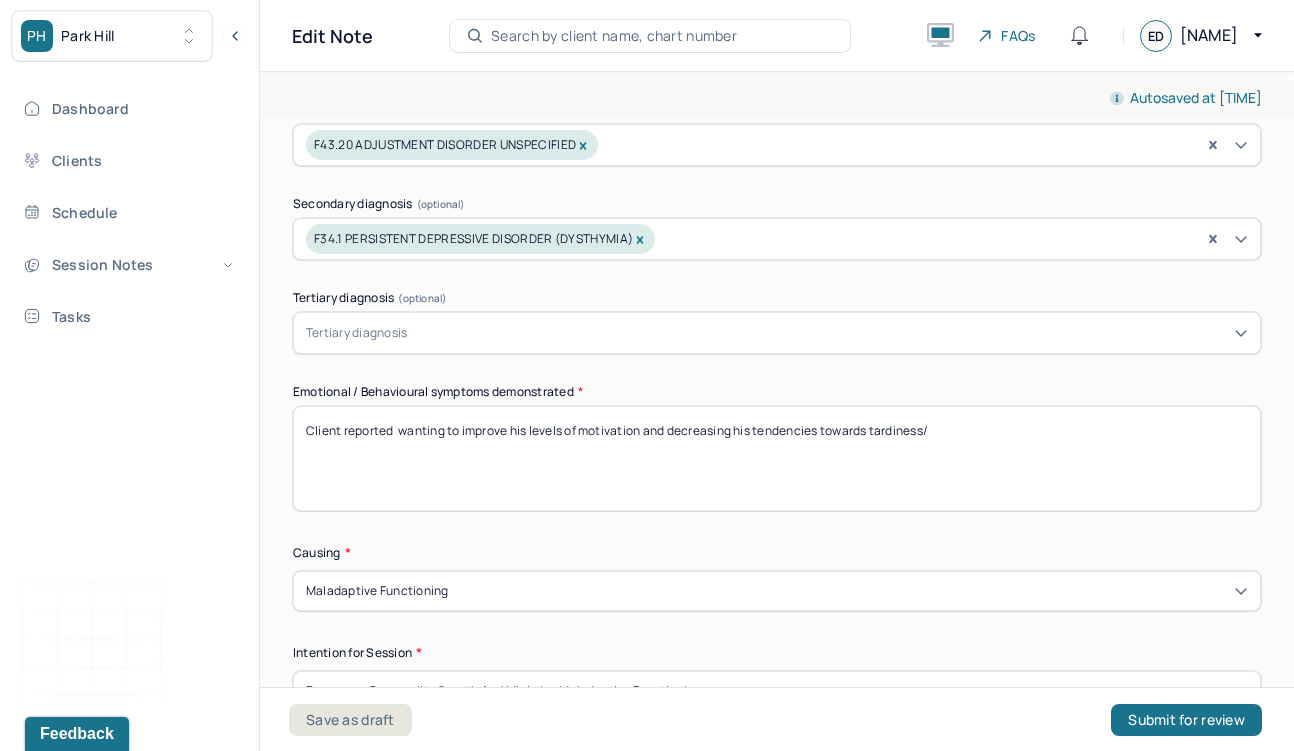 click on "Client reported wanting to improve his motivation and decreasing his tendencies towards tardiness/" at bounding box center [777, 458] 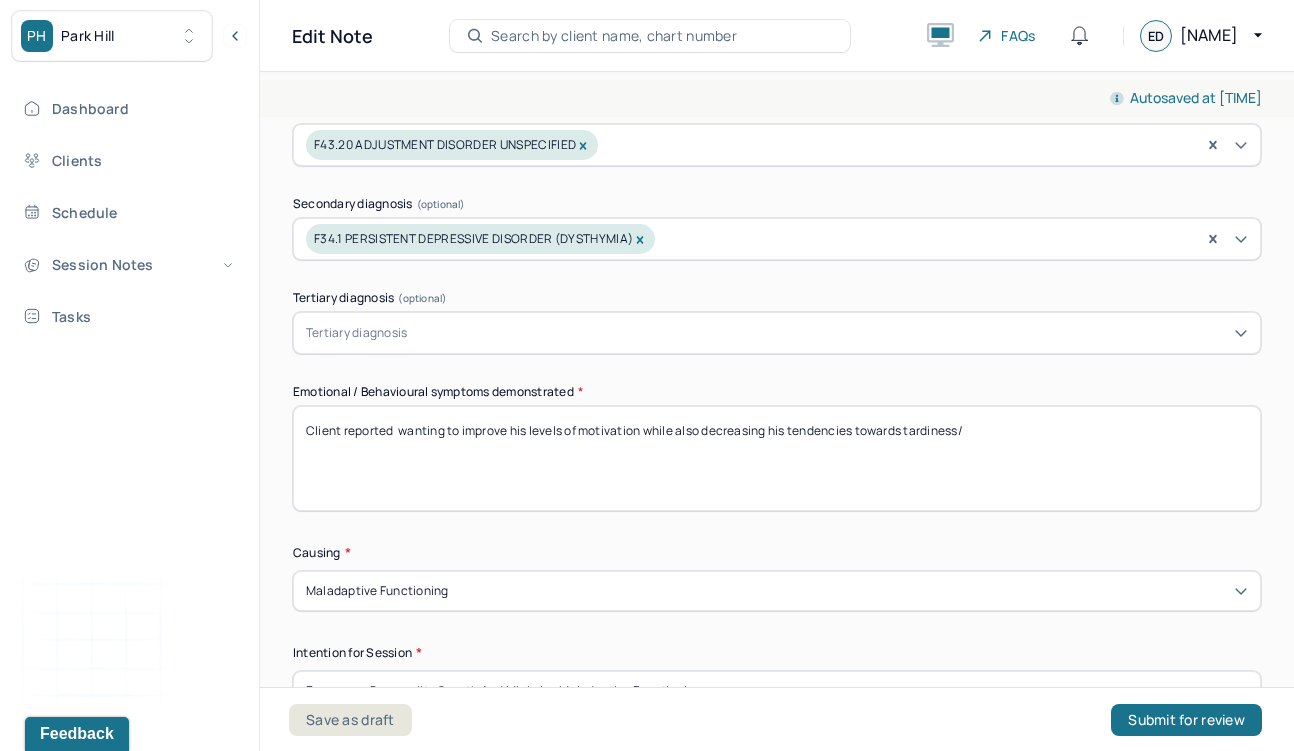 scroll, scrollTop: 530, scrollLeft: 0, axis: vertical 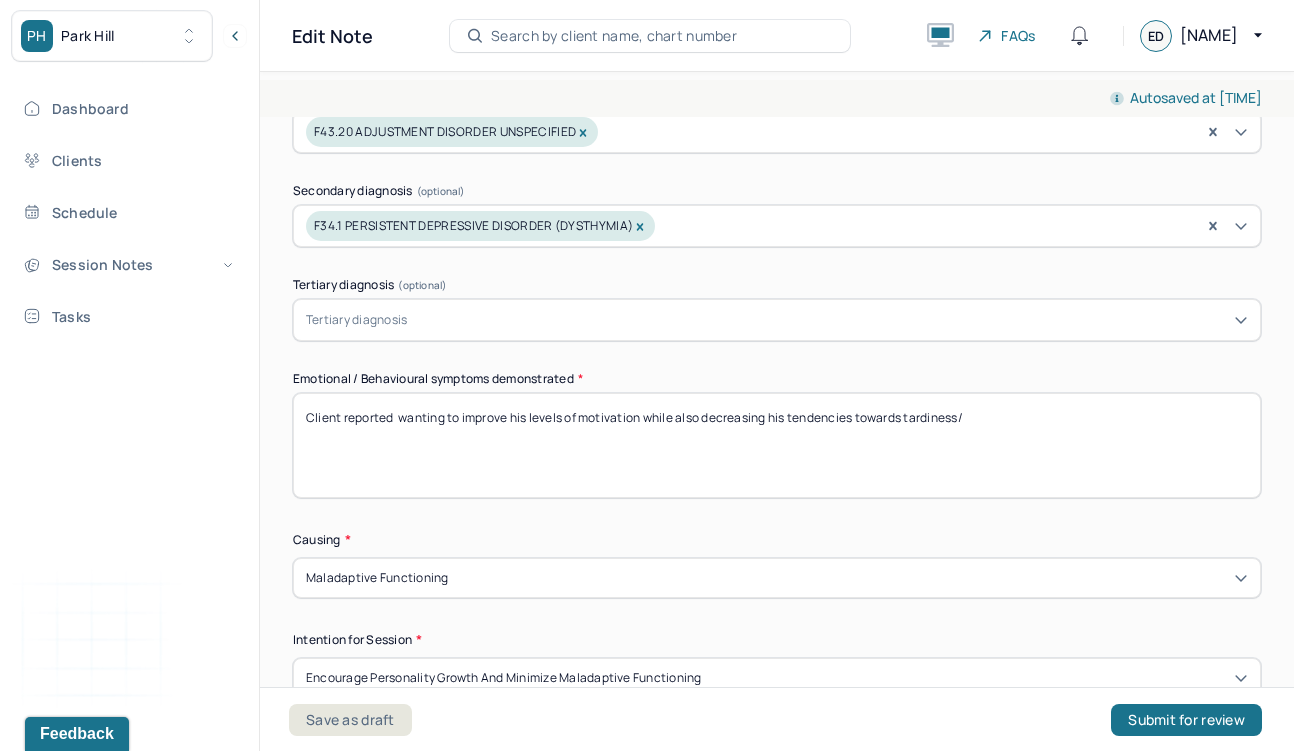 click on "Client reported  wanting to improve his levels of motivation and decreasing his tendencies towards tardiness/" at bounding box center [777, 445] 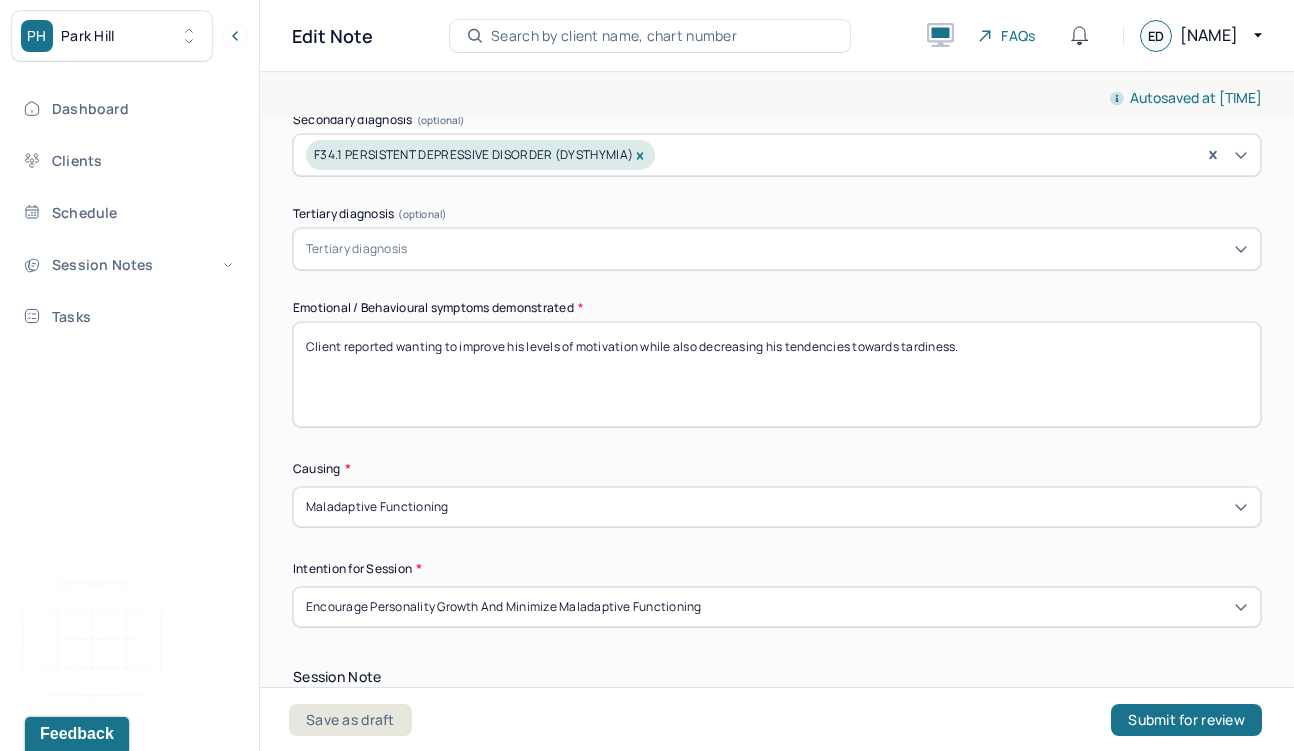 scroll, scrollTop: 711, scrollLeft: 0, axis: vertical 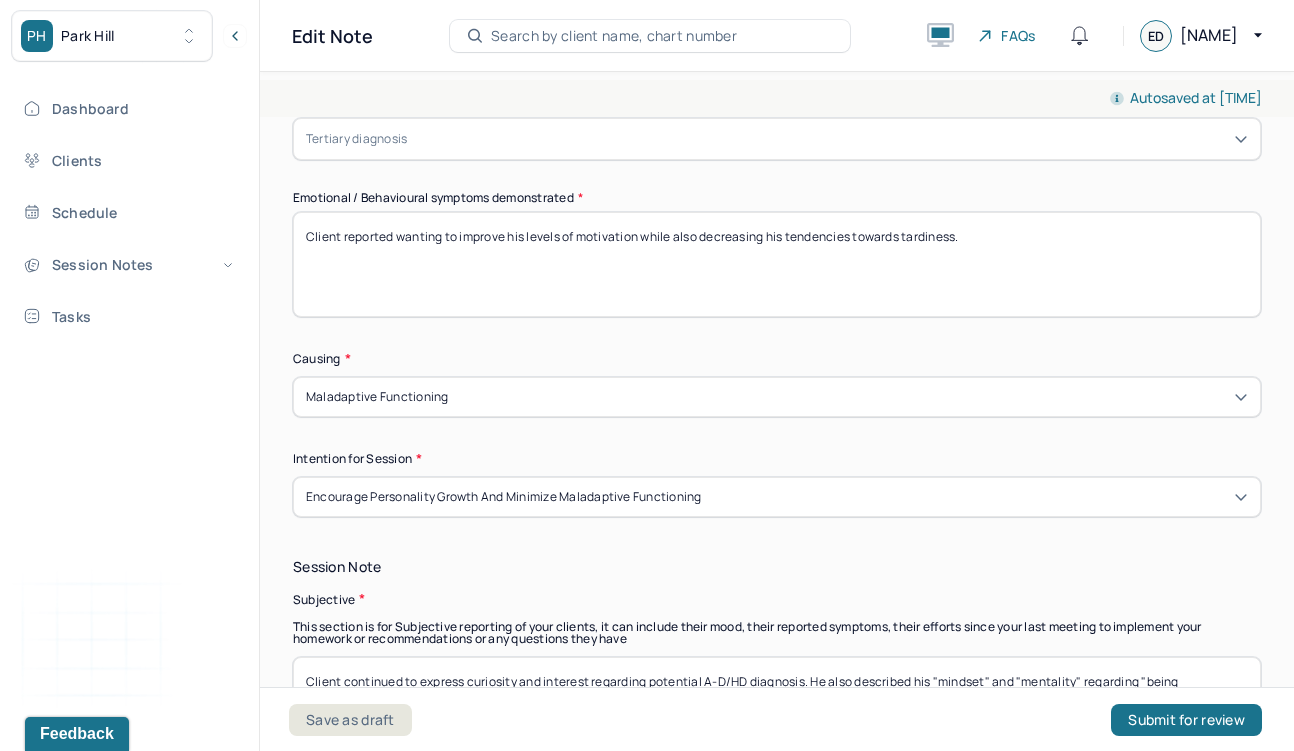 type on "Client reported wanting to improve his levels of motivation while also decreasing his tendencies towards tardiness." 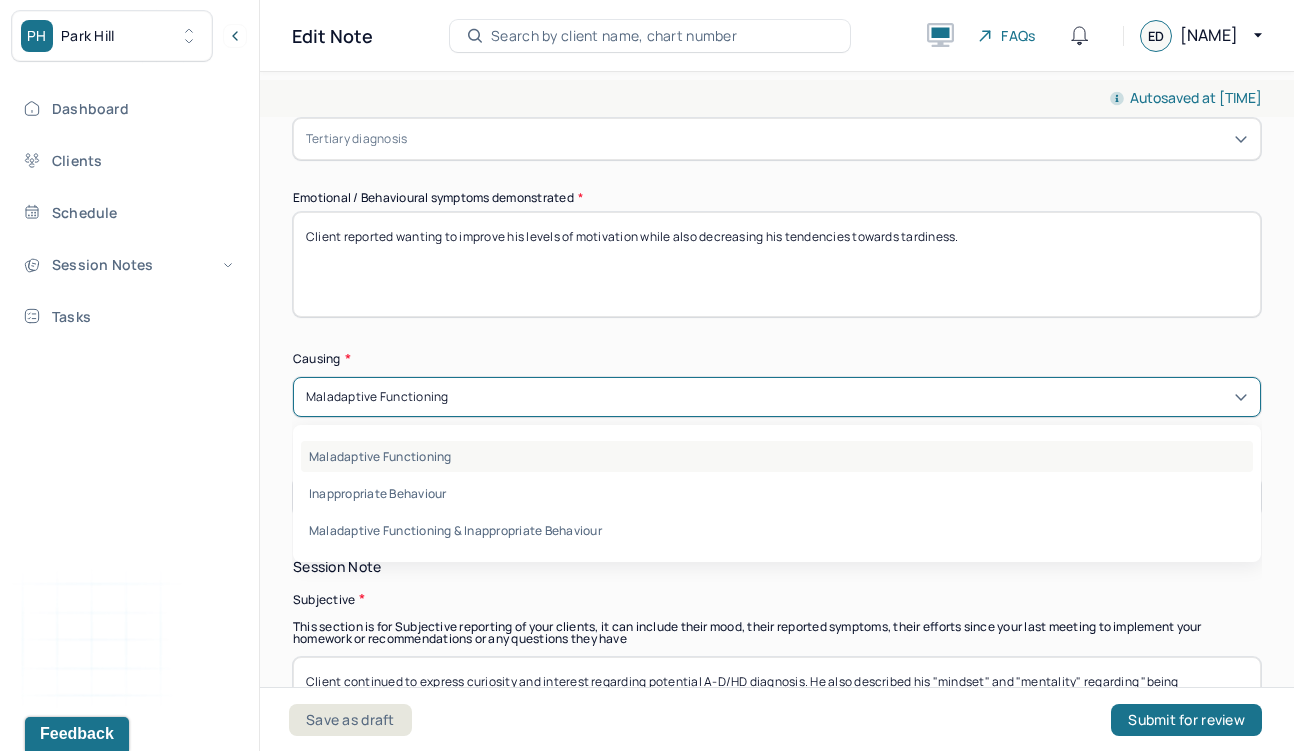 click on "Maladaptive Functioning" at bounding box center [777, 456] 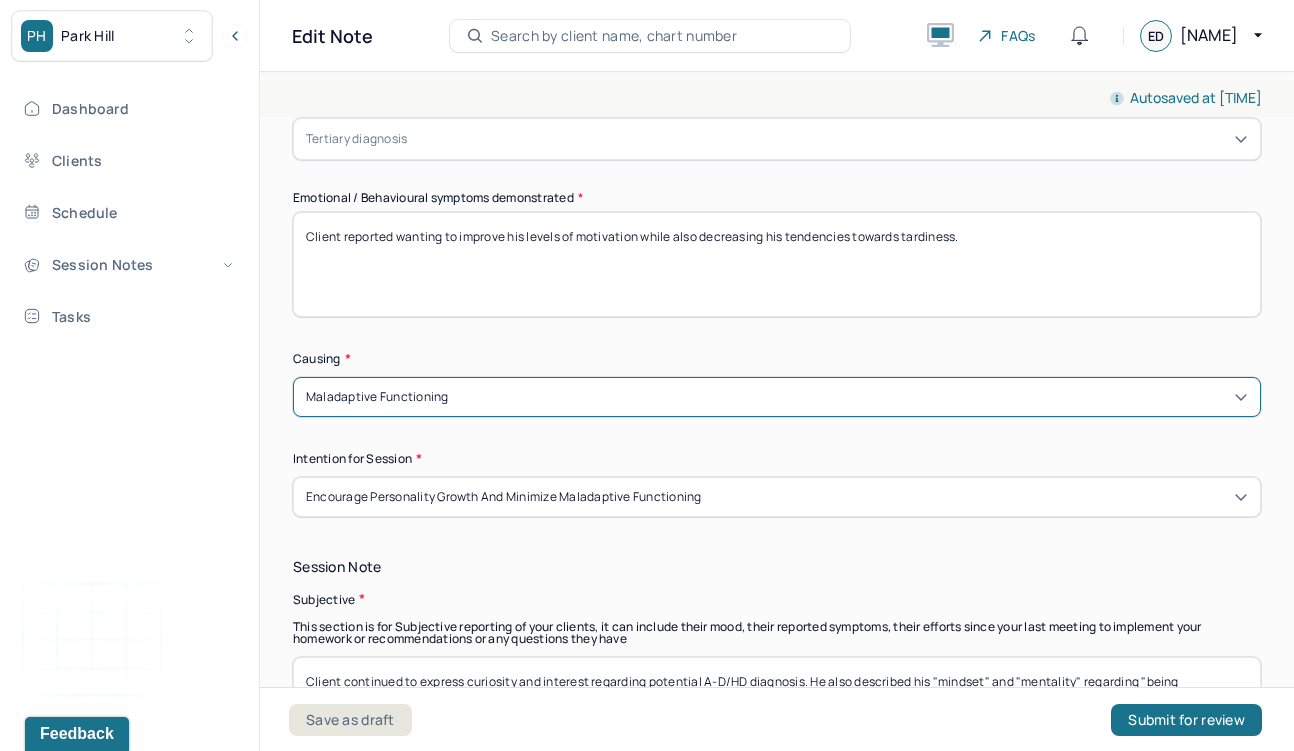 click on "Encourage personality growth and minimize maladaptive functioning" at bounding box center (504, 497) 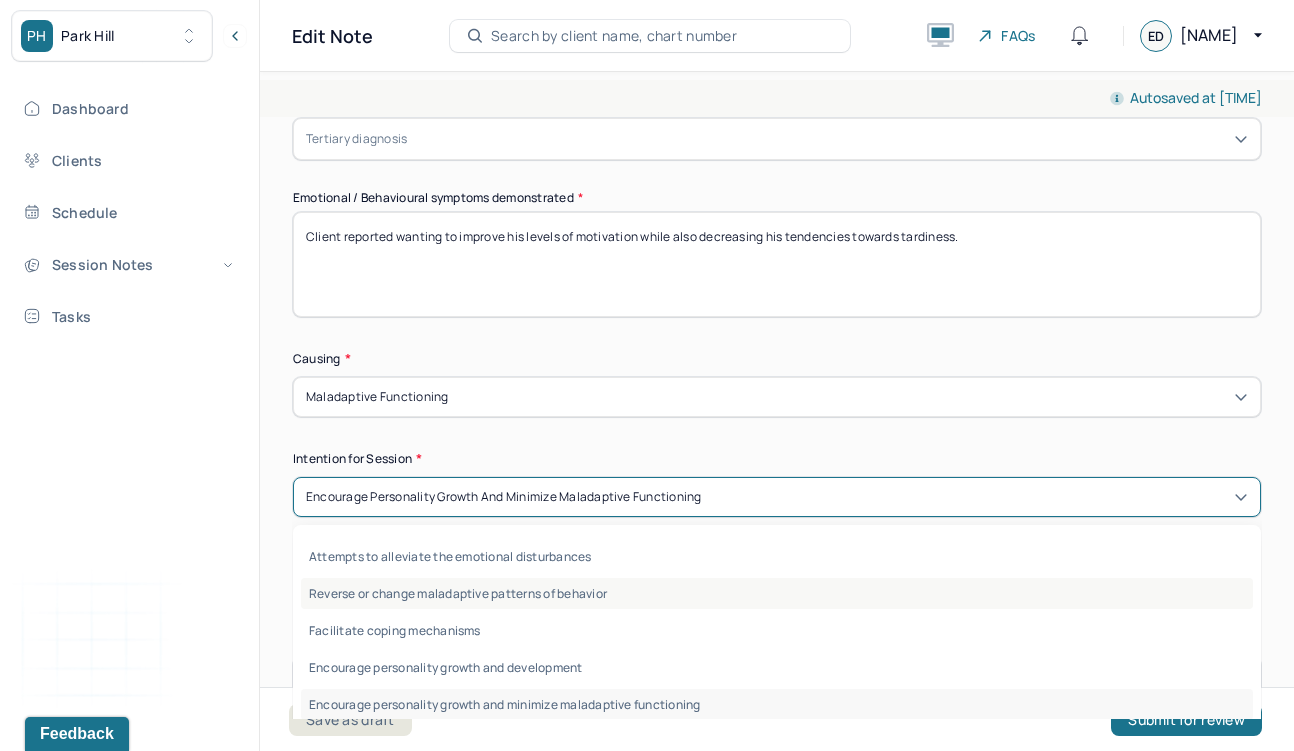click on "Reverse or change maladaptive patterns of behavior" at bounding box center [777, 593] 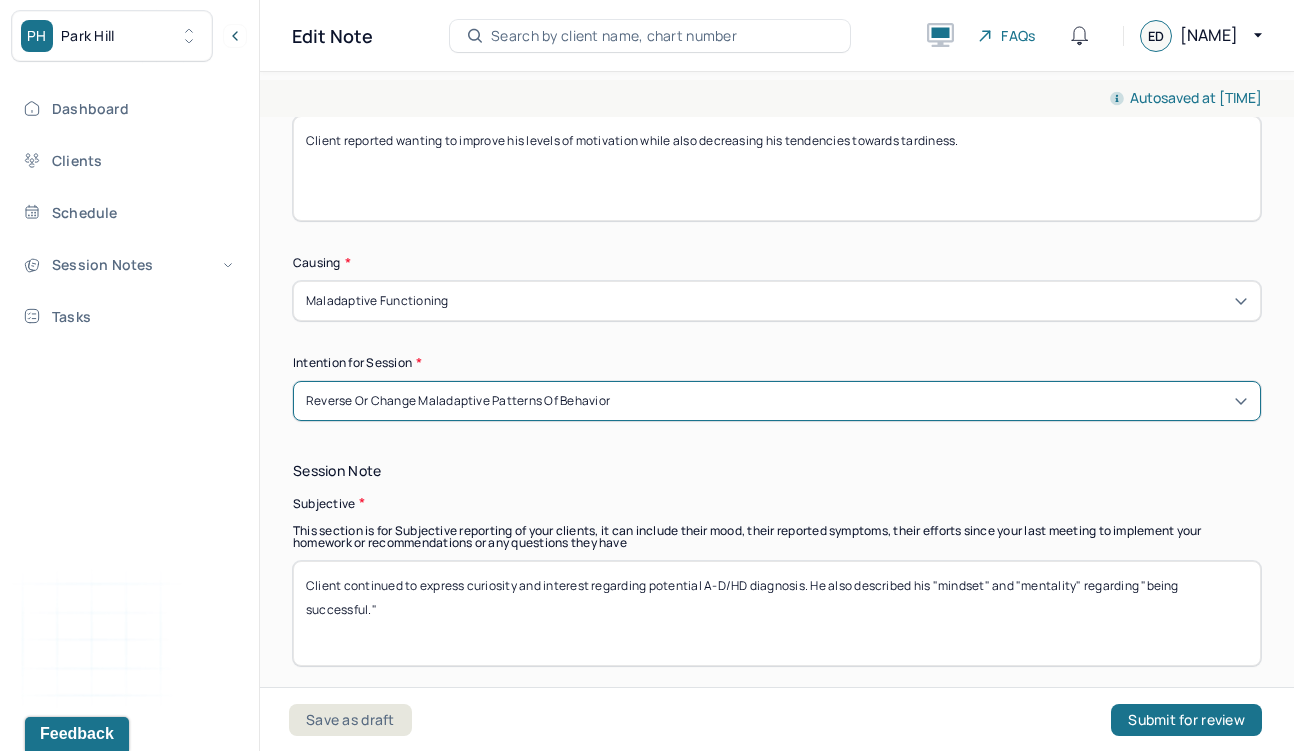 scroll, scrollTop: 862, scrollLeft: 0, axis: vertical 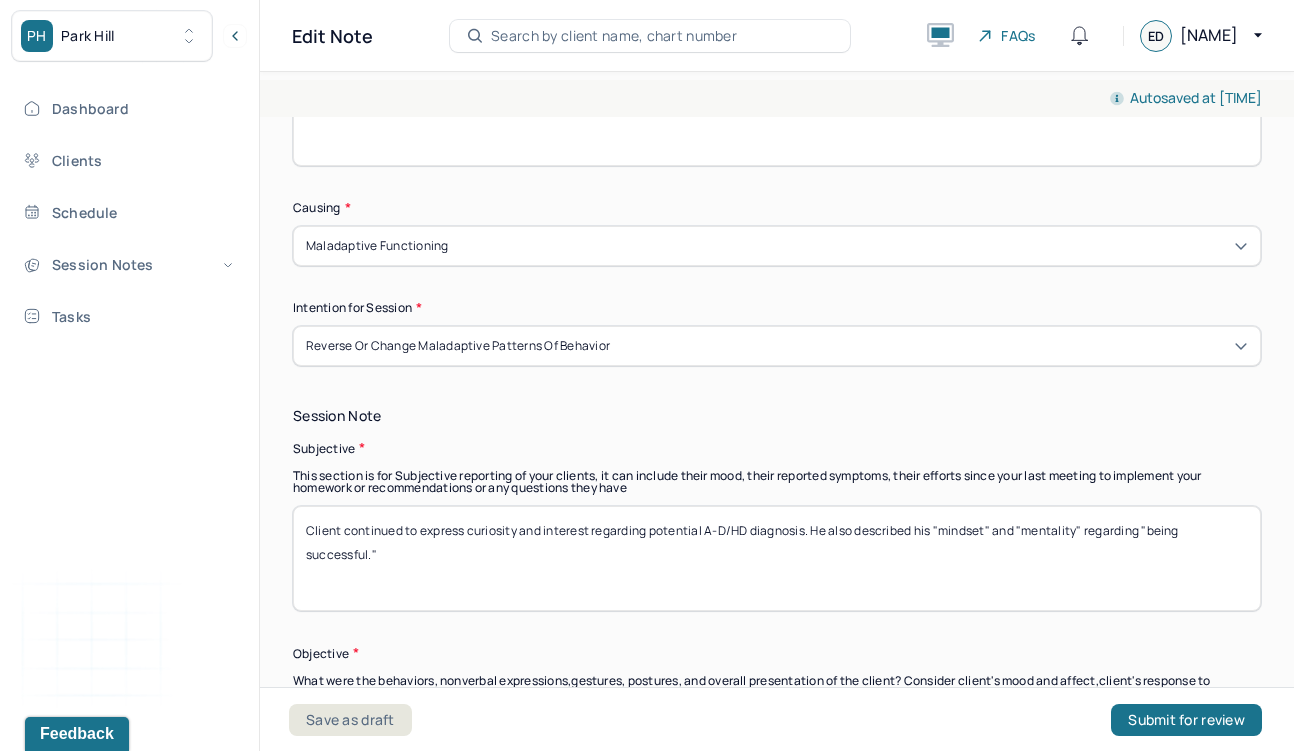 drag, startPoint x: 416, startPoint y: 548, endPoint x: 287, endPoint y: 531, distance: 130.11533 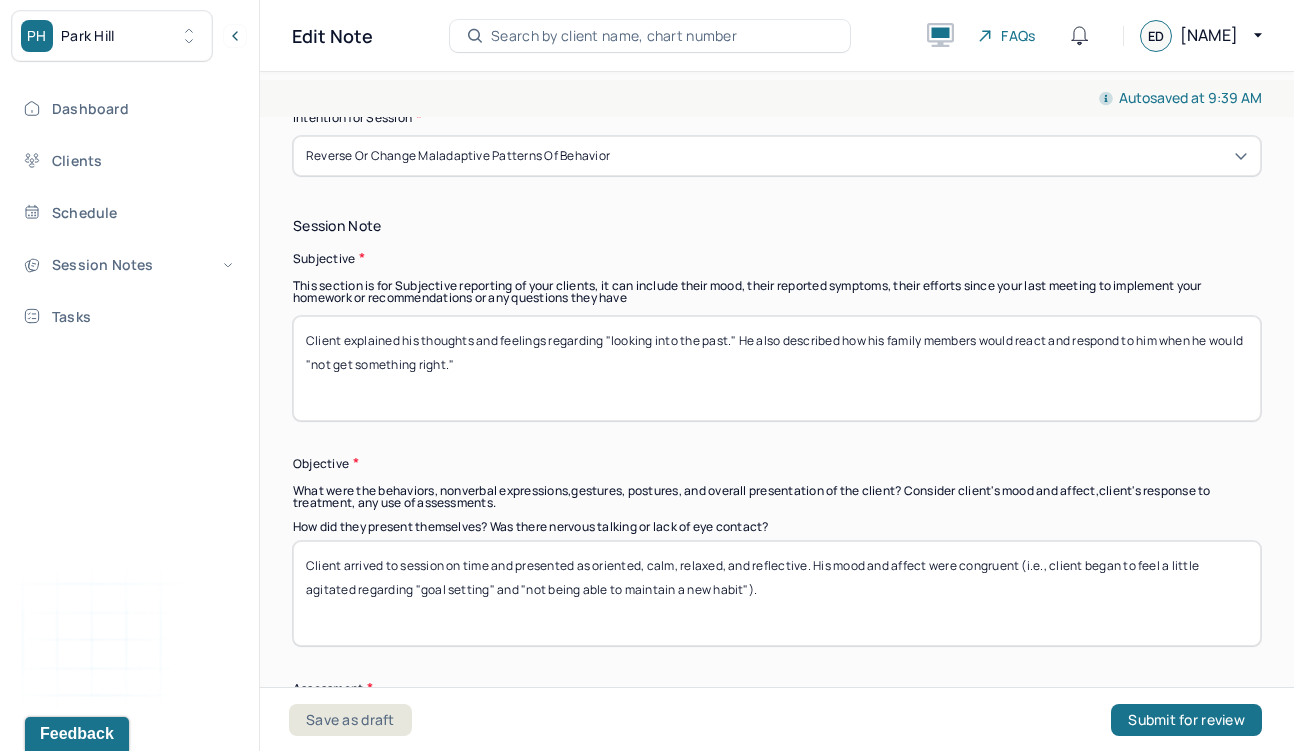scroll, scrollTop: 1069, scrollLeft: 0, axis: vertical 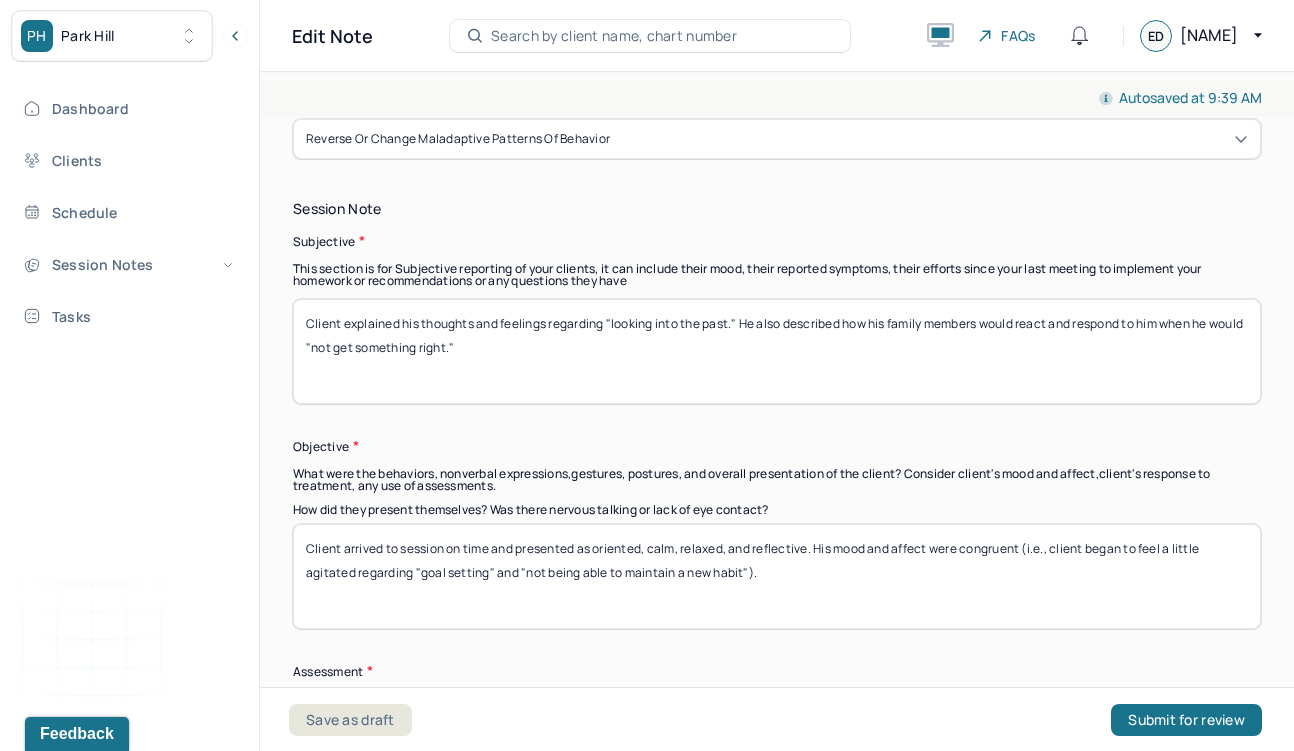 type on "Client explained his thoughts and feelings regarding "looking into the past." He also described how his family members would react and respond to him when he would "not get something right."" 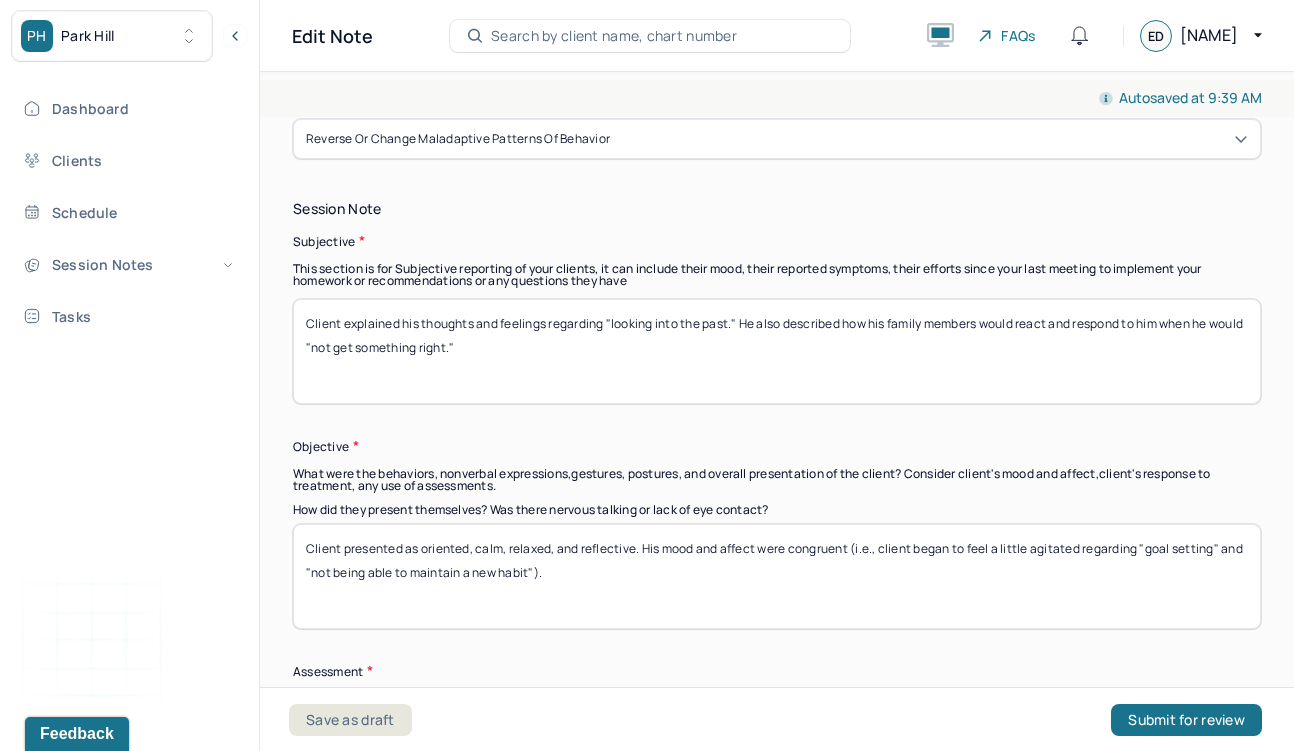 drag, startPoint x: 418, startPoint y: 548, endPoint x: 639, endPoint y: 549, distance: 221.00226 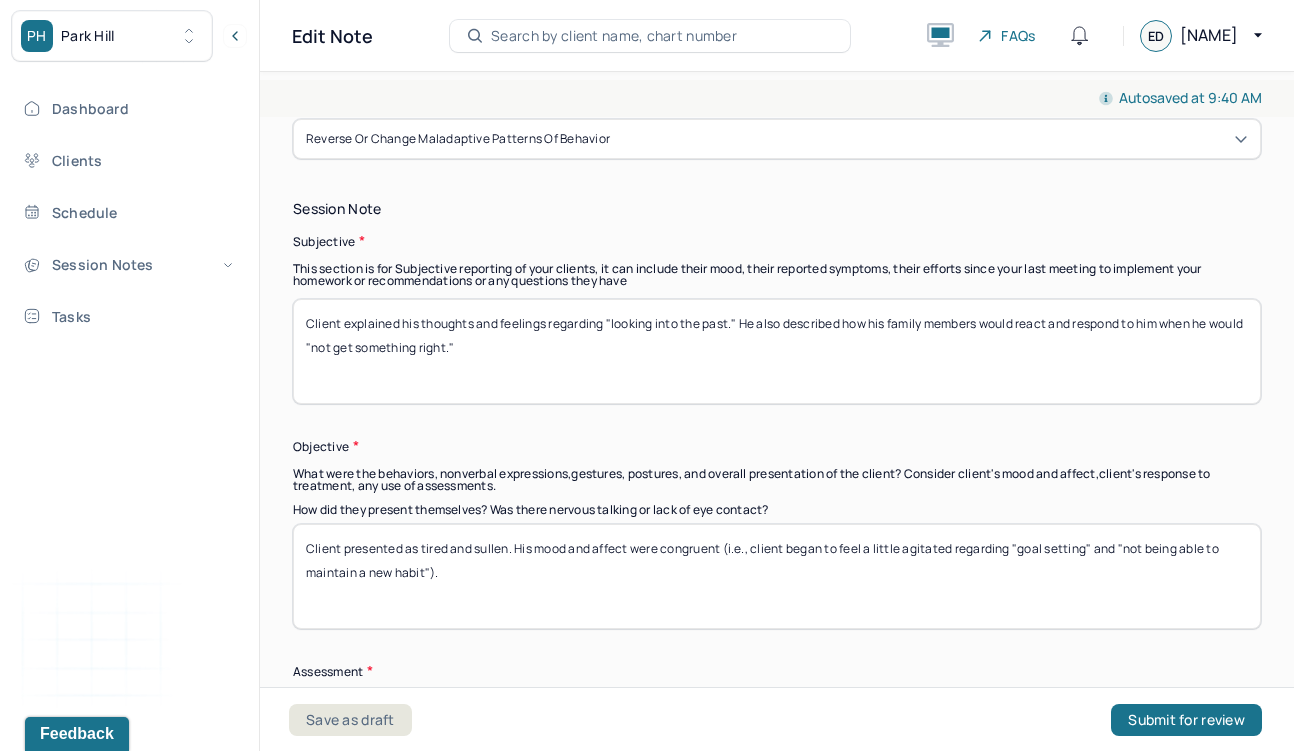 drag, startPoint x: 719, startPoint y: 574, endPoint x: 726, endPoint y: 551, distance: 24.04163 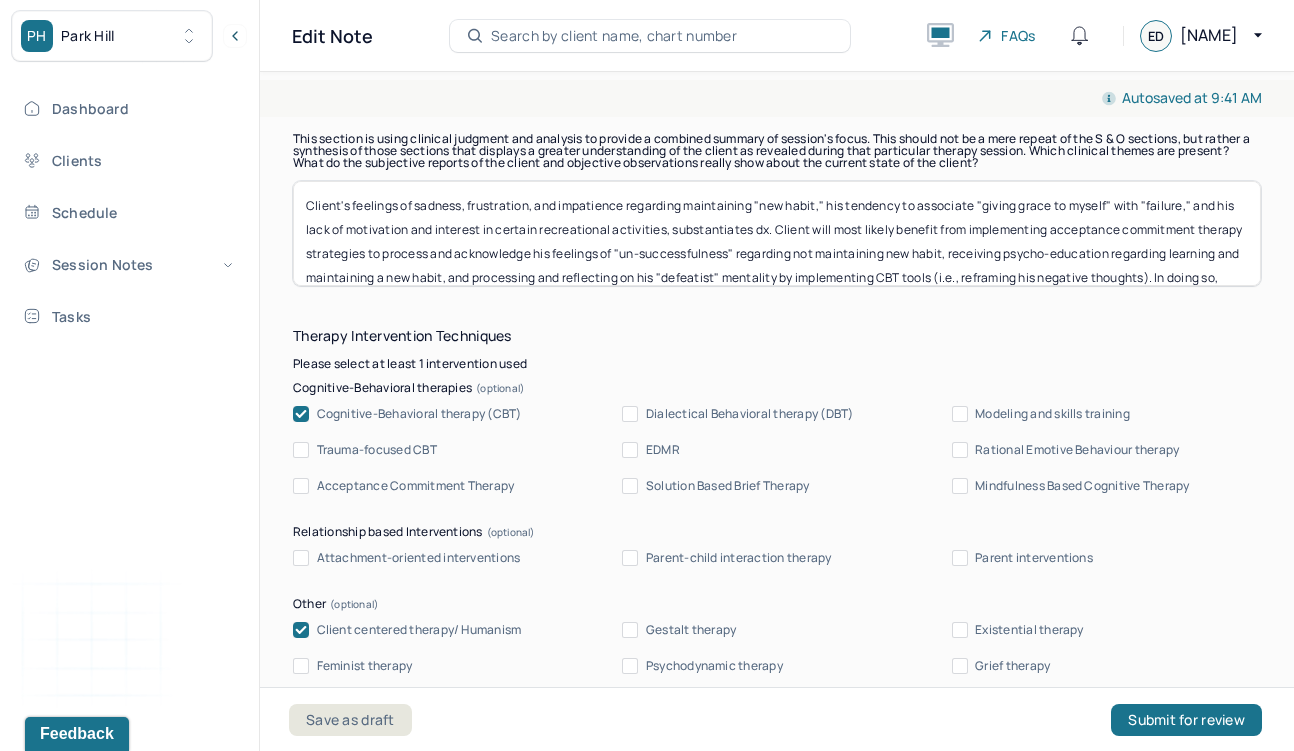 type on "Client presented as tired and sullen. His mood and affect were congruent (client talked in a frustrated tone when talking about arriving late to session.)." 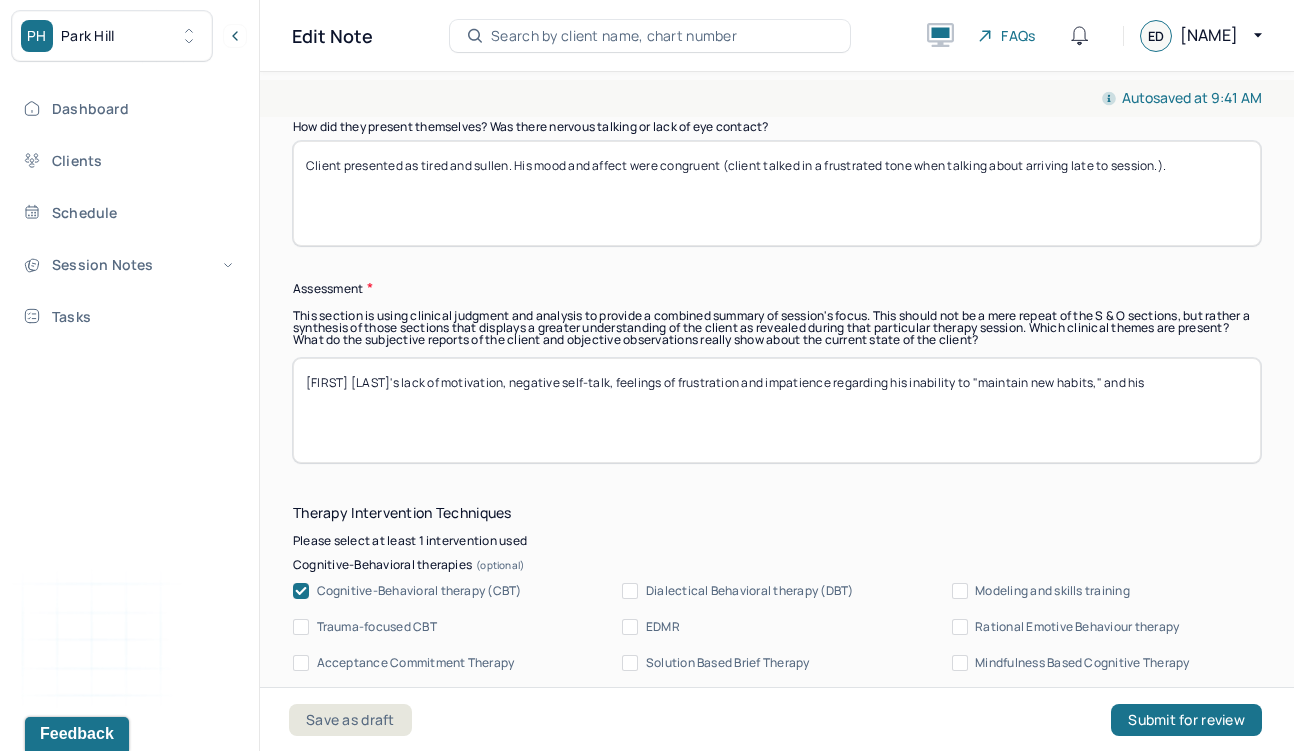 scroll, scrollTop: 1445, scrollLeft: 0, axis: vertical 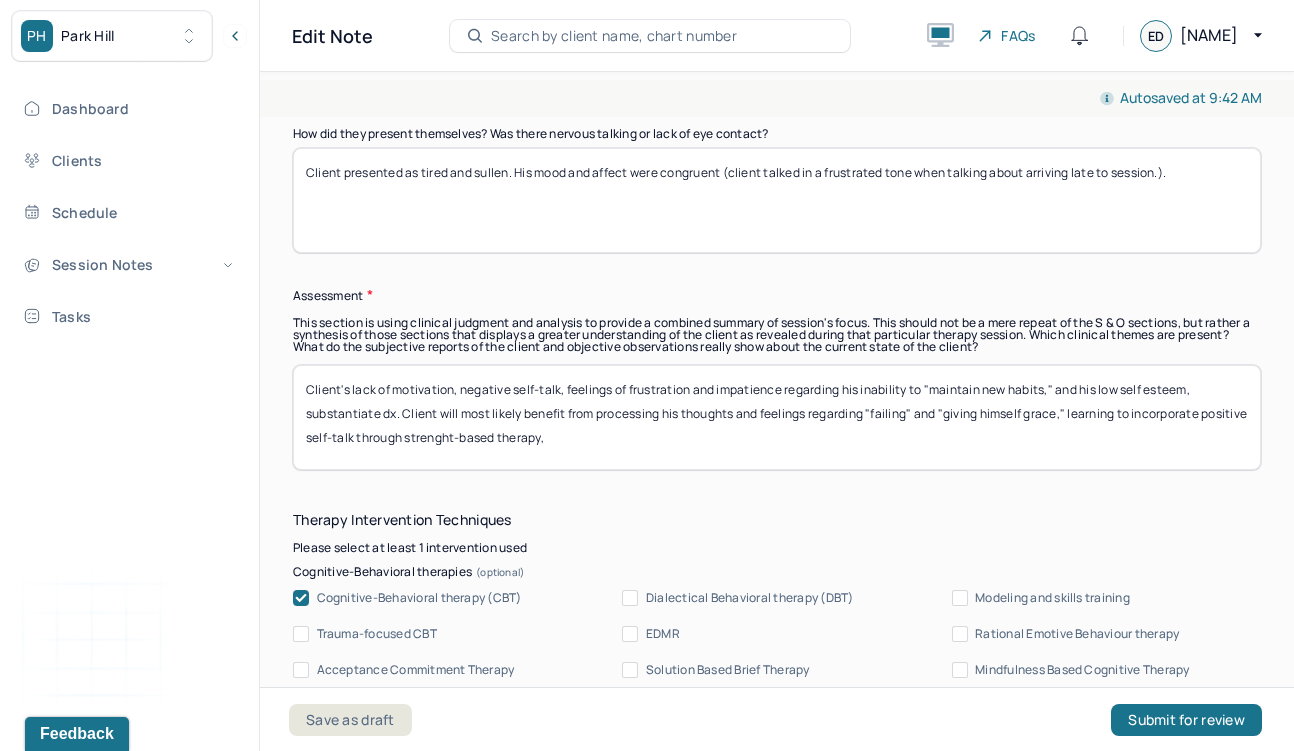 click on "Client's lack of motivation, negative self-talk, feelings of frustration and impatience regarding his inability to "maintain new habits," and his low self esteem, substantiate dx. Client will most likely benefit from processing his thoughts and feelings regarding "failing" and "giving himself grace," learning to" at bounding box center (777, 417) 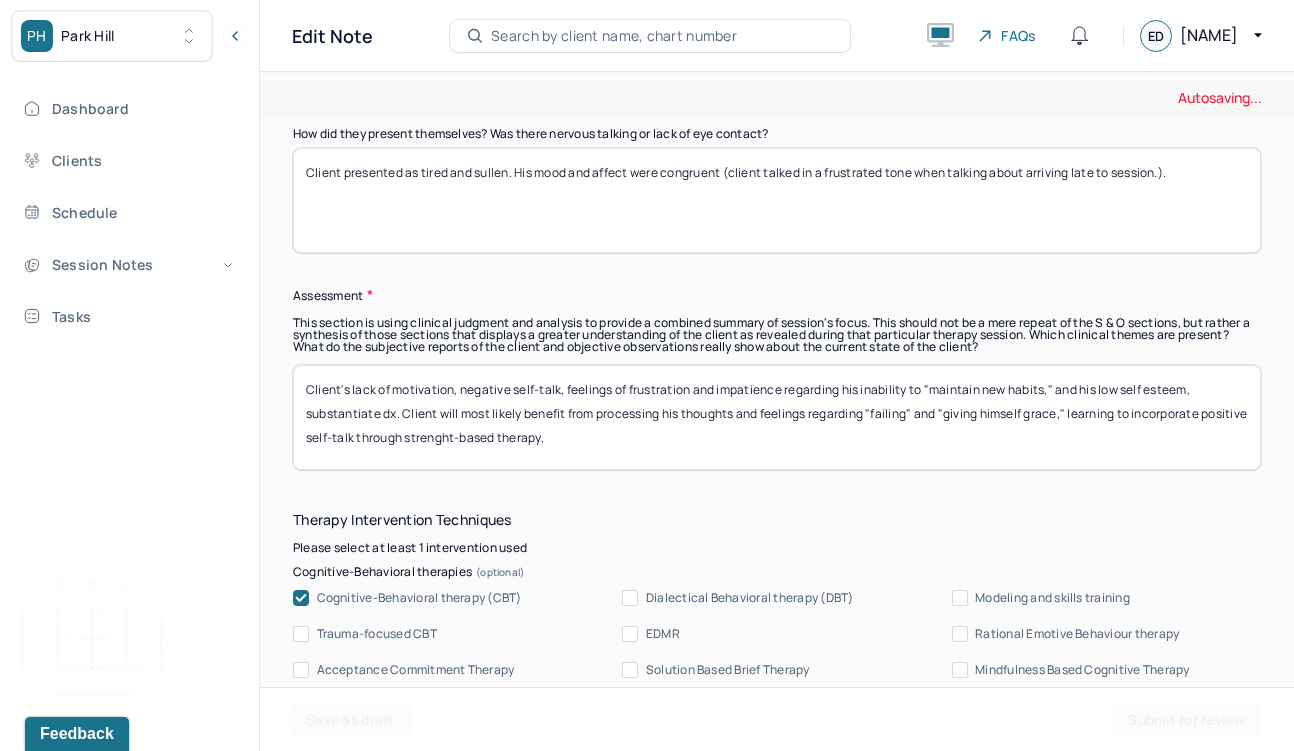 click on "Client's lack of motivation, negative self-talk, feelings of frustration and impatience regarding his inability to "maintain new habits," and his low self esteem, substantiate dx. Client will most likely benefit from processing his thoughts and feelings regarding "failing" and "giving himself grace," learning to" at bounding box center [777, 417] 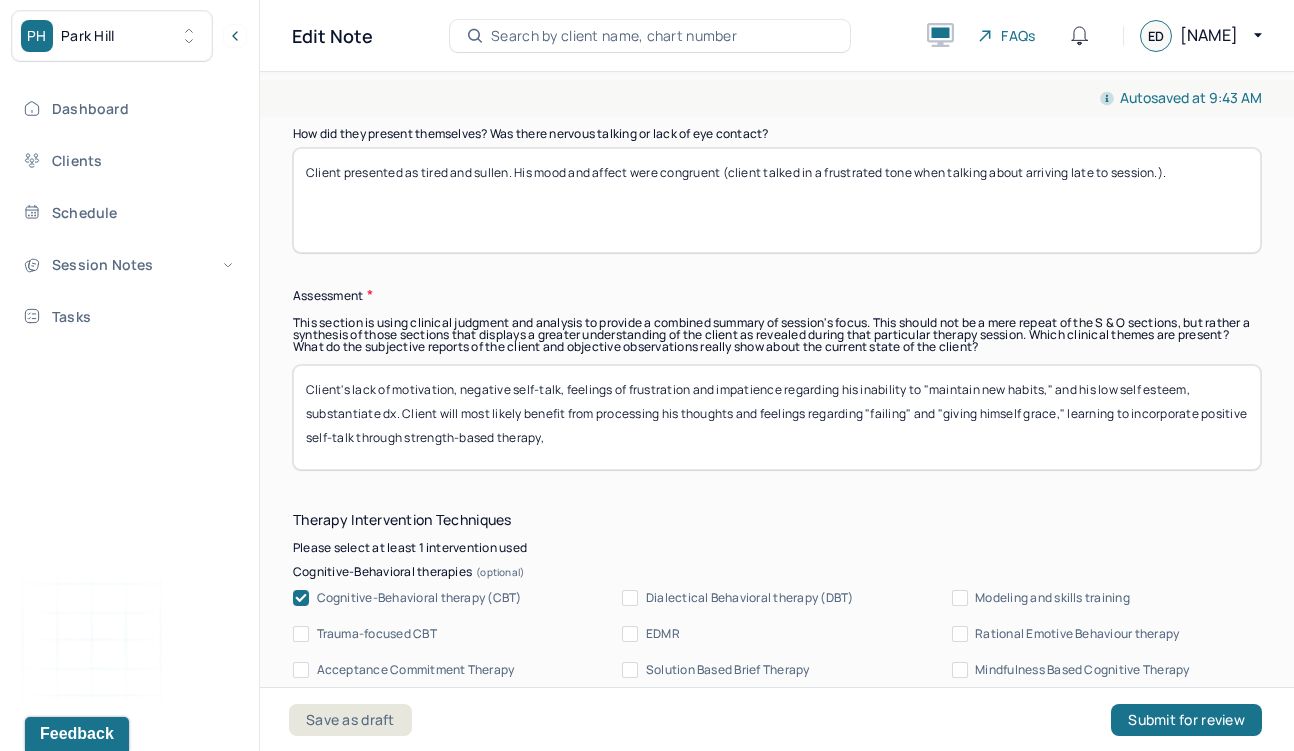 click on "Client's lack of motivation, negative self-talk, feelings of frustration and impatience regarding his inability to "maintain new habits," and his low self esteem, substantiate dx. Client will most likely benefit from processing his thoughts and feelings regarding "failing" and "giving himself grace," learning to incorporate positive self-talk through strenght-based therapy," at bounding box center [777, 417] 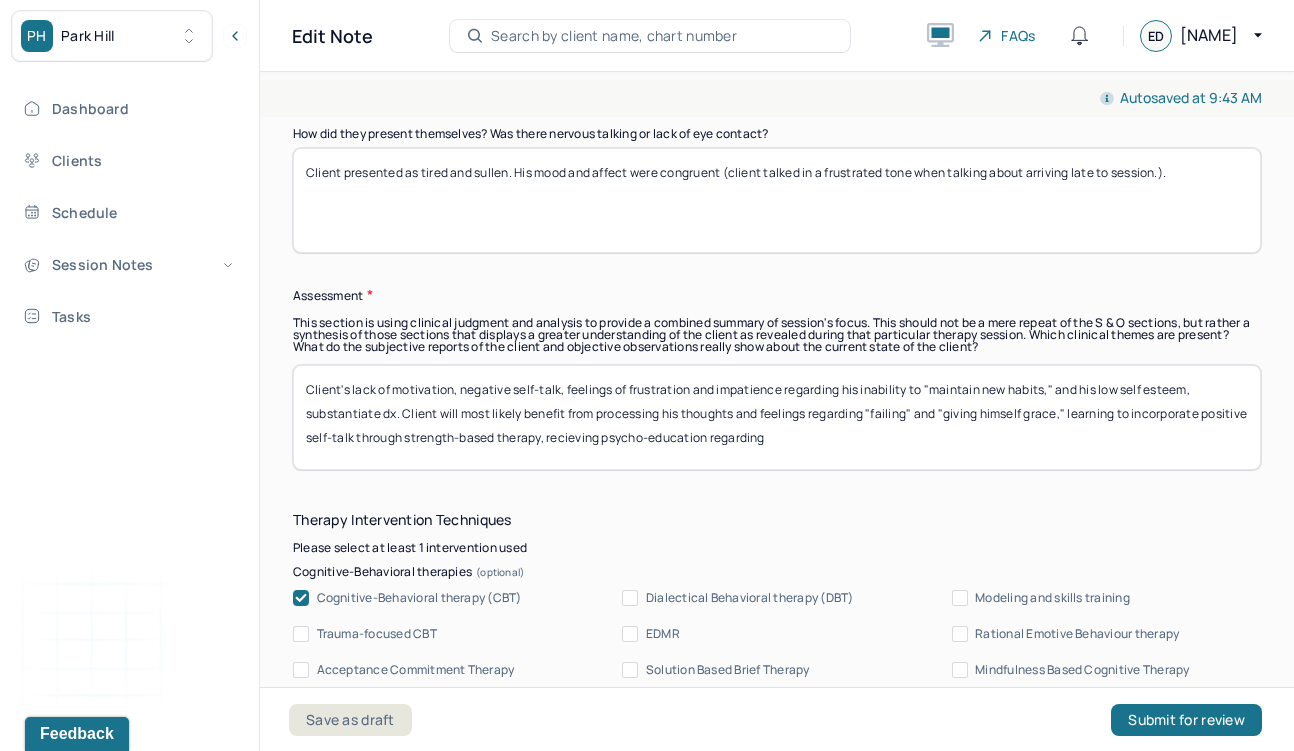 click on "Client's lack of motivation, negative self-talk, feelings of frustration and impatience regarding his inability to "maintain new habits," and his low self esteem, substantiate dx. Client will most likely benefit from processing his thoughts and feelings regarding "failing" and "giving himself grace," learning to incorporate positive self-talk through strength-based therapy," at bounding box center [777, 417] 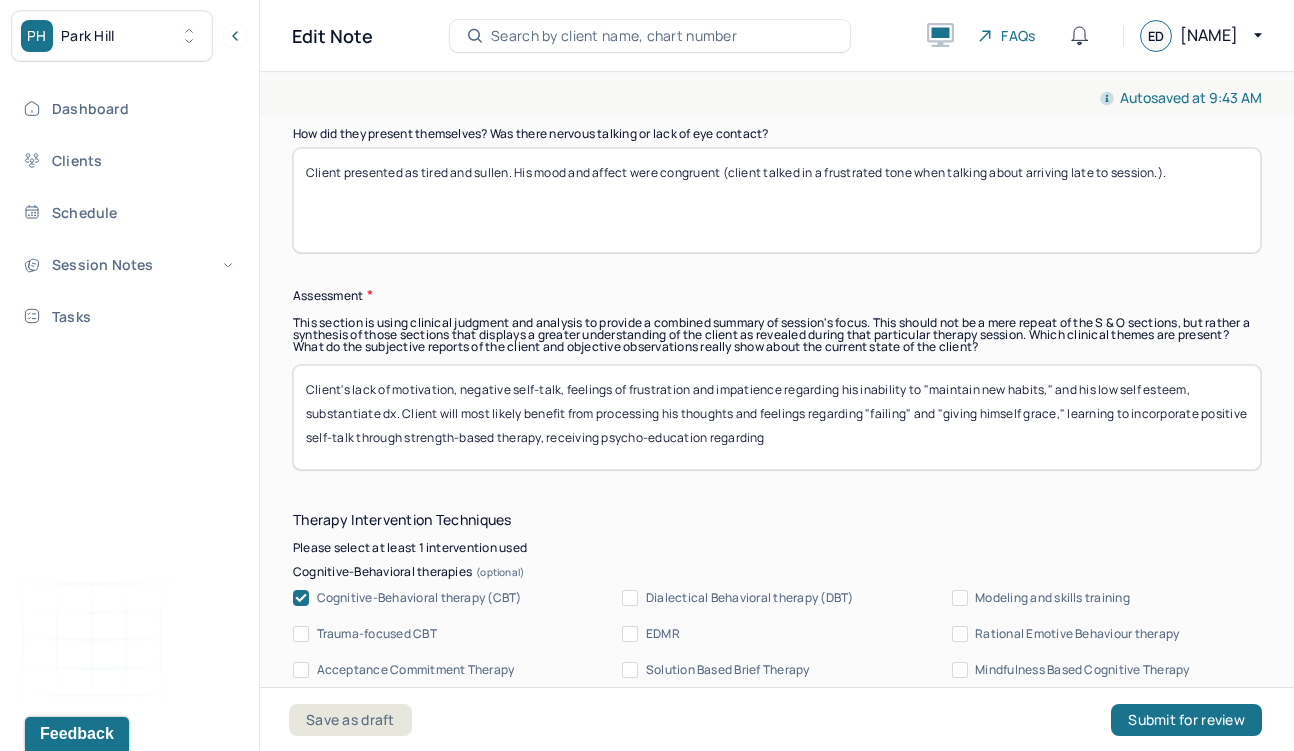 click on "Client's lack of motivation, negative self-talk, feelings of frustration and impatience regarding his inability to "maintain new habits," and his low self esteem, substantiate dx. Client will most likely benefit from processing his thoughts and feelings regarding "failing" and "giving himself grace," learning to incorporate positive self-talk through strength-based therapy, recieving psycho-education regarding" at bounding box center [777, 417] 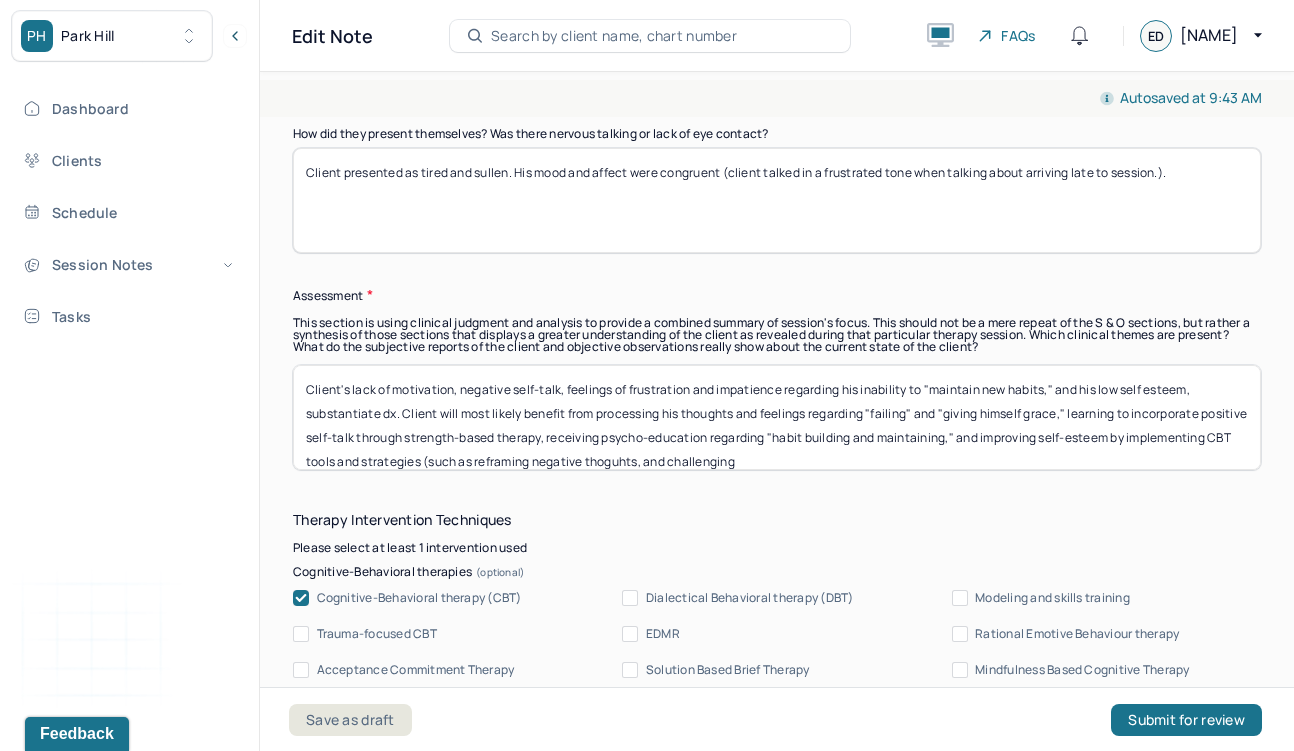 click on "Client's lack of motivation, negative self-talk, feelings of frustration and impatience regarding his inability to "maintain new habits," and his low self esteem, substantiate dx. Client will most likely benefit from processing his thoughts and feelings regarding "failing" and "giving himself grace," learning to incorporate positive self-talk through strength-based therapy, receiving psycho-education regarding "habit building and maintaining," and improving self-esteem by implementing CBT tools and strategies (such as reframing," at bounding box center [777, 417] 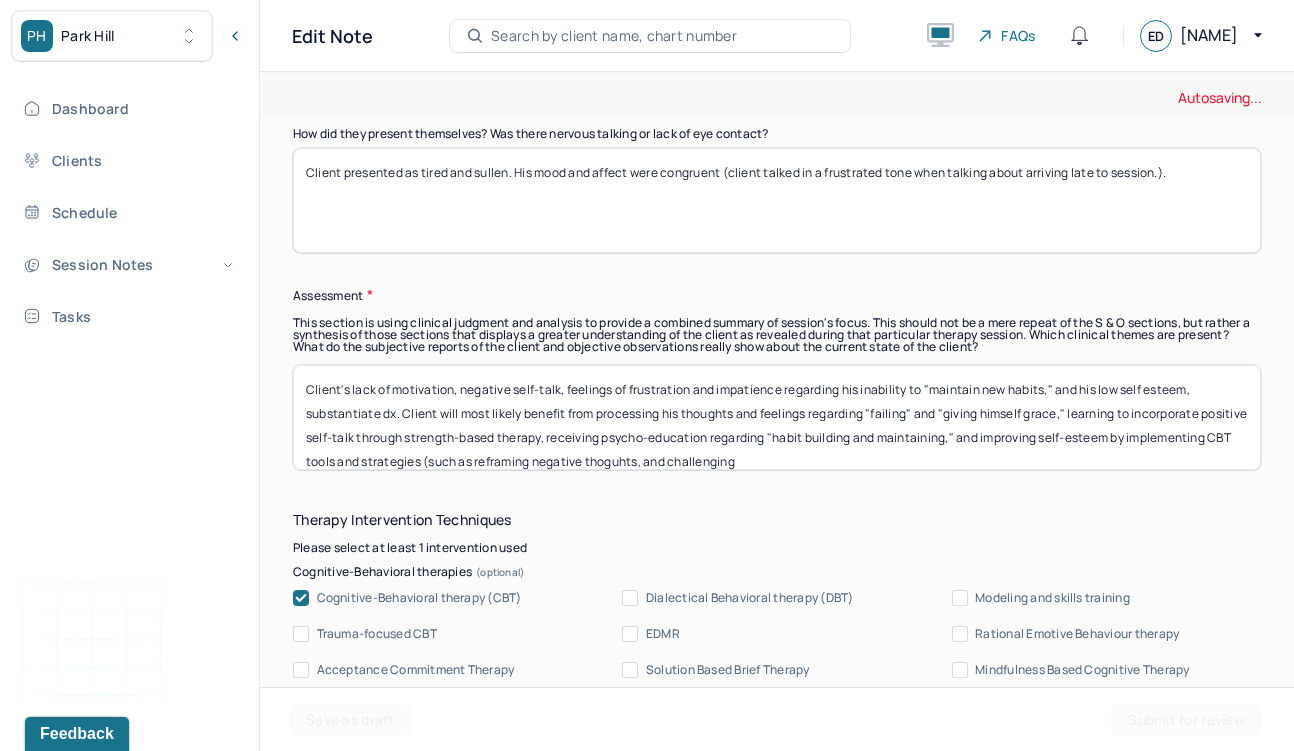 click on "Client's lack of motivation, negative self-talk, feelings of frustration and impatience regarding his inability to "maintain new habits," and his low self esteem, substantiate dx. Client will most likely benefit from processing his thoughts and feelings regarding "failing" and "giving himself grace," learning to incorporate positive self-talk through strength-based therapy, receiving psycho-education regarding "habit building and maintaining," and improving self-esteem by implementing CBT tools and strategies (such as reframing," at bounding box center [777, 417] 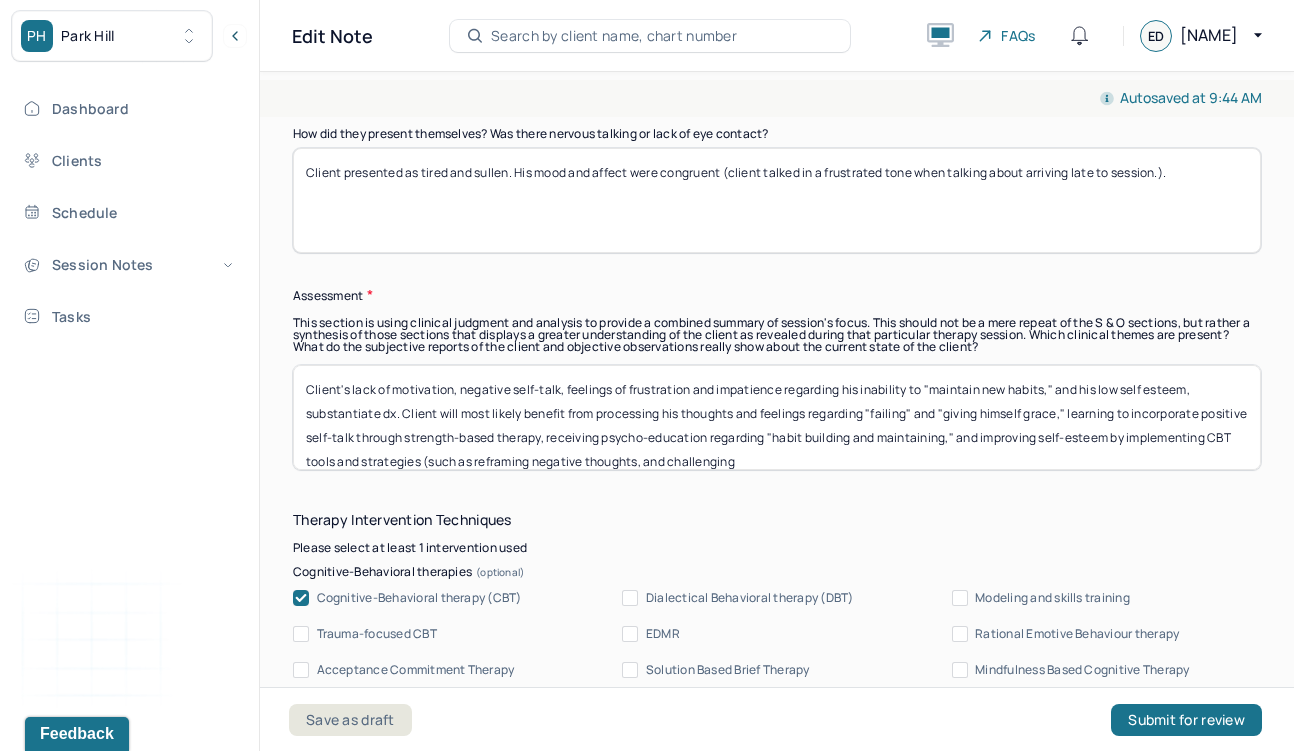 click on "Client's lack of motivation, negative self-talk, feelings of frustration and impatience regarding his inability to "maintain new habits," and his low self esteem, substantiate dx. Client will most likely benefit from processing his thoughts and feelings regarding "failing" and "giving himself grace," learning to incorporate positive self-talk through strength-based therapy, receiving psycho-education regarding "habit building and maintaining," and improving self-esteem by implementing CBT tools and strategies (such as reframing negative thoguhts, and challenging" at bounding box center [777, 417] 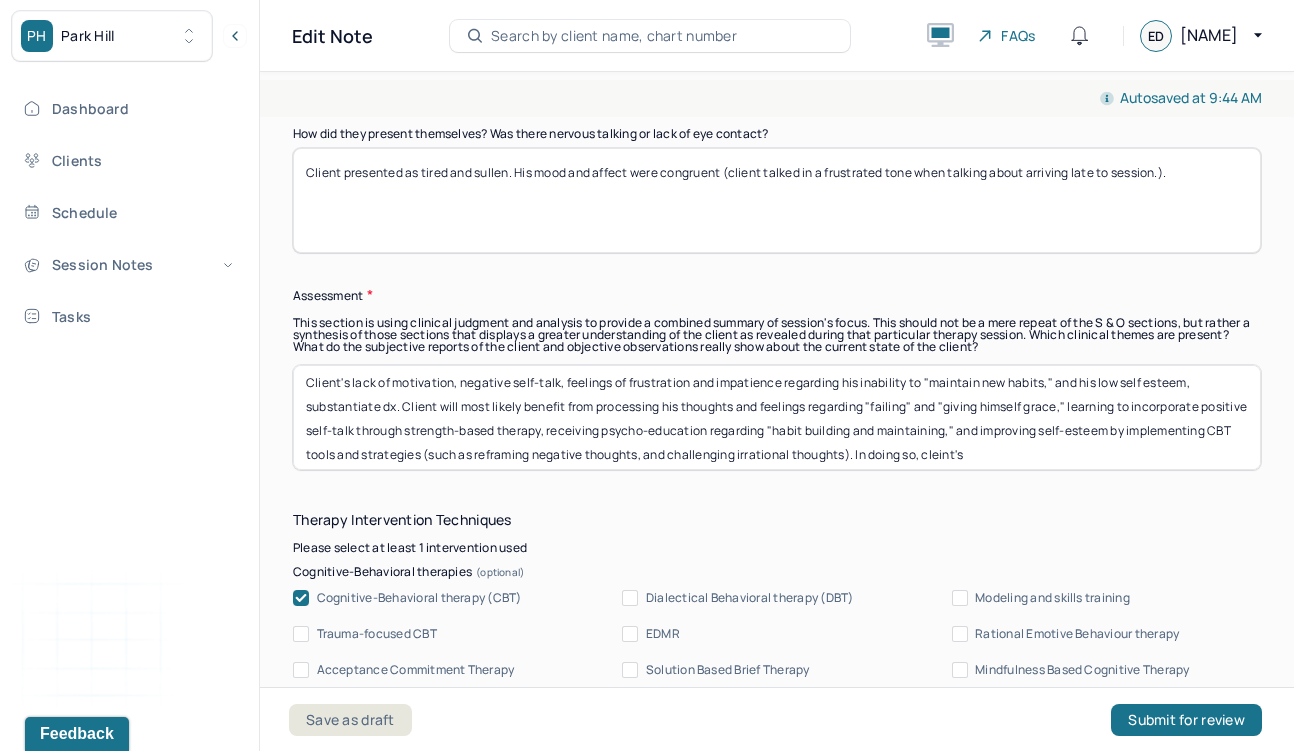 scroll, scrollTop: 16, scrollLeft: 0, axis: vertical 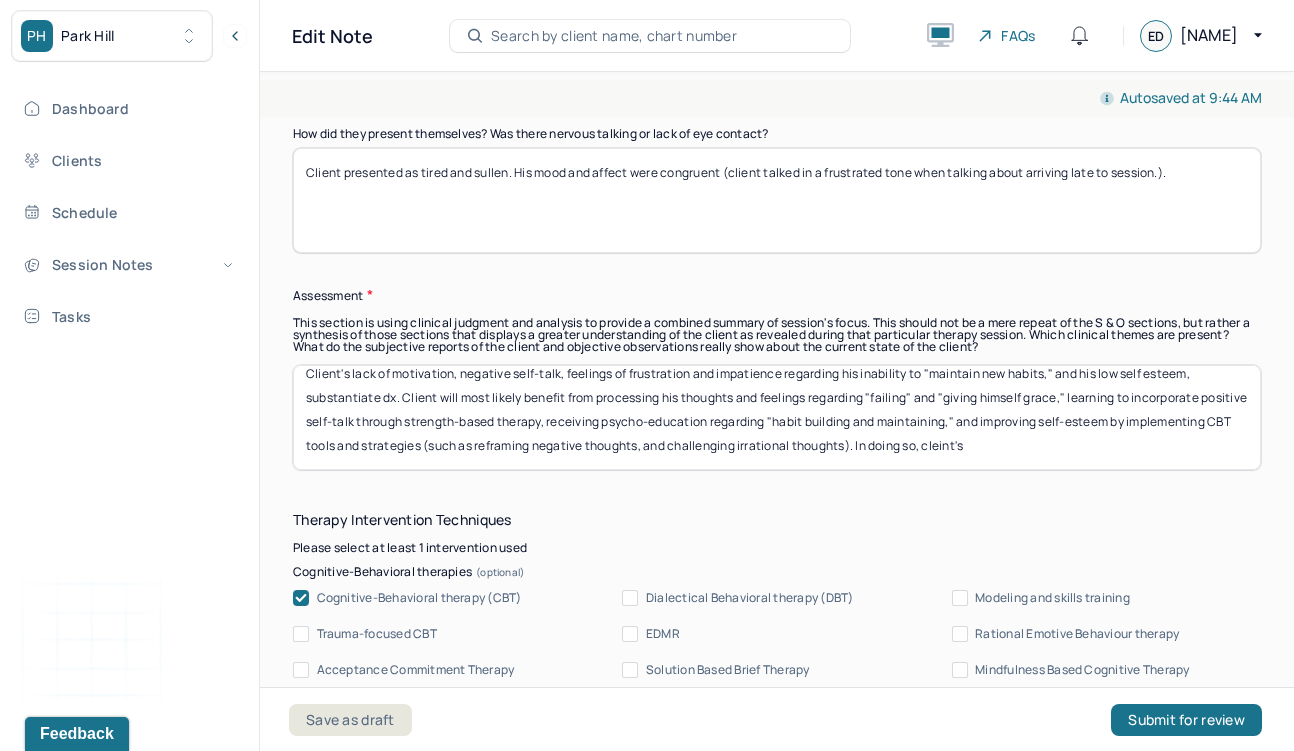 drag, startPoint x: 1096, startPoint y: 457, endPoint x: 965, endPoint y: 454, distance: 131.03435 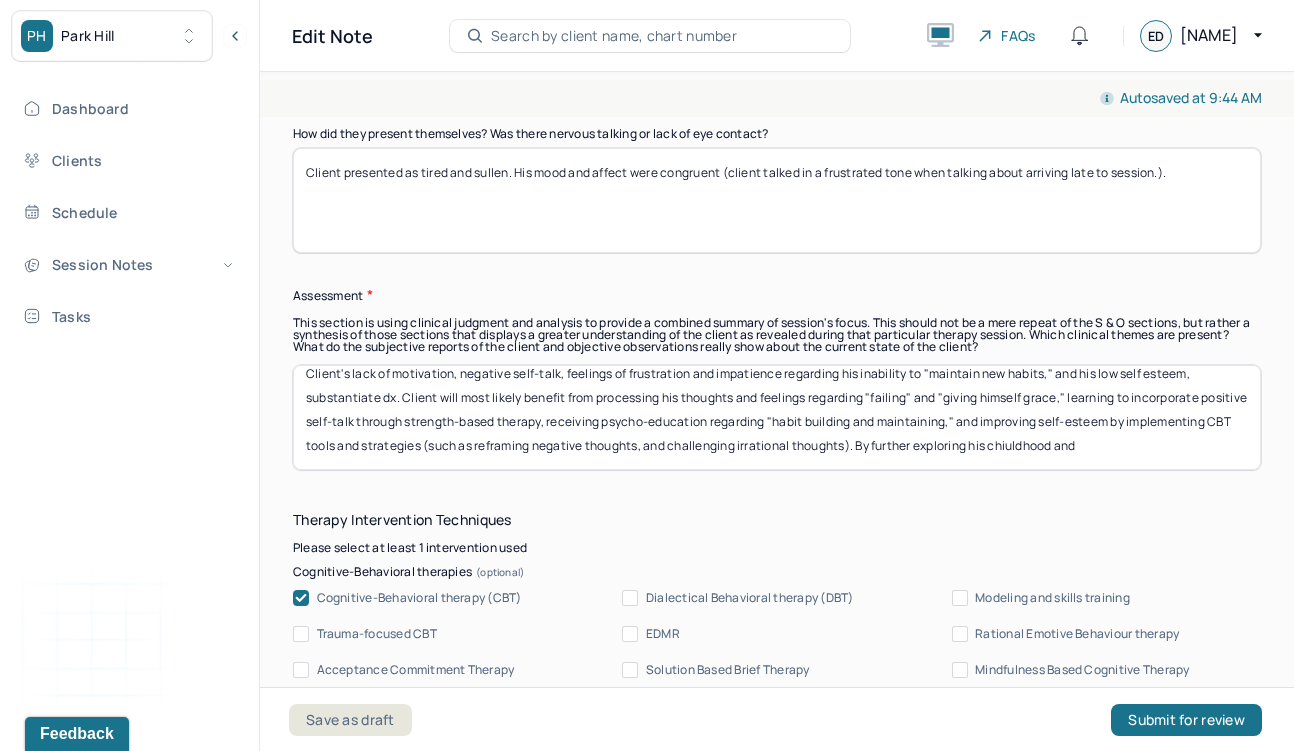 click on "Client's lack of motivation, negative self-talk, feelings of frustration and impatience regarding his inability to "maintain new habits," and his low self esteem, substantiate dx. Client will most likely benefit from processing his thoughts and feeli" at bounding box center (777, 417) 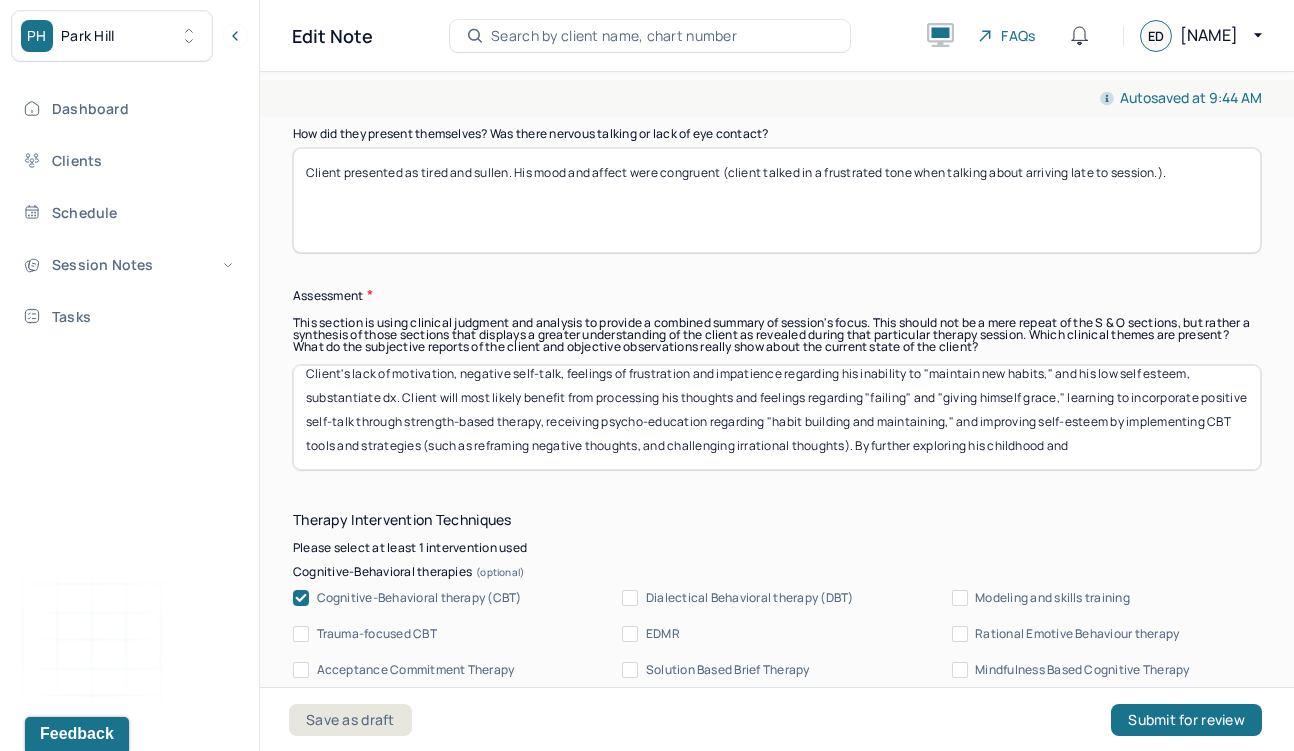click on "Client's lack of motivation, negative self-talk, feelings of frustration and impatience regarding his inability to "maintain new habits," and his low self esteem, substantiate dx. Client will most likely benefit from processing his thoughts and feelings regarding "failing" and "giving himself grace," learning to incorporate positive self-talk through strength-based therapy, receiving psycho-education regarding "habit building and maintaining," and improving self-esteem by implementing CBT tools and strategies (such as reframing negative thoughts, and challenging irrational thoughts). By further exploring his chiuldhood and" at bounding box center (777, 417) 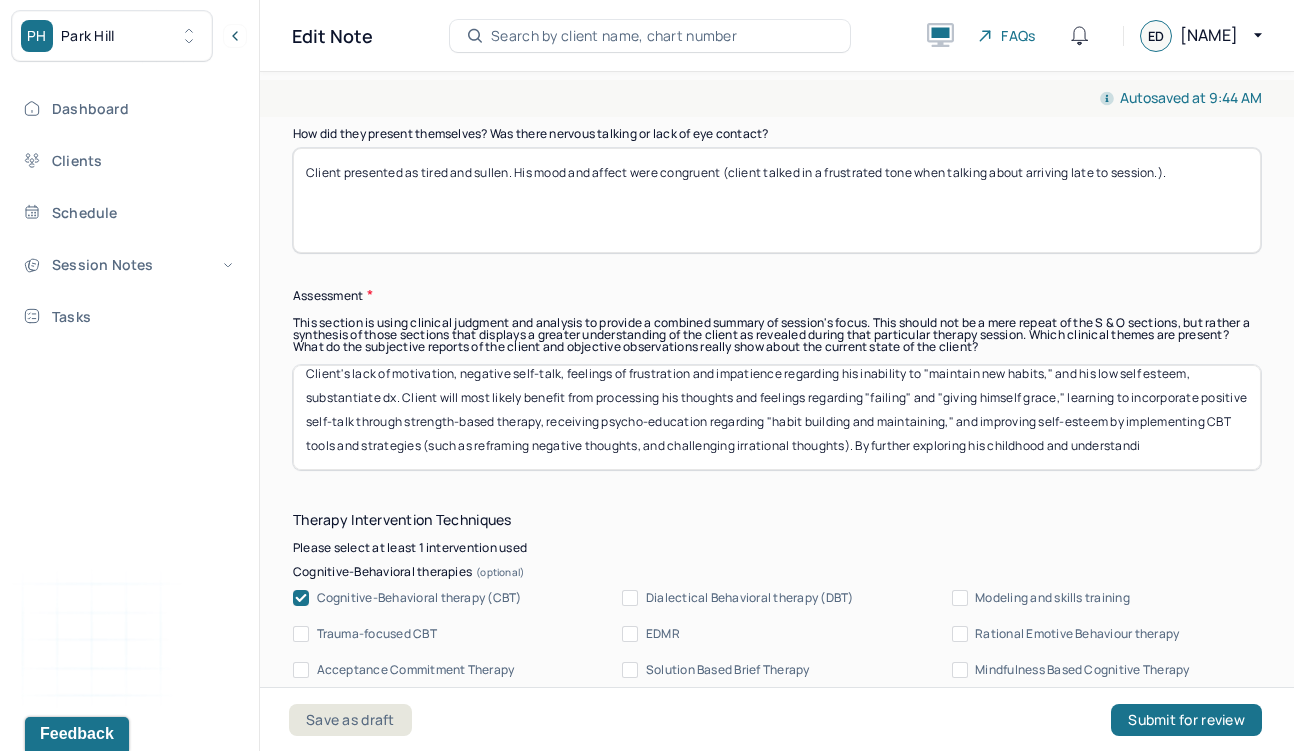 scroll, scrollTop: 24, scrollLeft: 0, axis: vertical 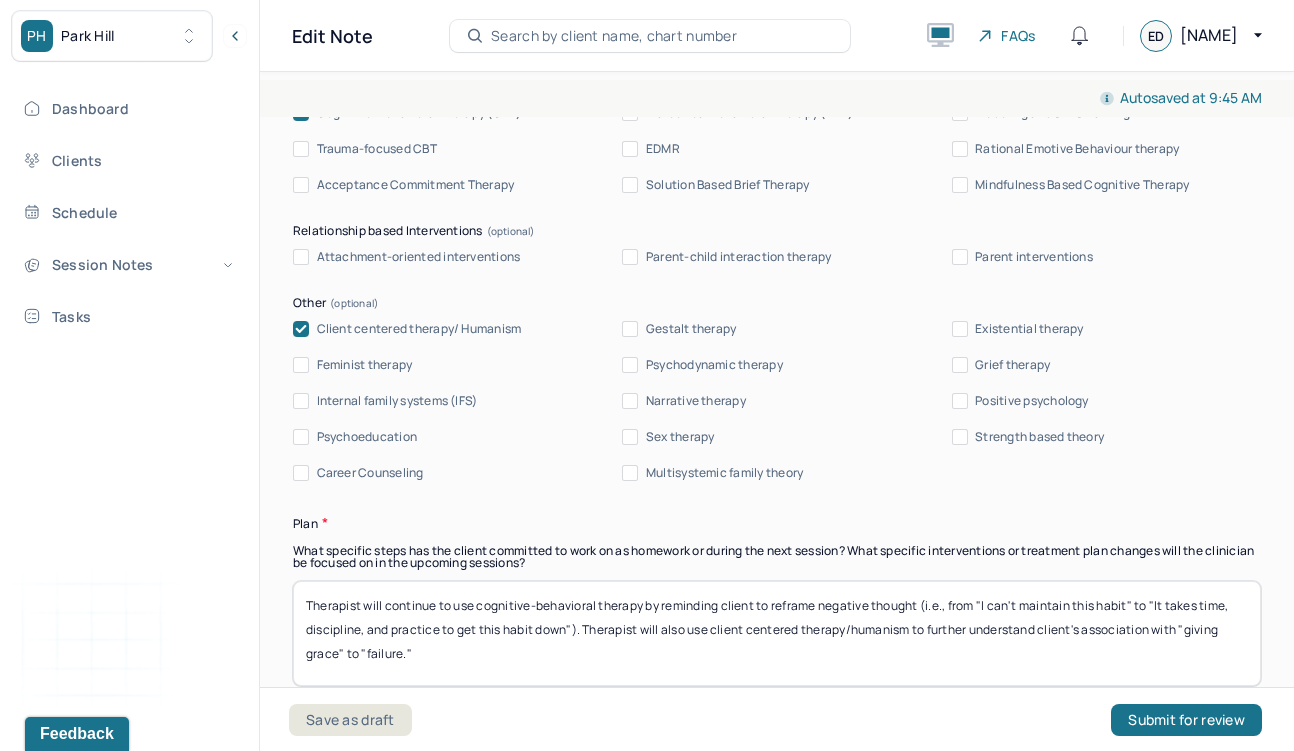 type on "Client's lack of motivation, negative self-talk, feelings of frustration and impatience regarding his inability to "maintain new habits," and his low self esteem, substantiate dx. Client will most likely benefit from processing his thoughts and feelings regarding "failing" and "giving himself grace," learning to incorporate positive self-talk through strength-based therapy, receiving psycho-education regarding "habit building and maintaining," and improving self-esteem by implementing CBT tools and strategies (such as reframing negative thoughts, and challenging irrational thoughts). By further exploring his childhood and understanding how his family members words played a role in his own idea of himself and his abilities, clients symptoms will decrease." 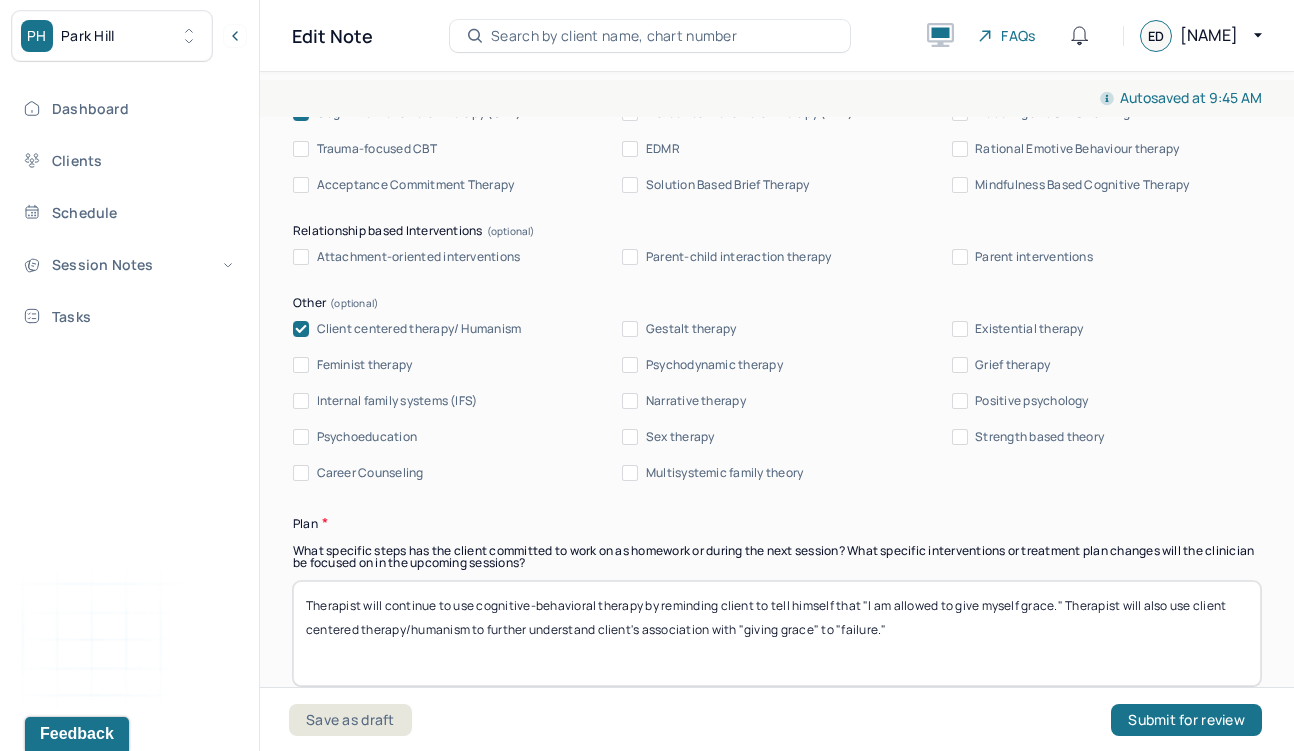 drag, startPoint x: 531, startPoint y: 631, endPoint x: 1057, endPoint y: 636, distance: 526.02374 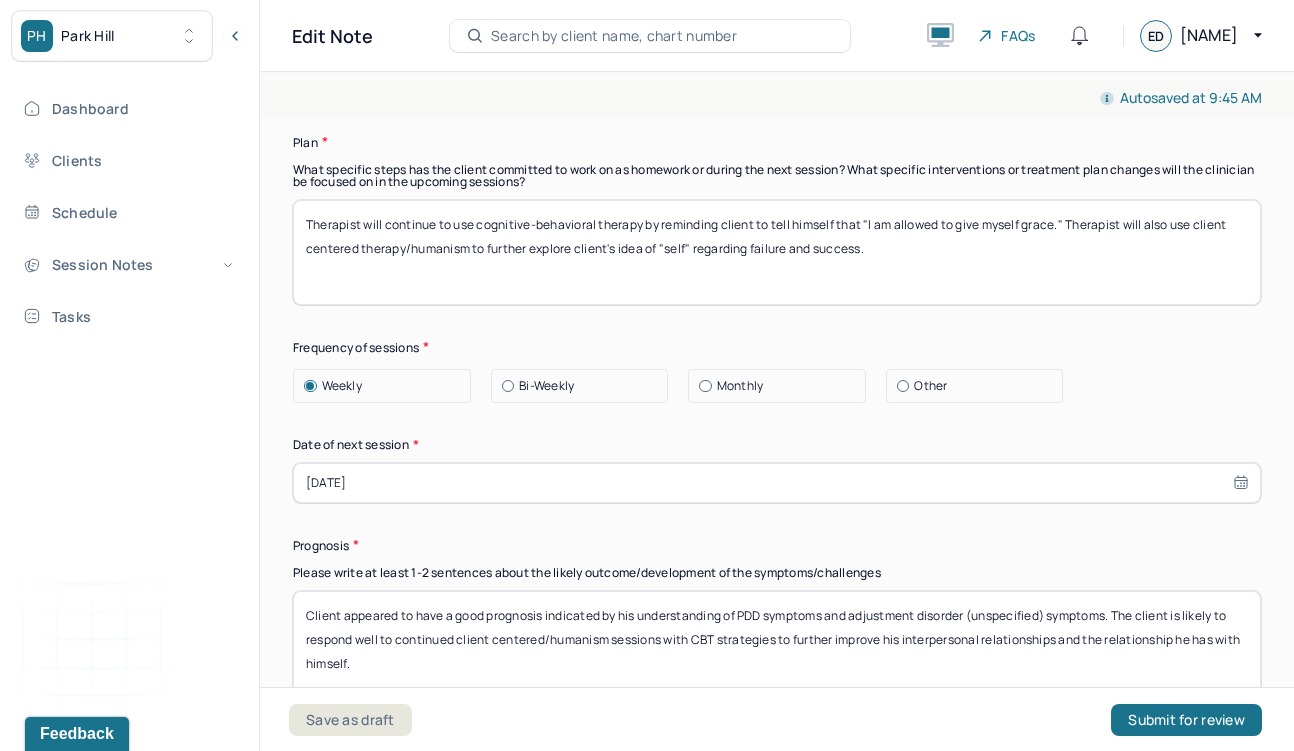 scroll, scrollTop: 2359, scrollLeft: 0, axis: vertical 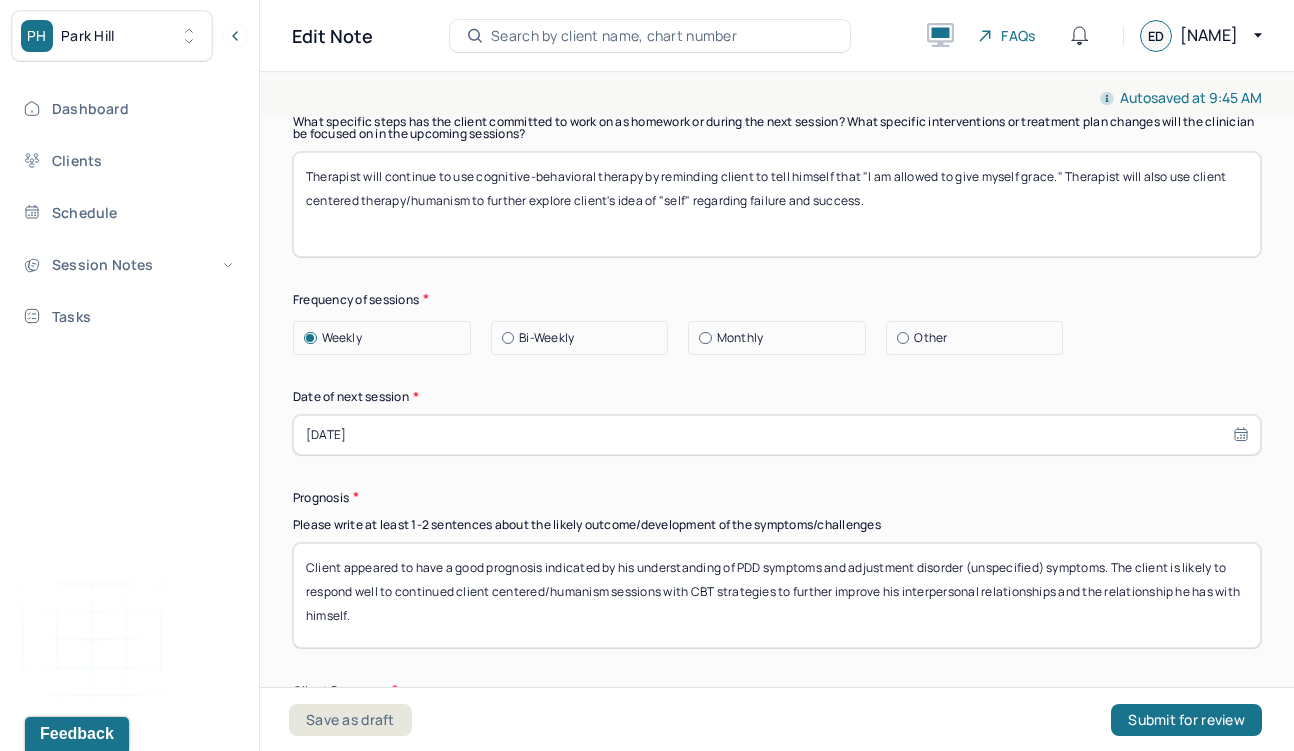 type on "Therapist will continue to use cognitive-behavioral therapy by reminding client to tell himself that "I am allowed to give myself grace." Therapist will also use client centered therapy/humanism to further explore client's idea of "self" regarding failure and success." 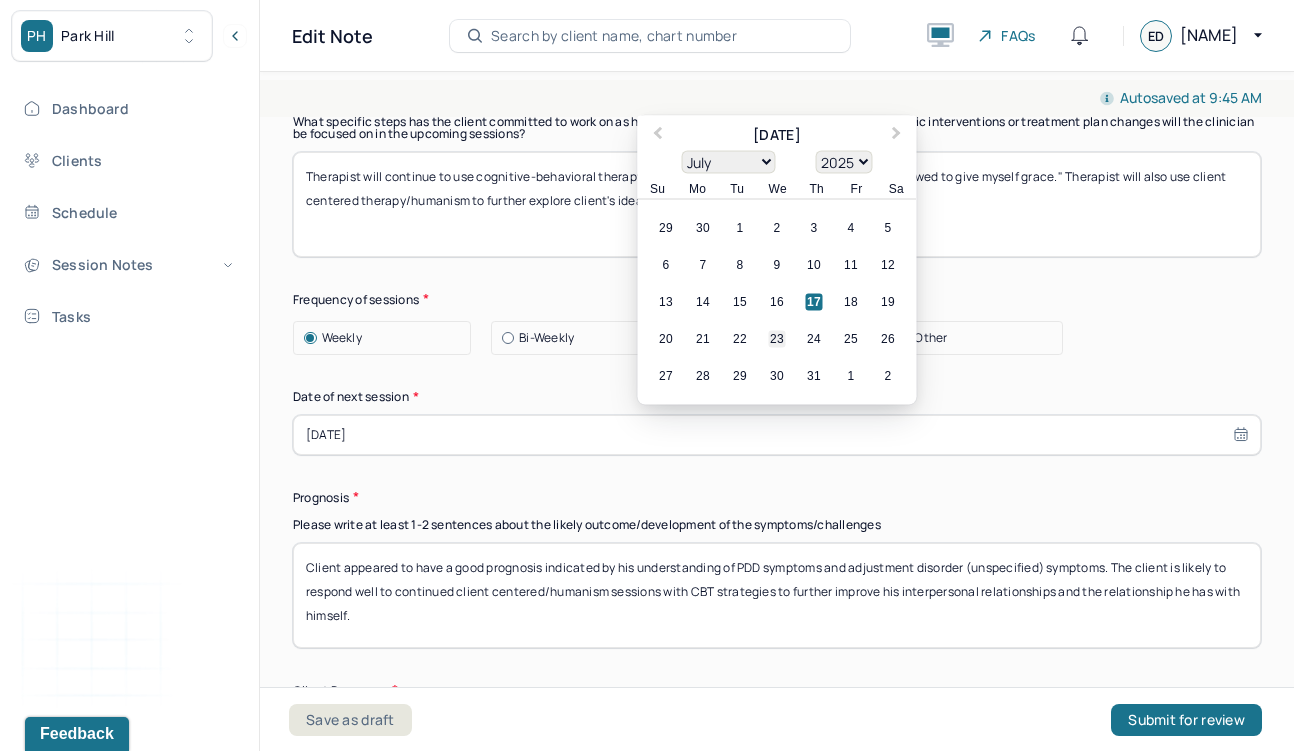 click on "23" at bounding box center (777, 338) 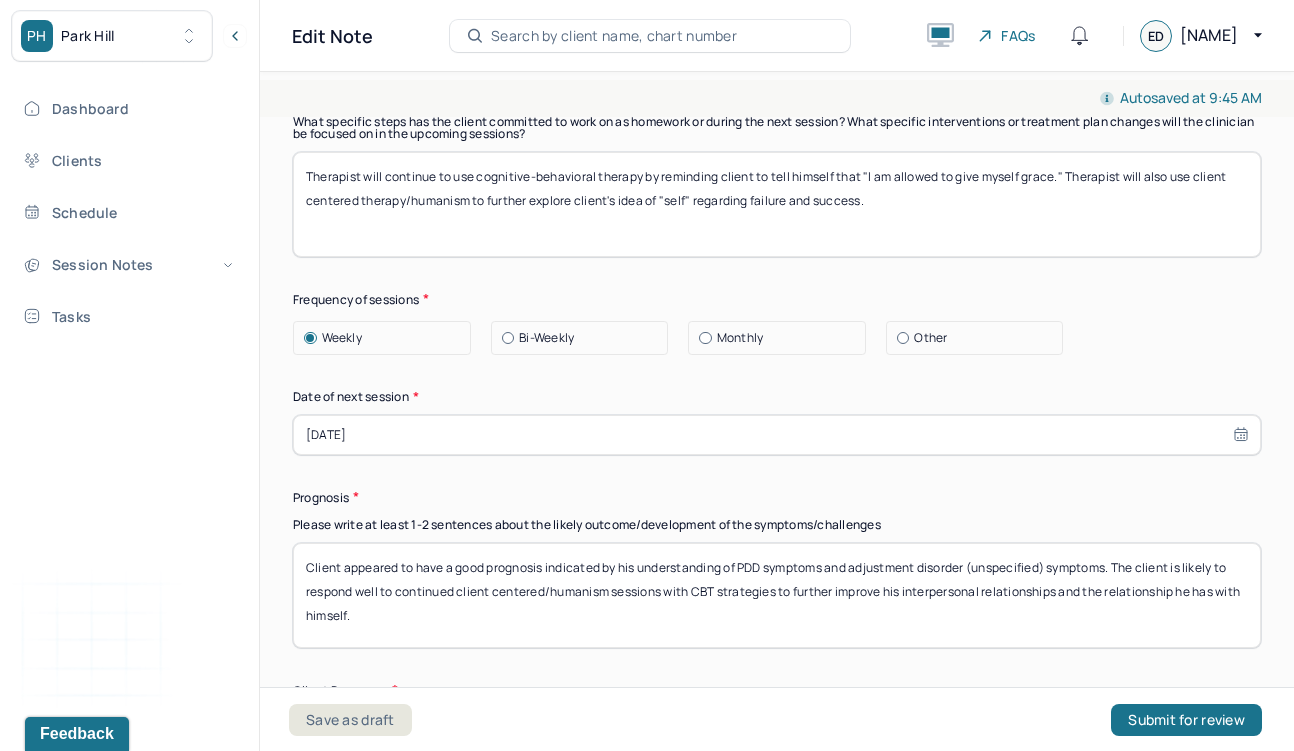 scroll, scrollTop: 2431, scrollLeft: 0, axis: vertical 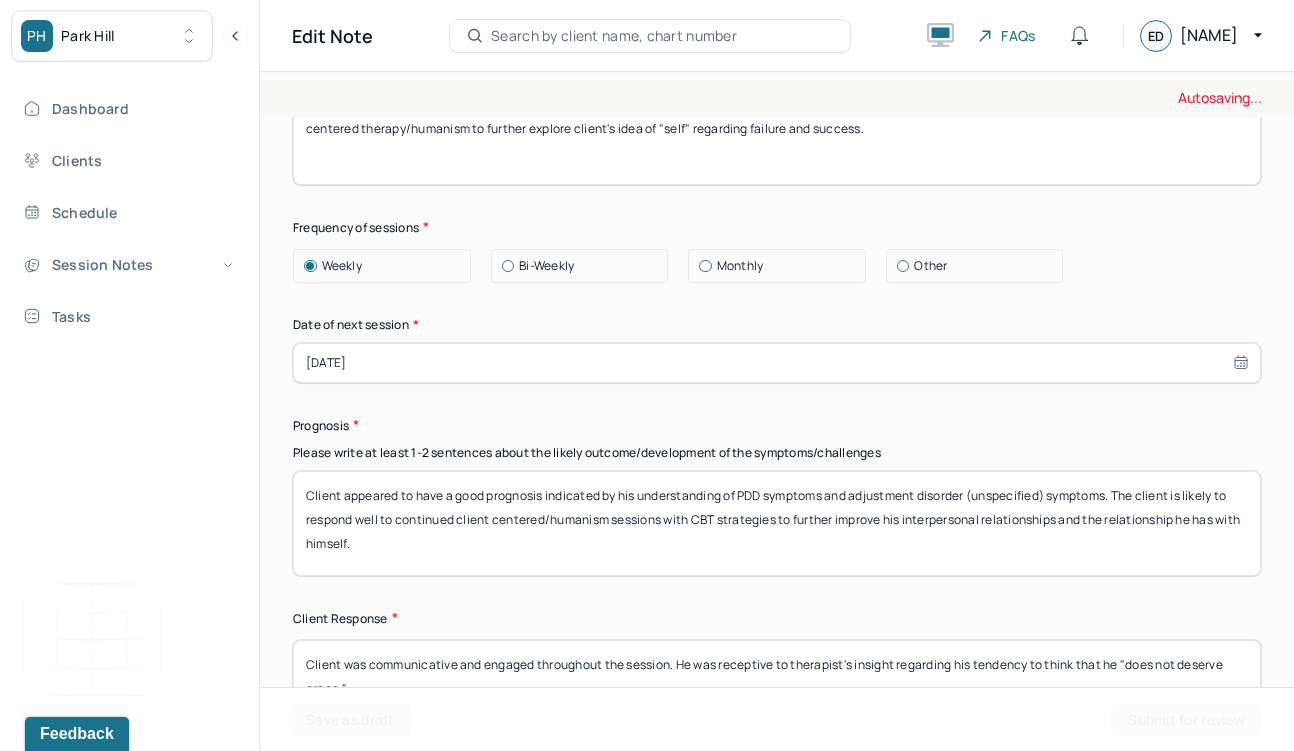 click on "Client appeared to have a good prognosis indicated by his understanding of PDD symptoms and adjustment disorder (unspecified) symptoms. The client is likely to respond well to continued client centered/humanism sessions with CBT strategies to further improve his interpersonal relationships and the relationship he has with himself." at bounding box center (777, 523) 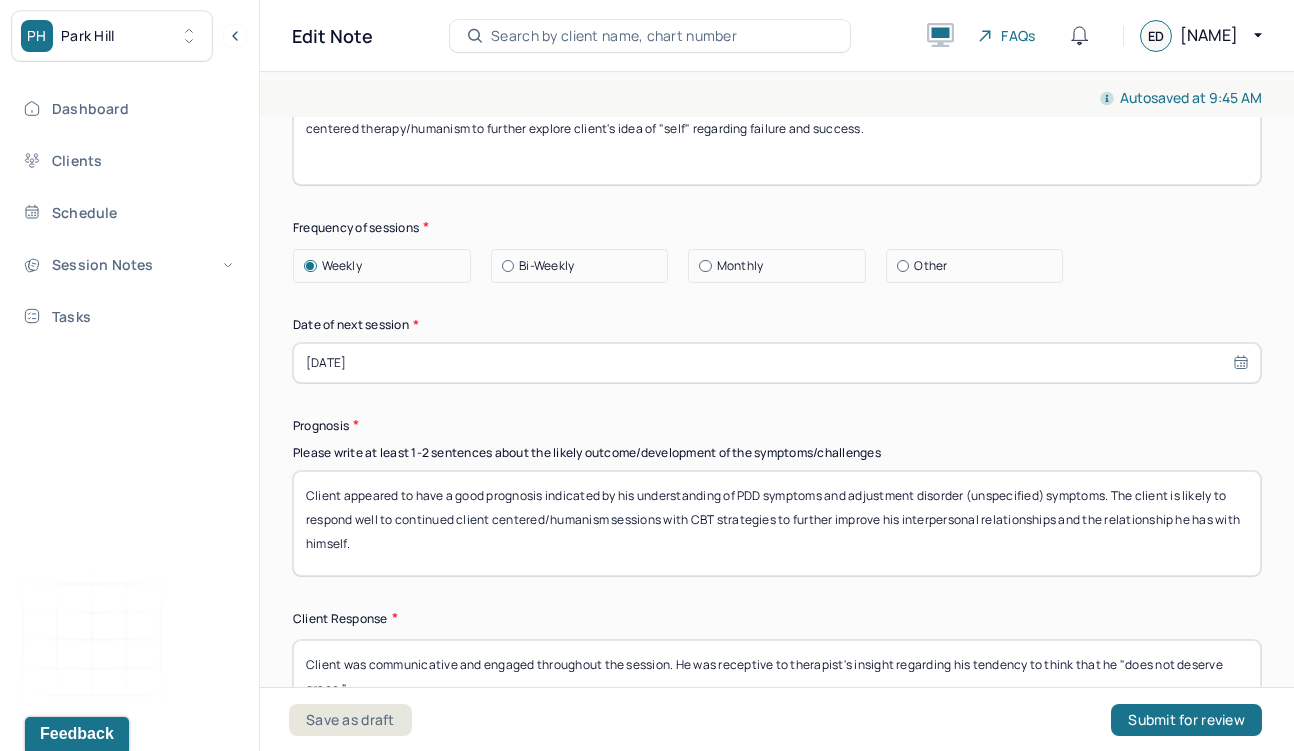 drag, startPoint x: 602, startPoint y: 537, endPoint x: 814, endPoint y: 538, distance: 212.00237 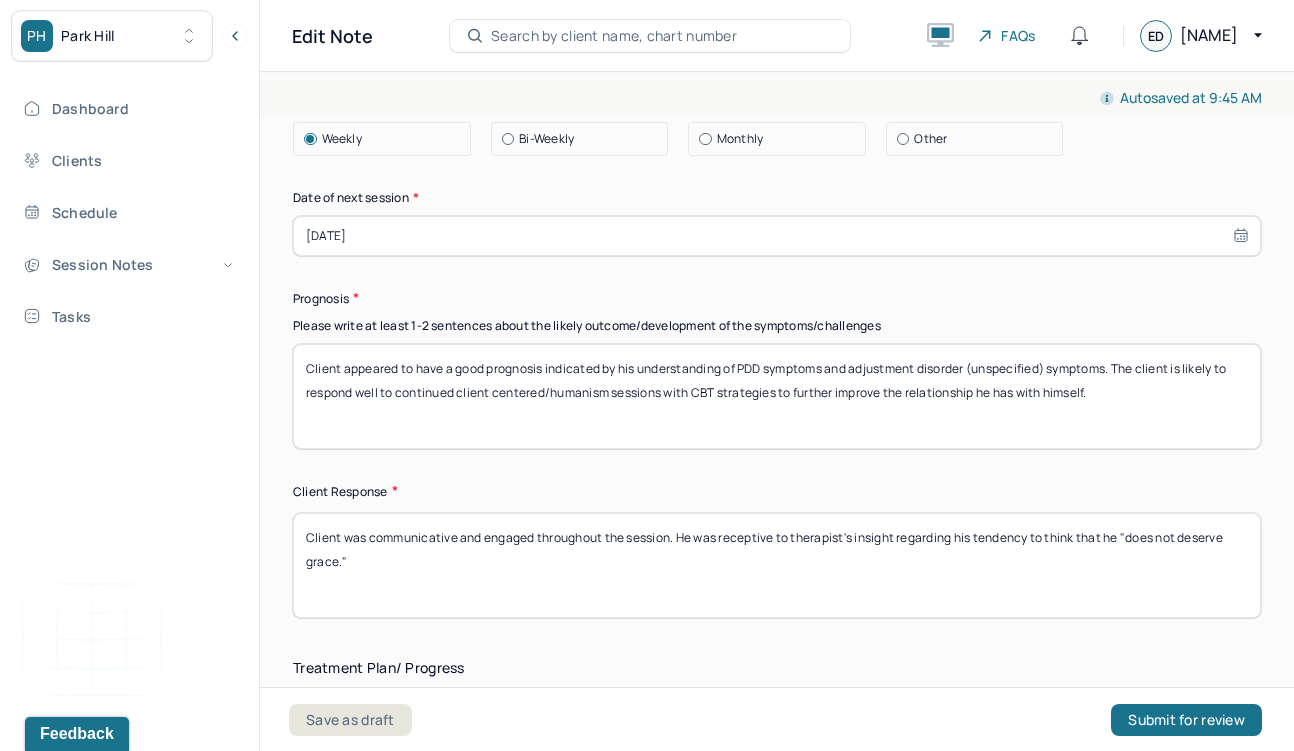 scroll, scrollTop: 2623, scrollLeft: 0, axis: vertical 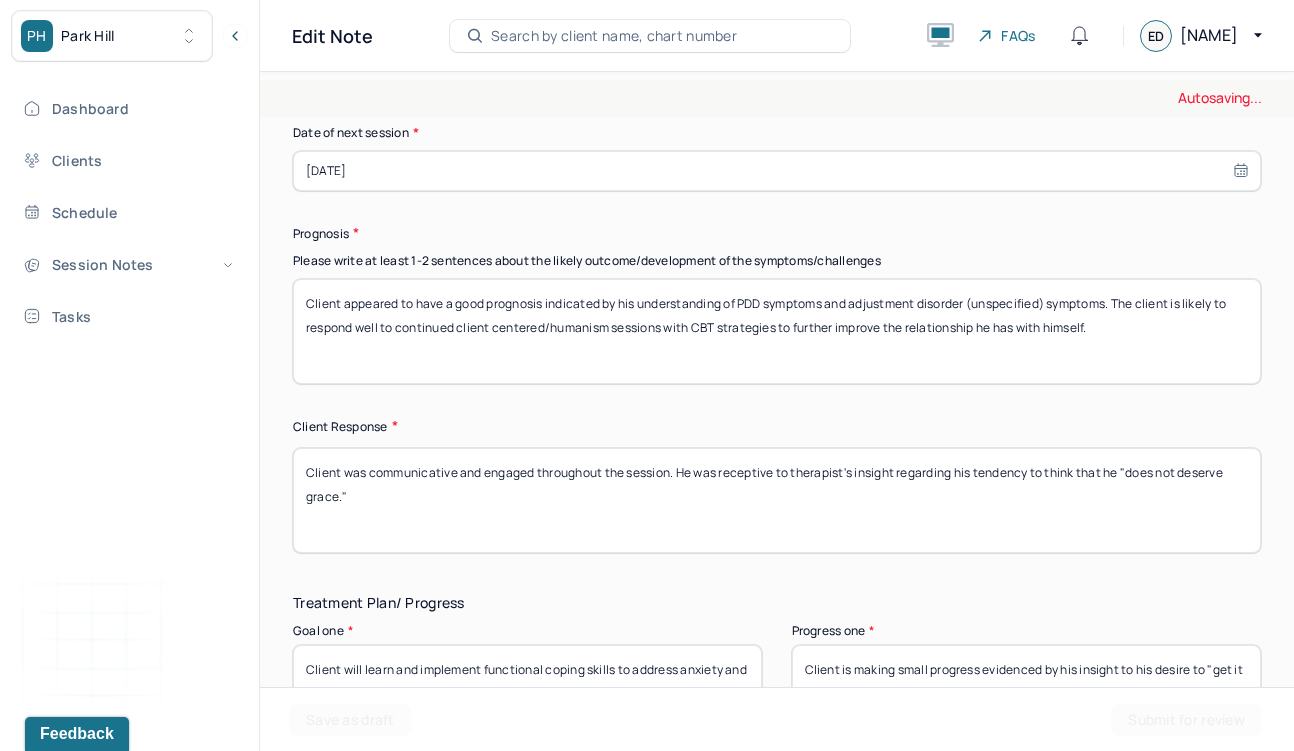 type on "Client appeared to have a good prognosis indicated by his understanding of PDD symptoms and adjustment disorder (unspecified) symptoms. The client is likely to respond well to continued client centered/humanism sessions with CBT strategies to further improve the relationship he has with himself." 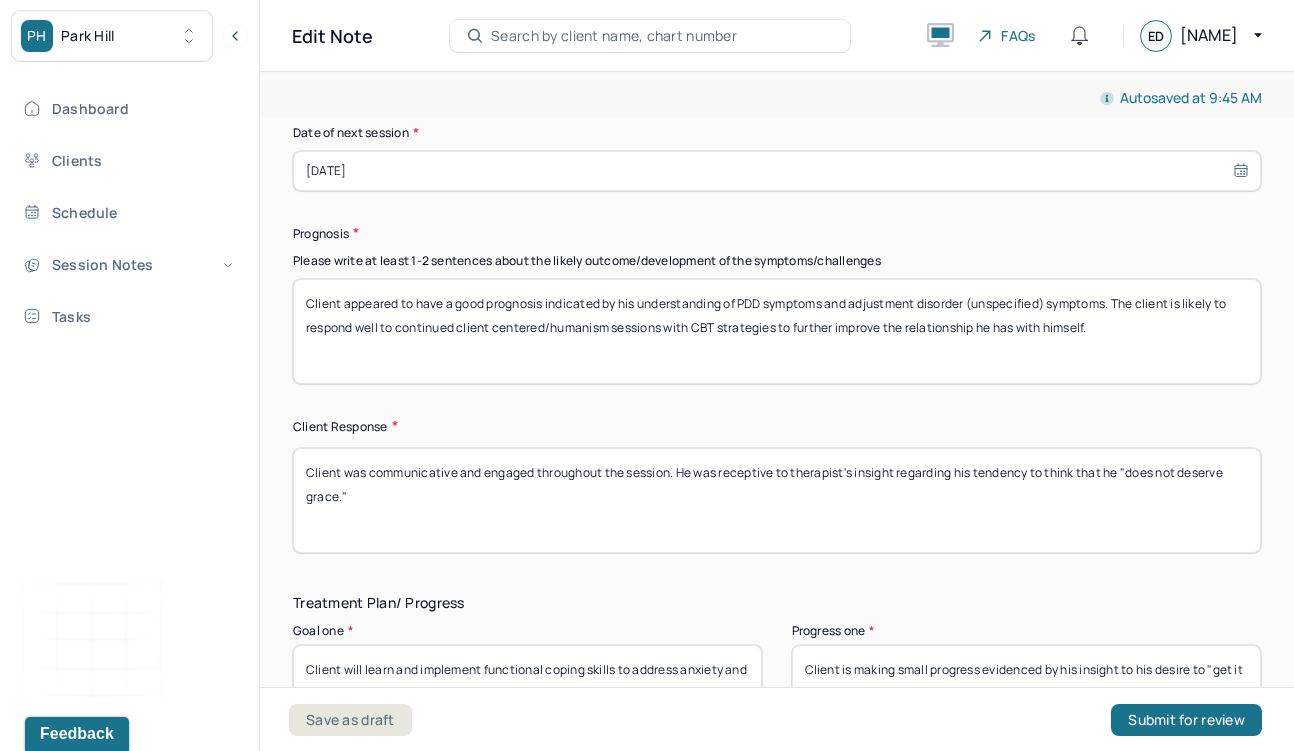 click on "Client was communicative and engaged throughout the session. He was receptive to therapist's insight regarding his tendency to think that he "does not deserve grace."" at bounding box center [777, 500] 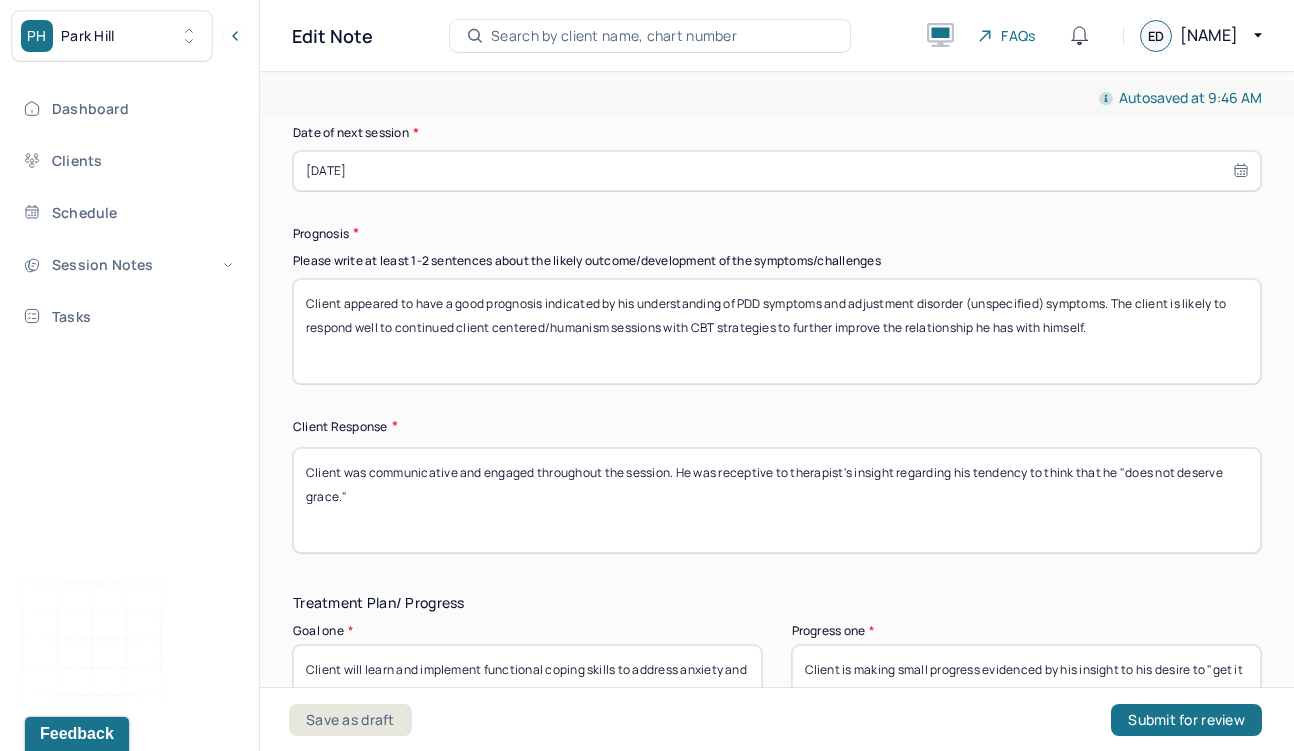 drag, startPoint x: 415, startPoint y: 485, endPoint x: 300, endPoint y: 460, distance: 117.68602 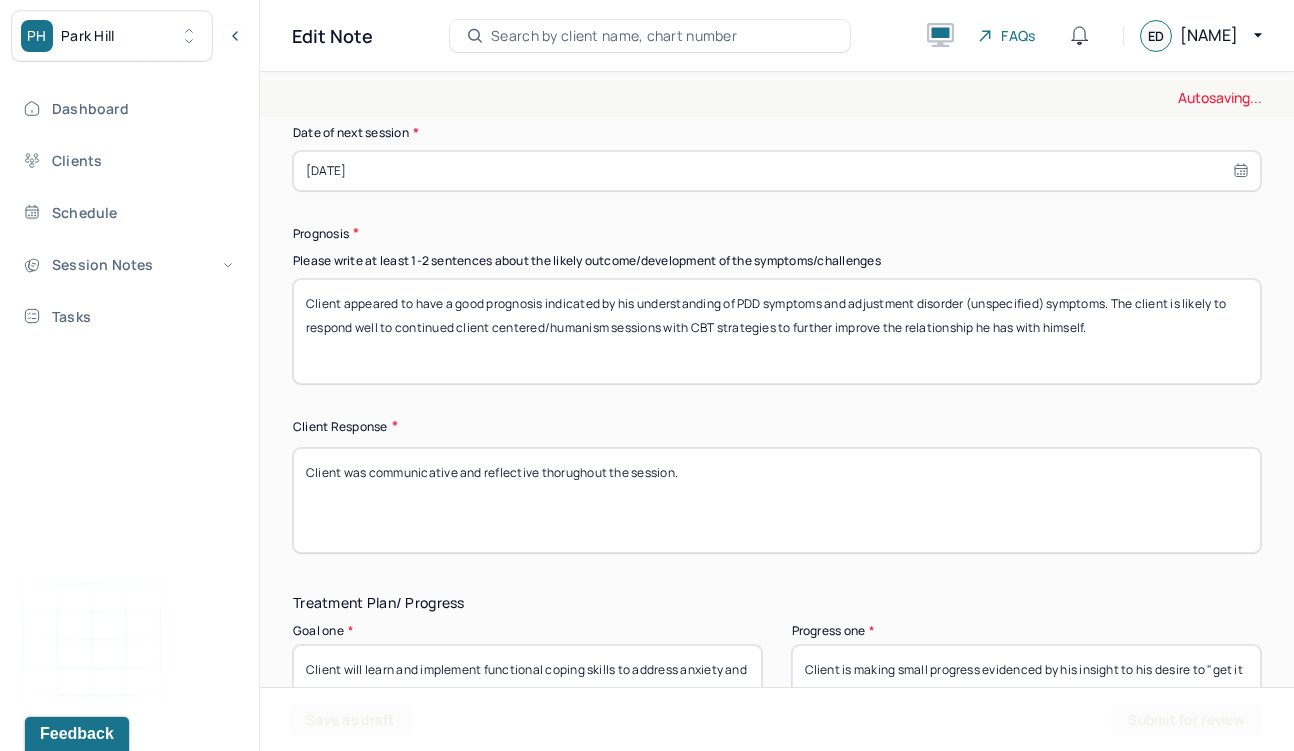 click on "Client was" at bounding box center [777, 500] 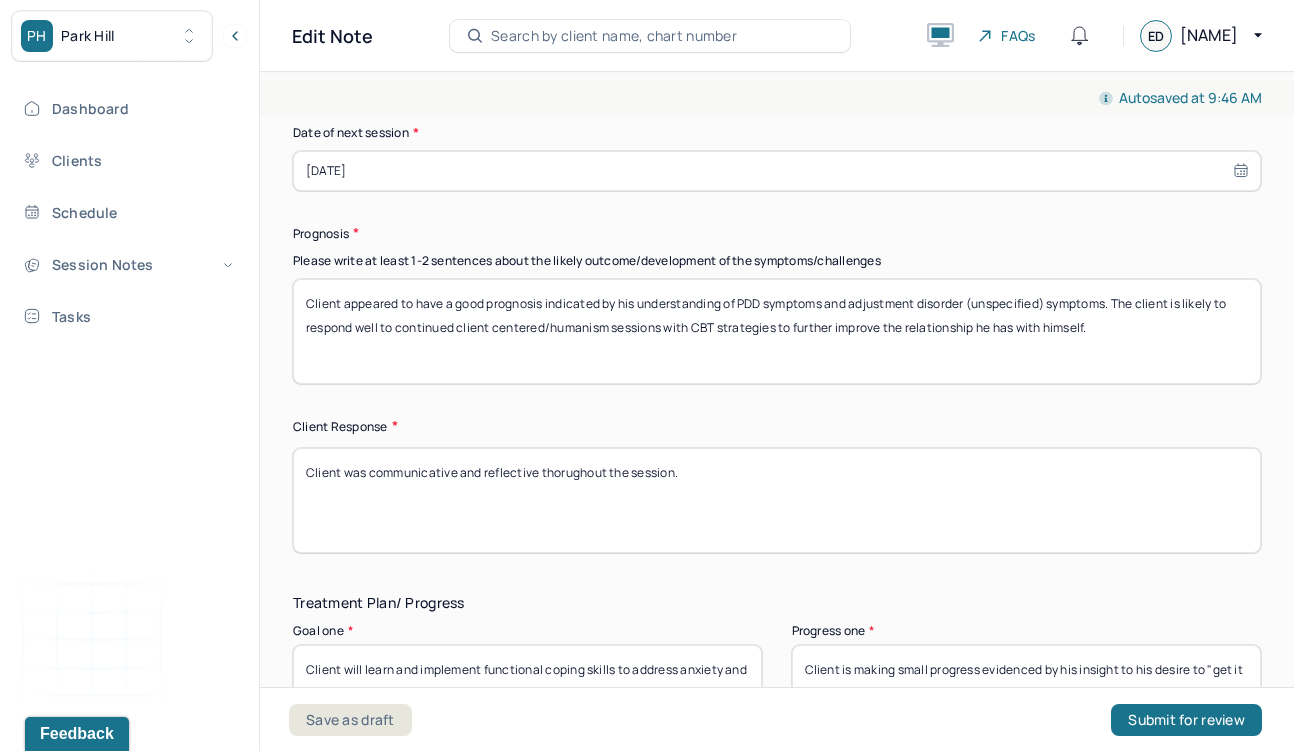 click on "Client was" at bounding box center [777, 500] 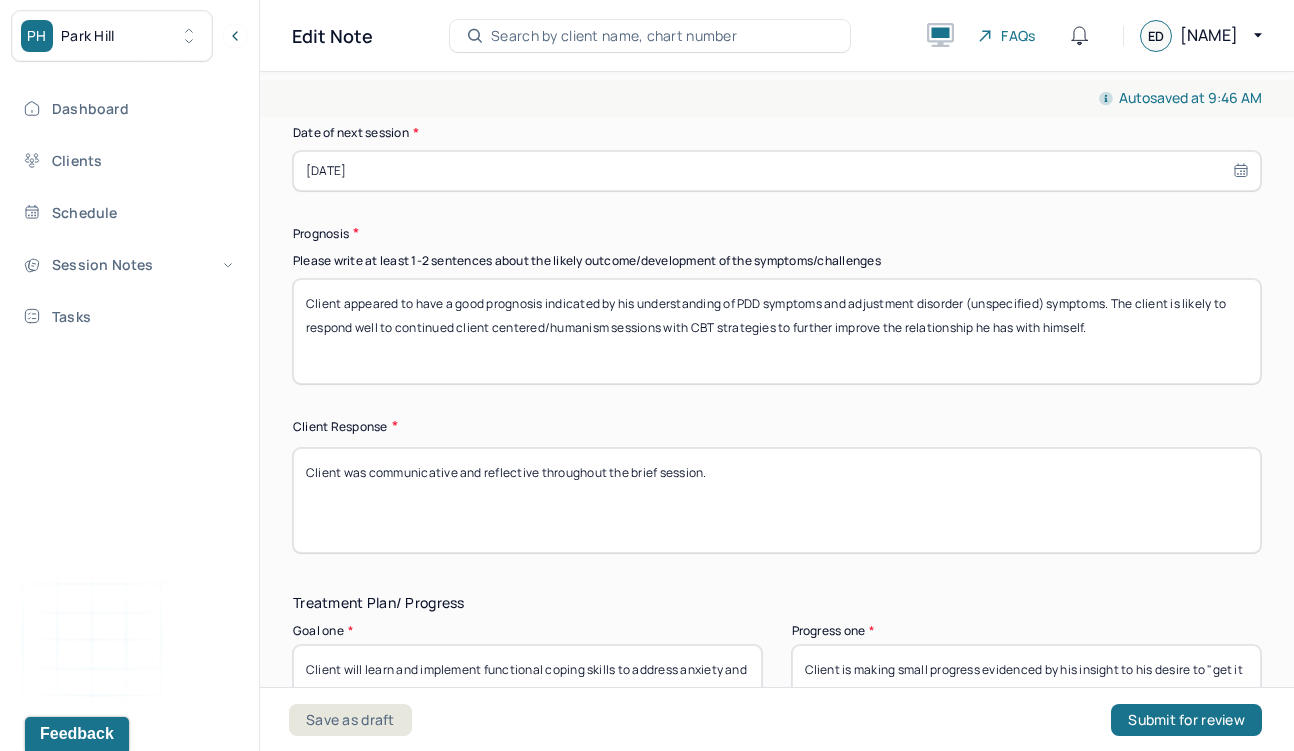 click on "Client was communicative and reflective throughout the session." at bounding box center [777, 500] 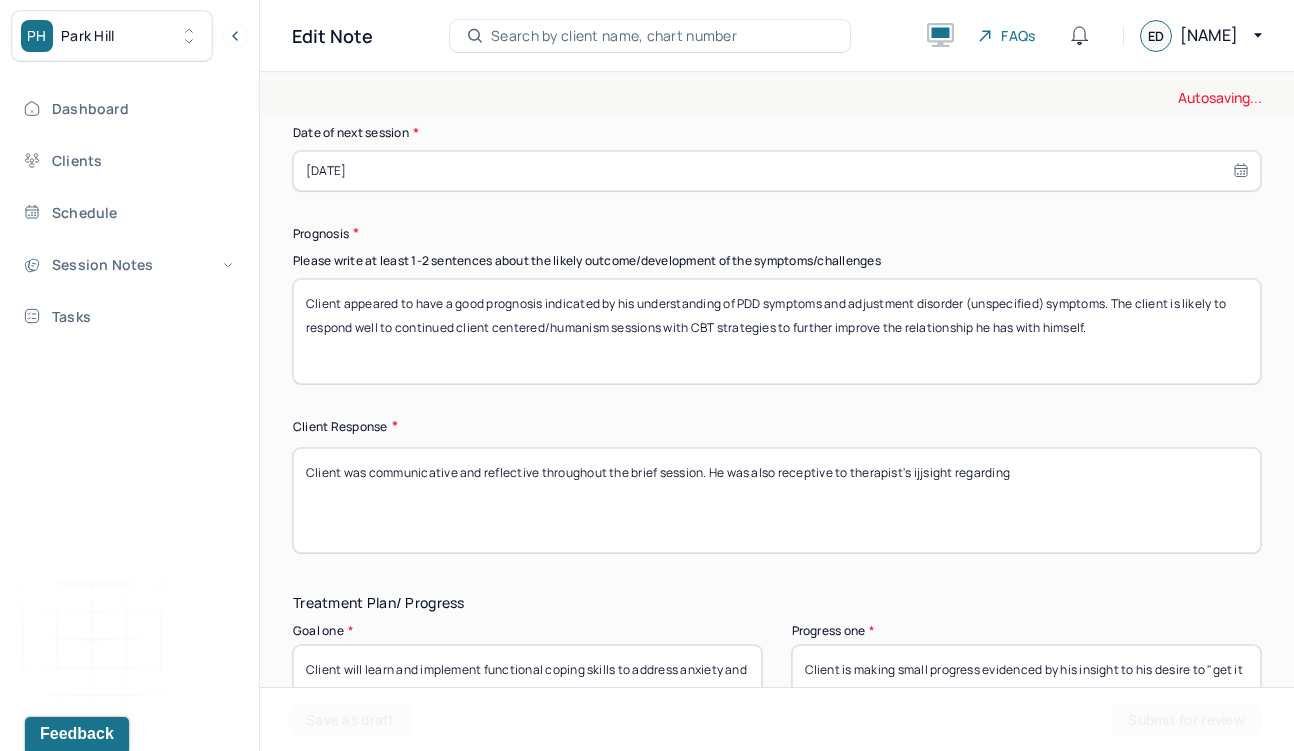 click on "Client was communicative and reflective throughout the brief session." at bounding box center (777, 500) 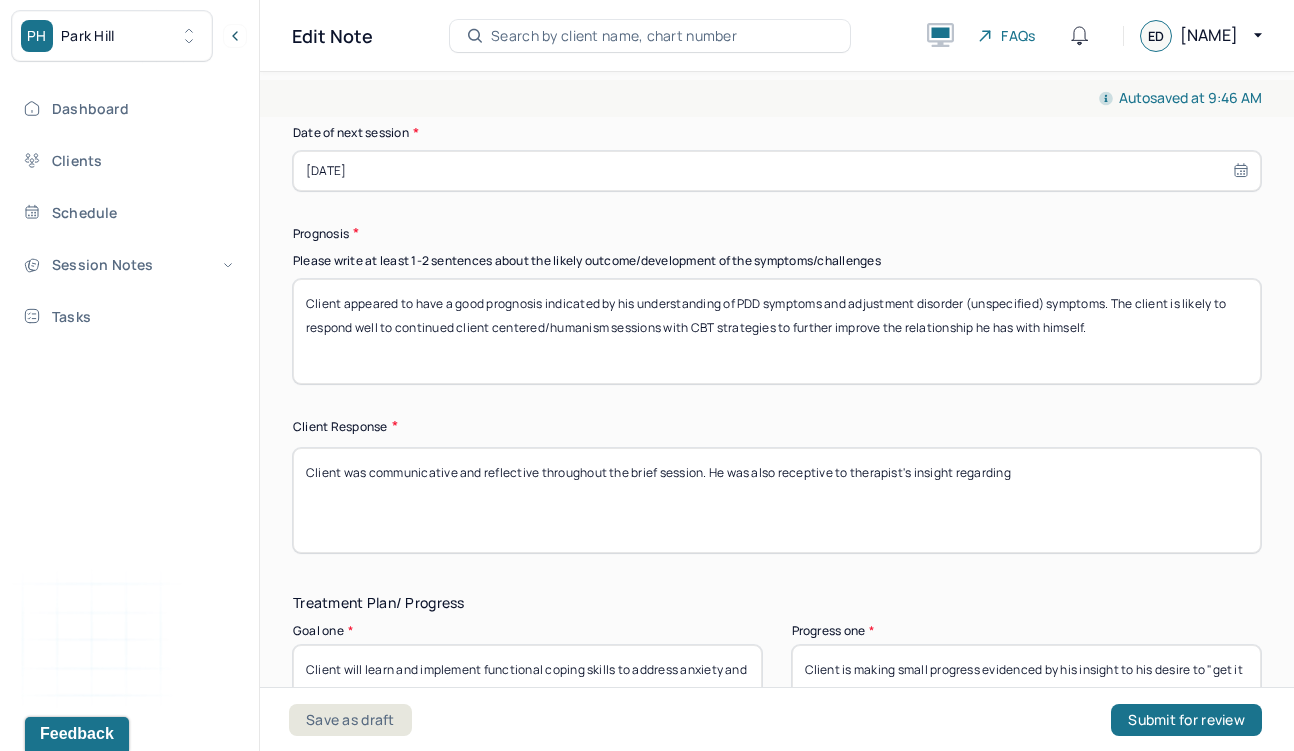 click on "Client was communicative and reflective throughout the brief session. He was also receptive to therapist's ijjsight regarding" at bounding box center [777, 500] 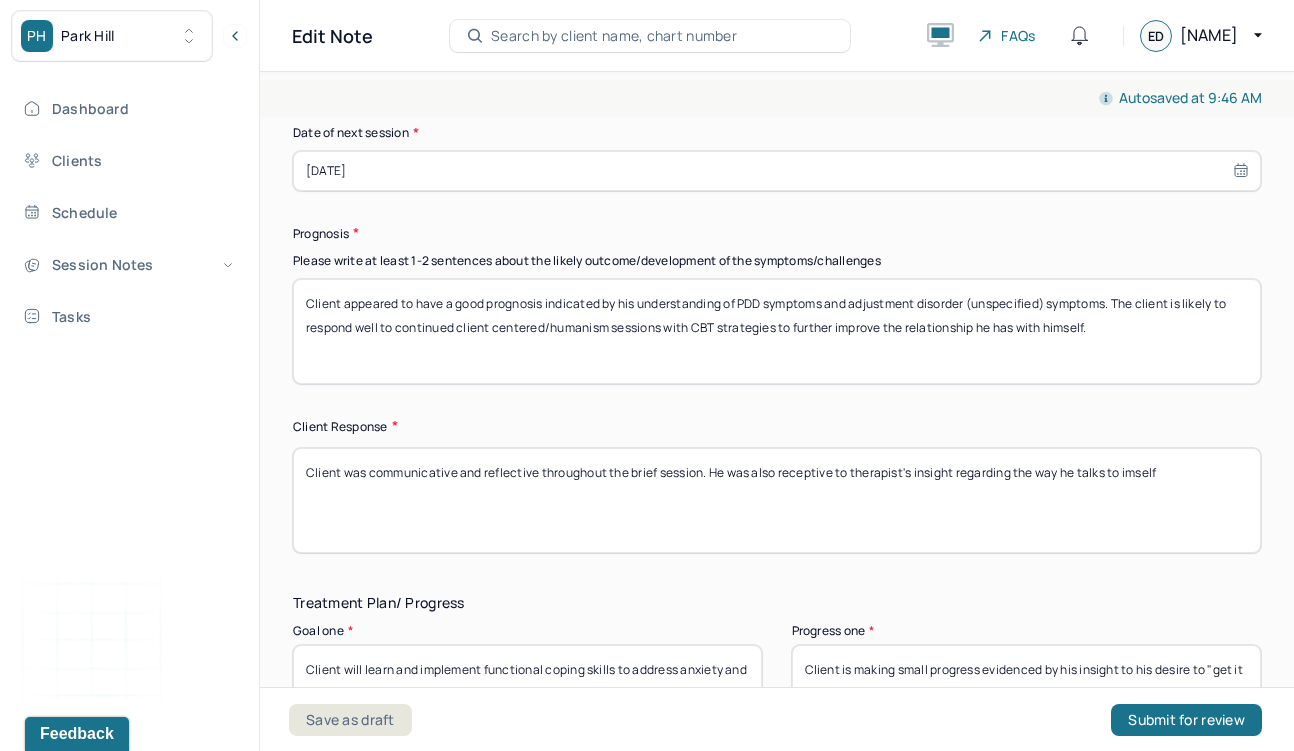 click on "Client was communicative and reflective throughout the brief session. He was also receptive to therapist's insight regarding the way he talks to imself" at bounding box center [777, 500] 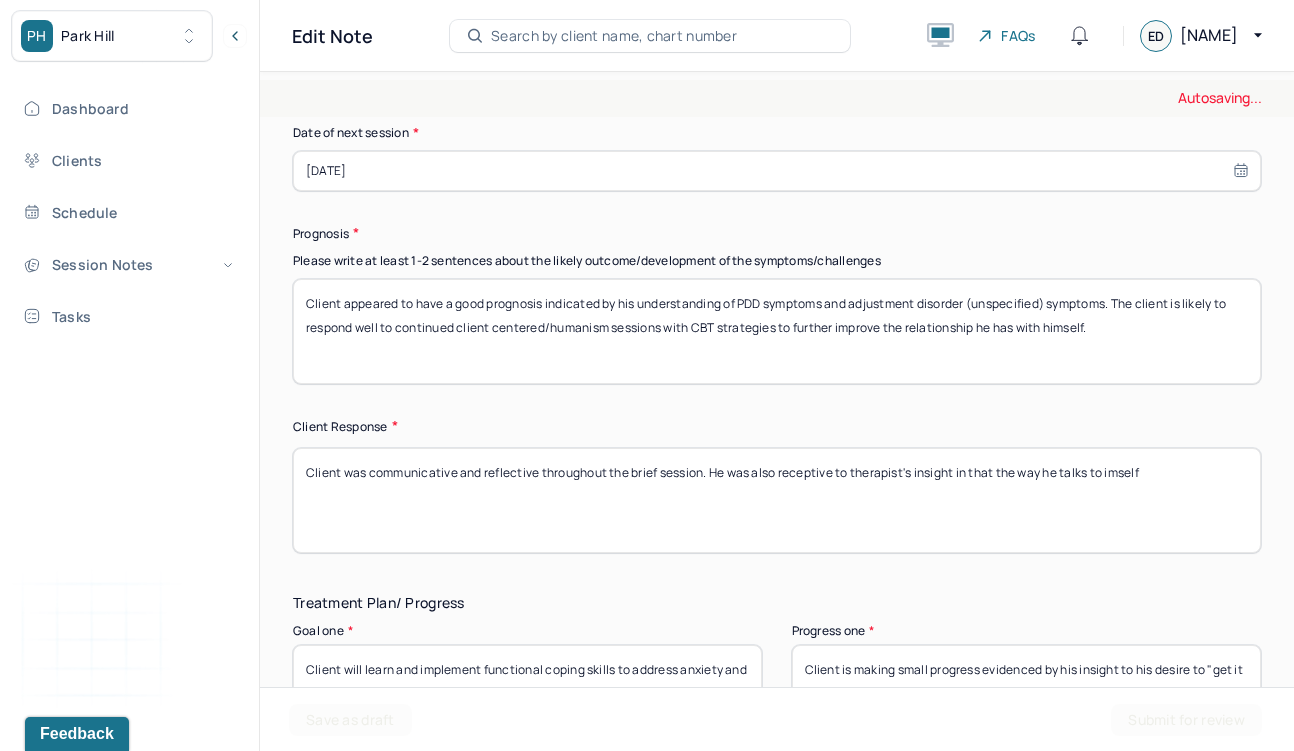click on "Client was communicative and reflective throughout the brief session. He was also receptive to therapist's insight regarding the way he talks to imself" at bounding box center (777, 500) 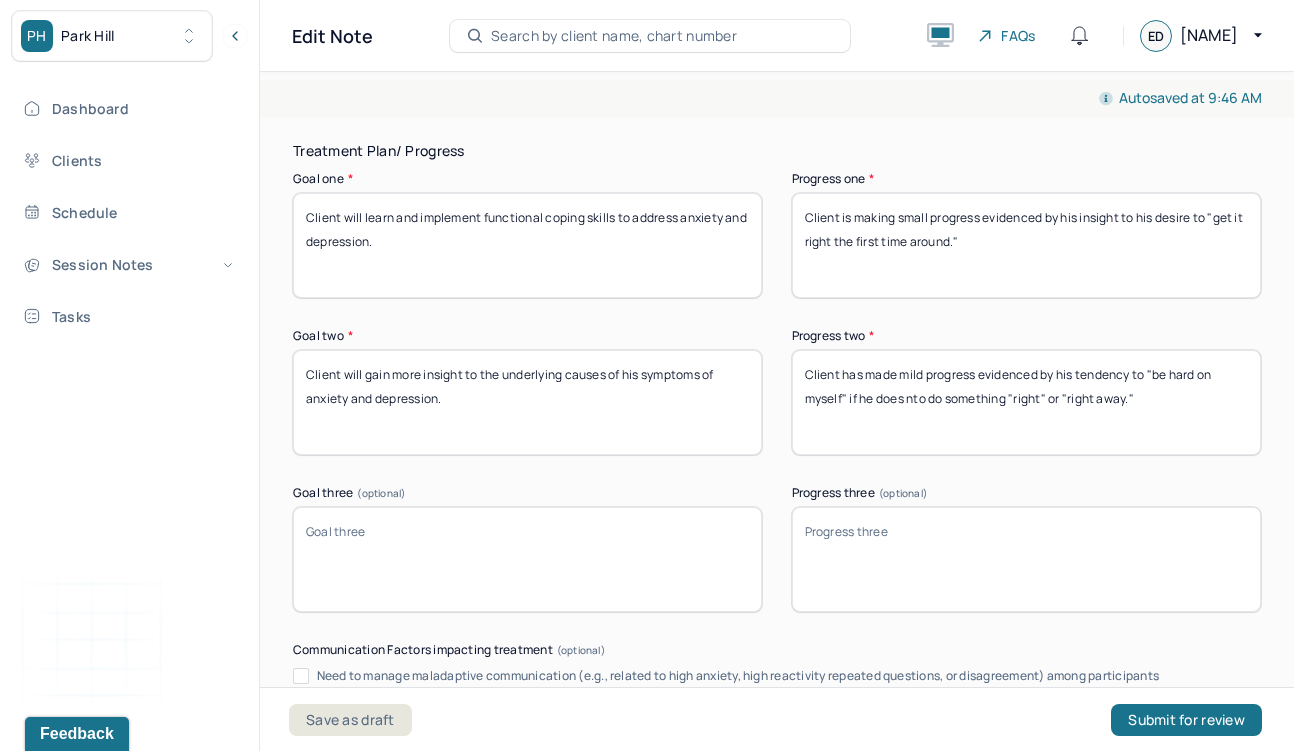 scroll, scrollTop: 3080, scrollLeft: 0, axis: vertical 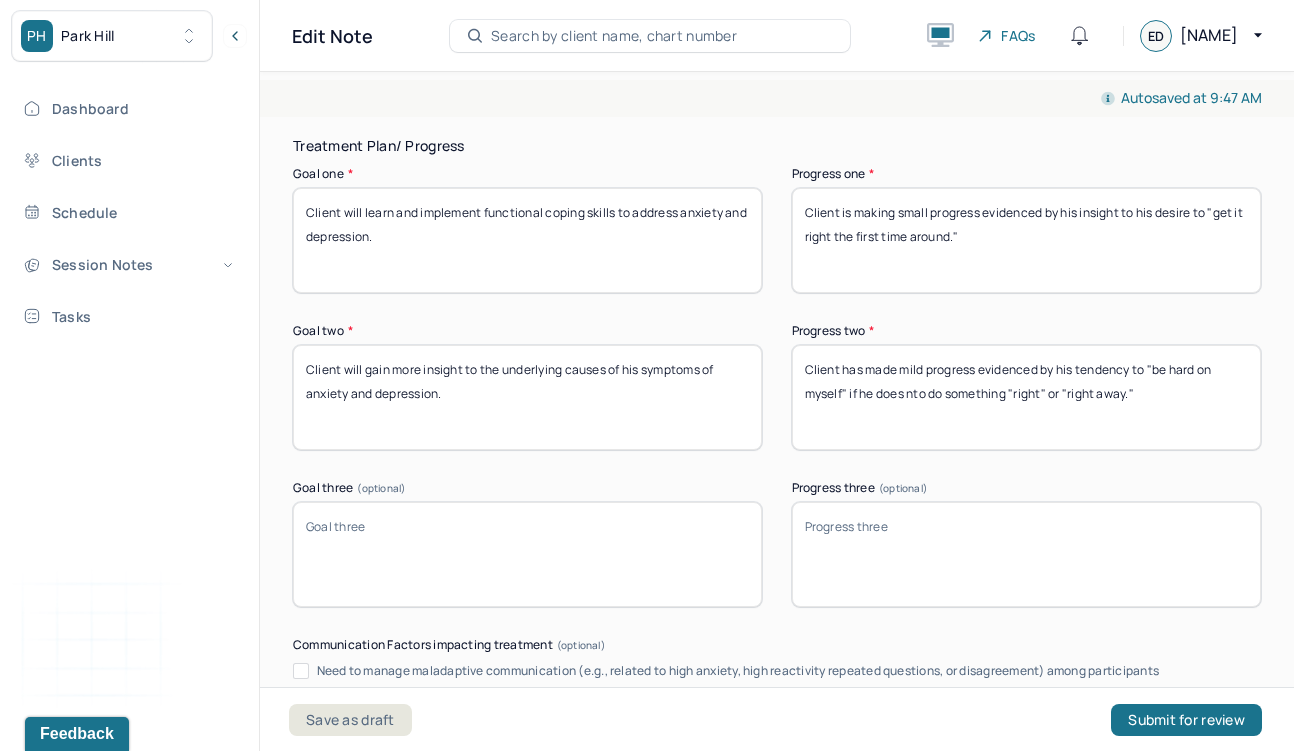 type on "Client was communicative and reflective throughout the brief session. He was also receptive to therapist's insight in that the way he talks to himself mirrors that of which family members talked to him." 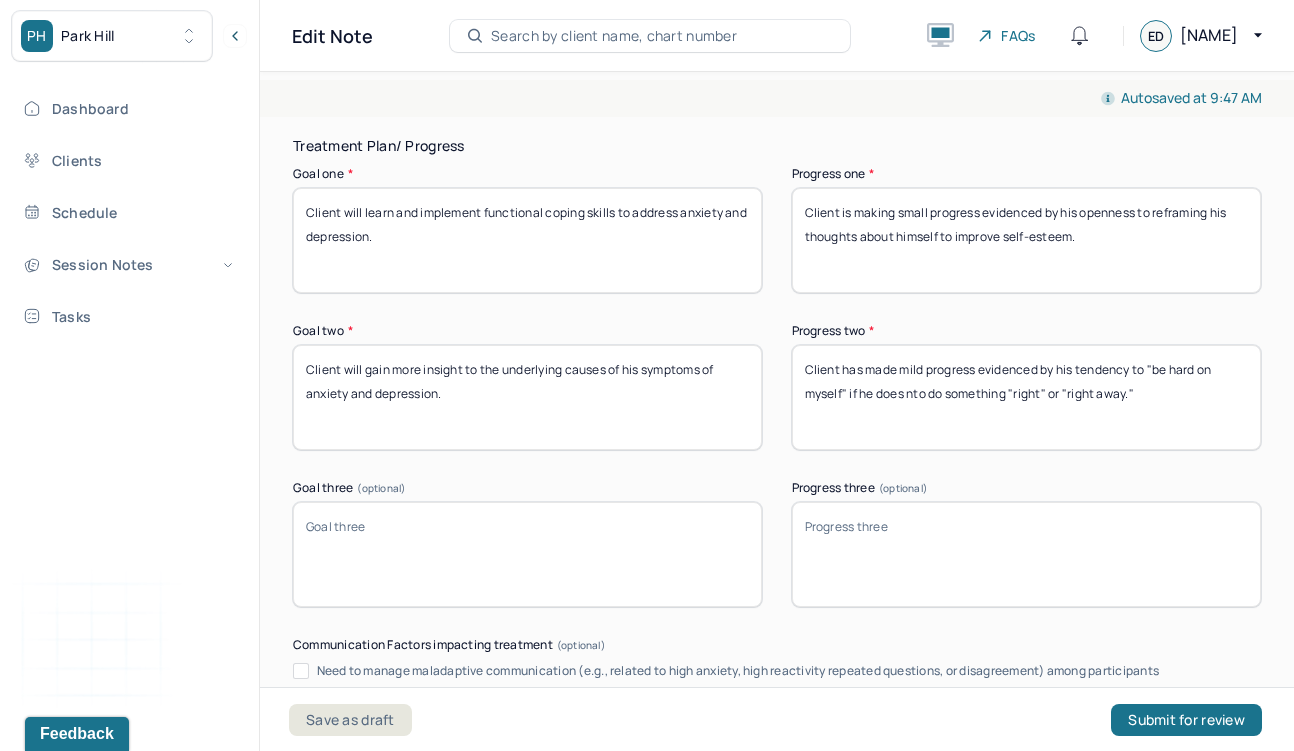 click on "Client is making small progress evidenced by his openness to reframing his thoughts about himself to improve self-esteem." at bounding box center [1026, 240] 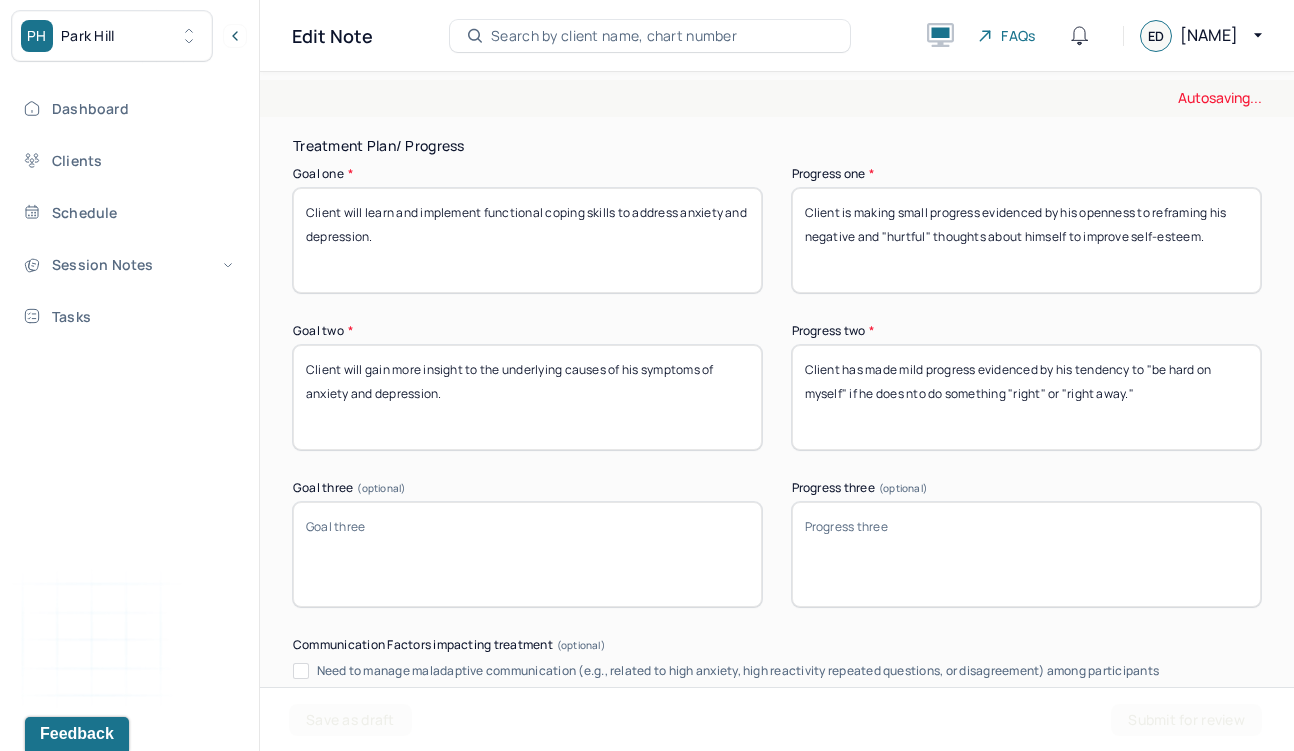 type on "Client is making small progress evidenced by his openness to reframing his negative and "hurtful" thoughts about himself to improve self-esteem." 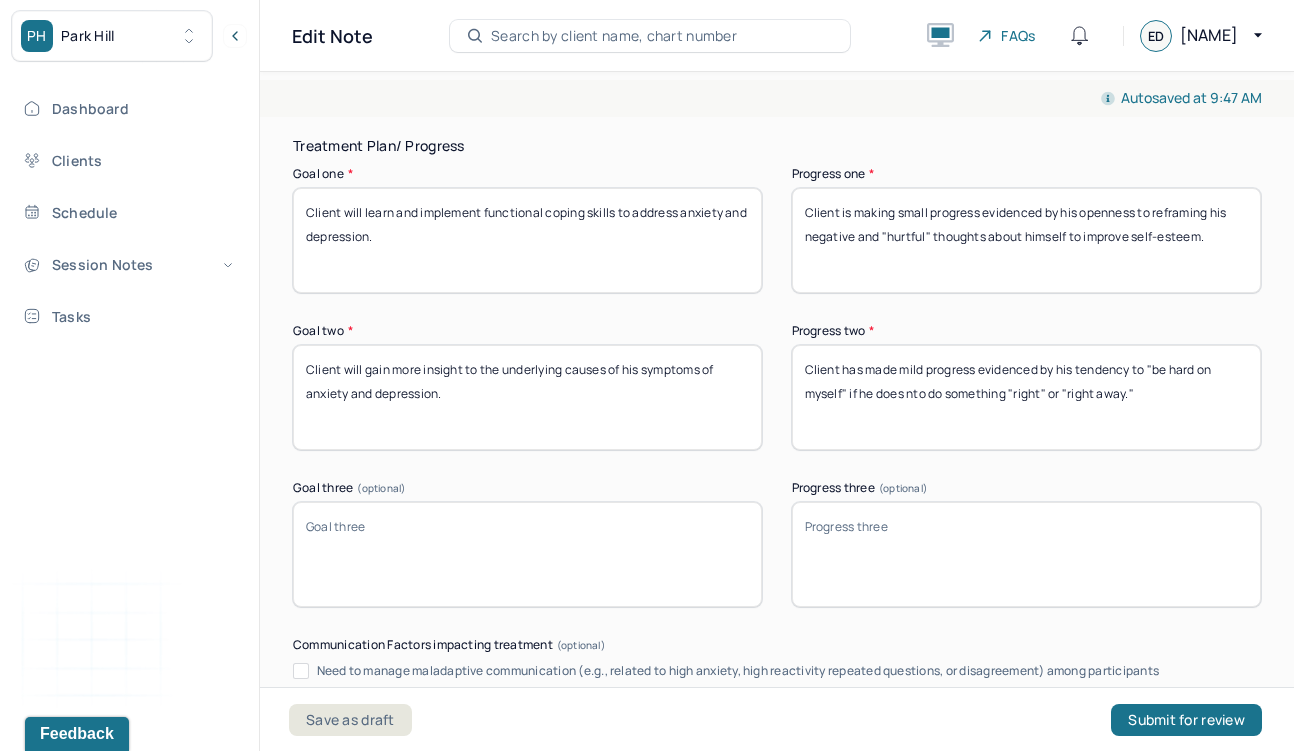 click on "Client has made mild progress evidenced by his tendency to "be hard on myself" if he does nto do something "right" or "right away."" at bounding box center [1026, 397] 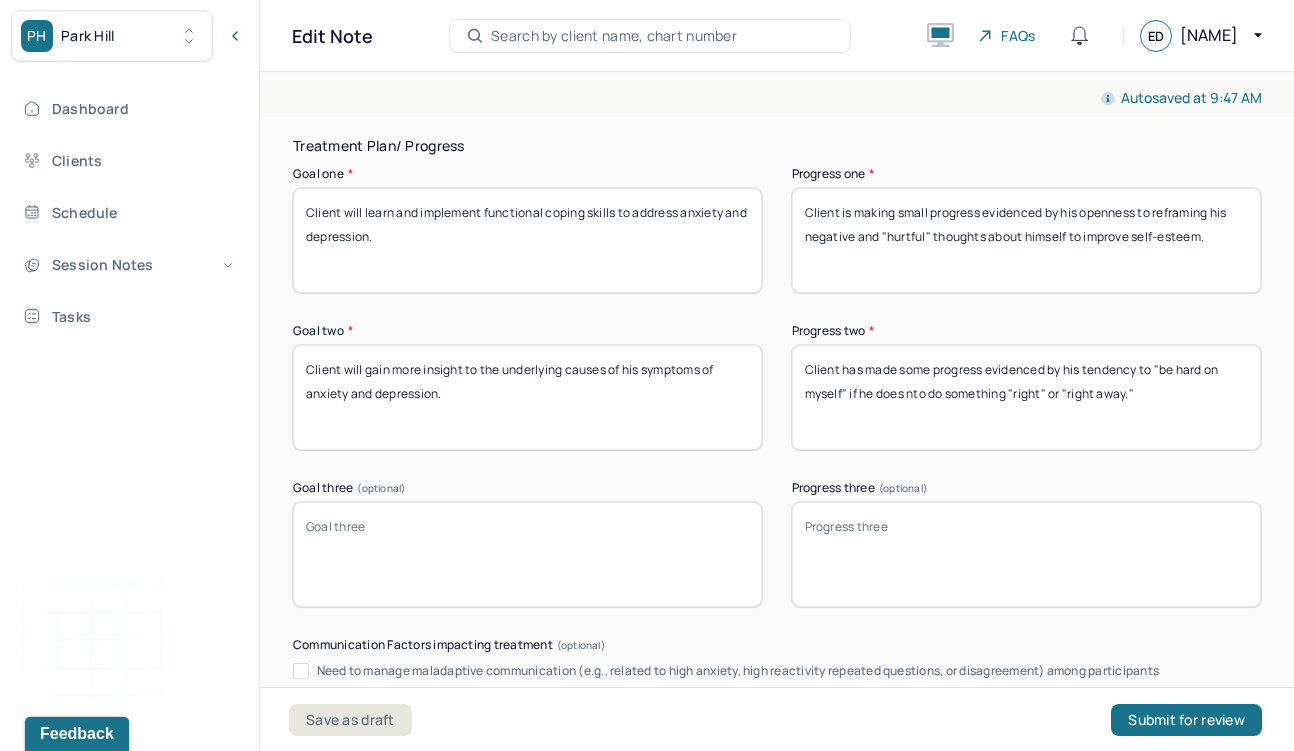 drag, startPoint x: 1172, startPoint y: 379, endPoint x: 1083, endPoint y: 371, distance: 89.358826 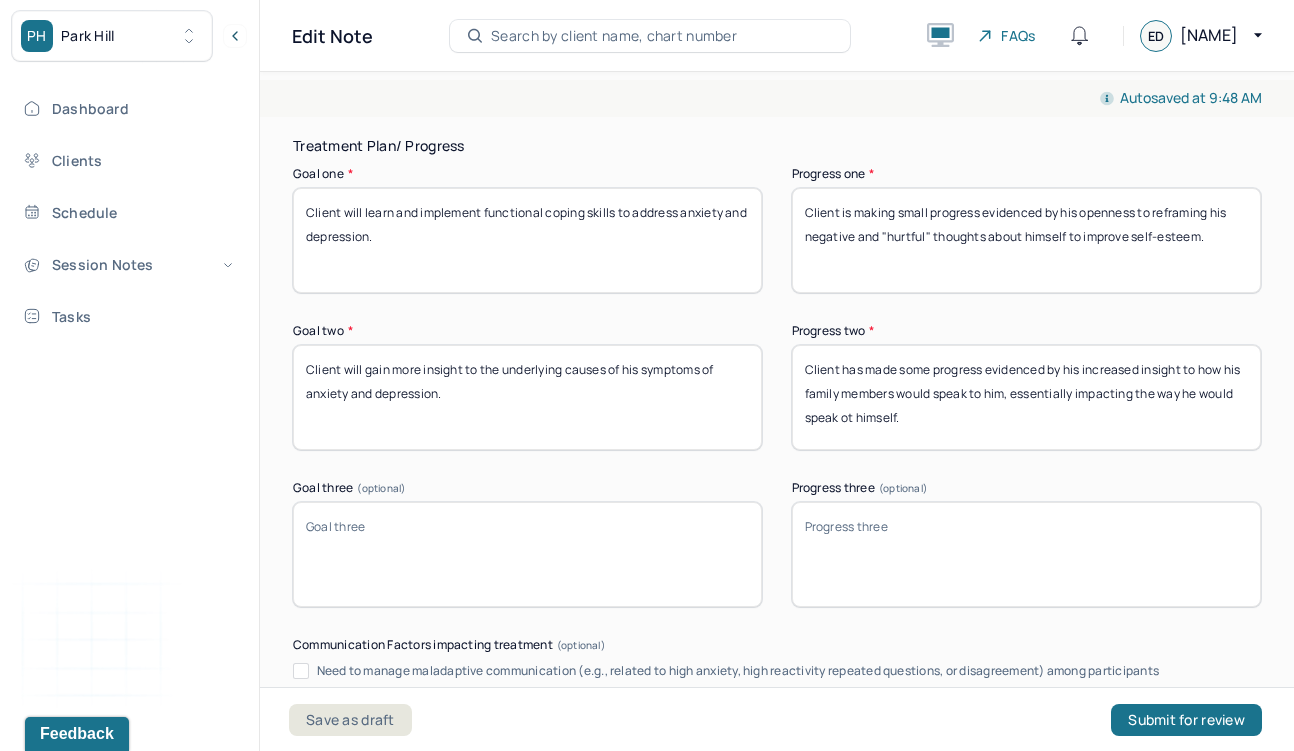 click on "Client has made some progress evidenced by his increased insight to how his family members would speak to him, essentially impacting the way he would speak ot himself." at bounding box center [1026, 397] 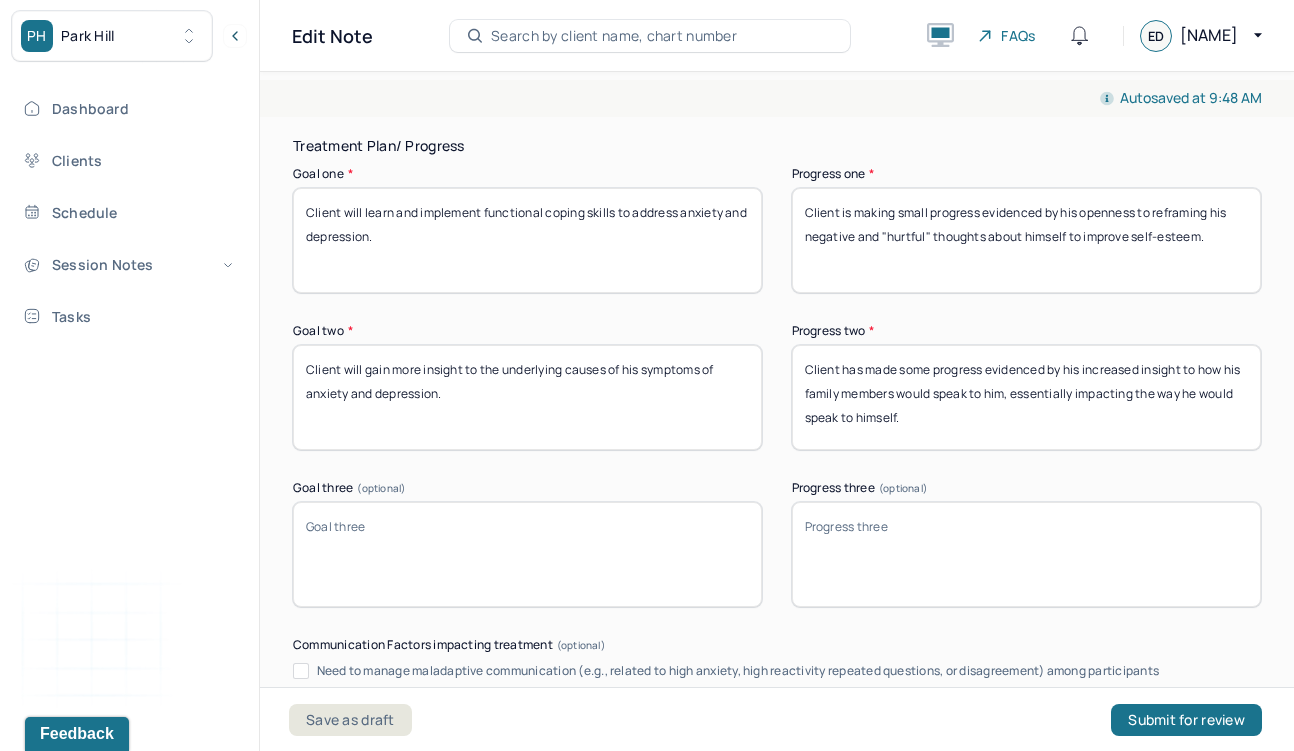 click on "Client has made some progress evidenced by his increased insight to how his family members would speak to him, essentially impacting the way he would speak ot himself." at bounding box center [1026, 397] 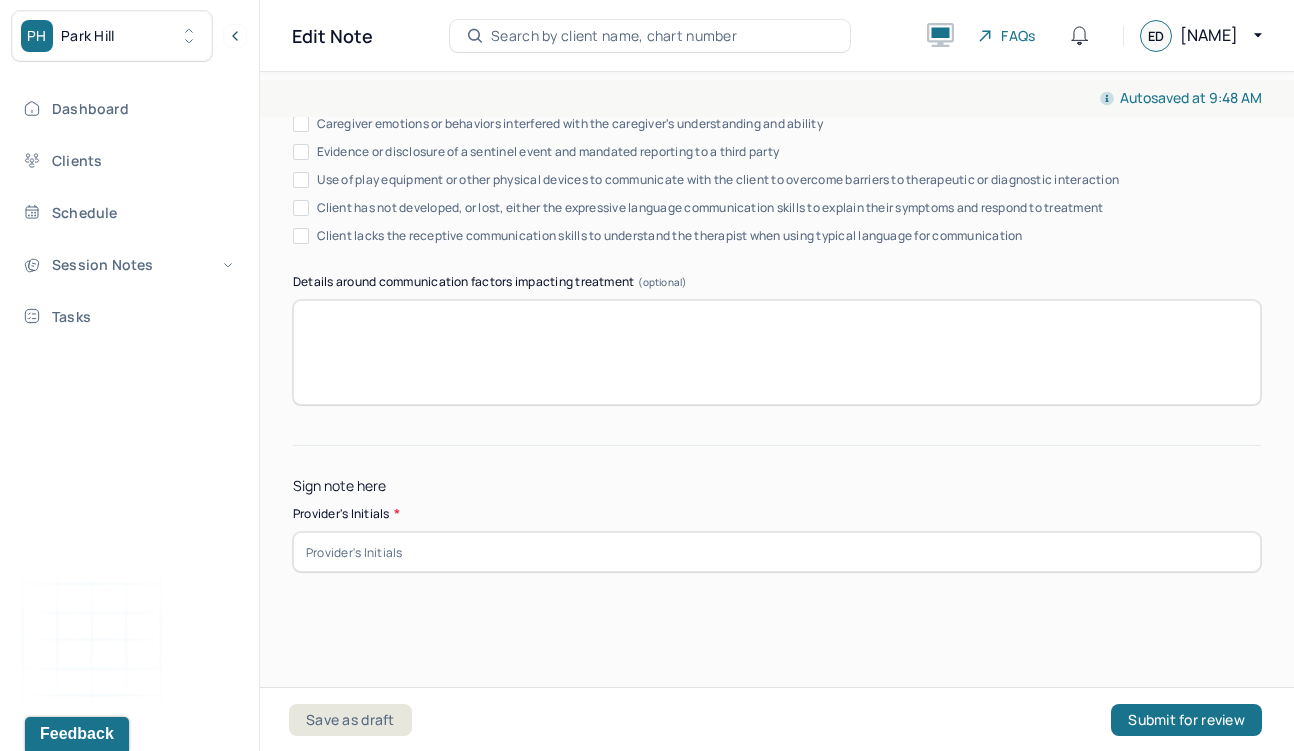 type on "Client has made some progress evidenced by his increased insight to how his family members would speak to him, essentially impacting the way he would speak to himself." 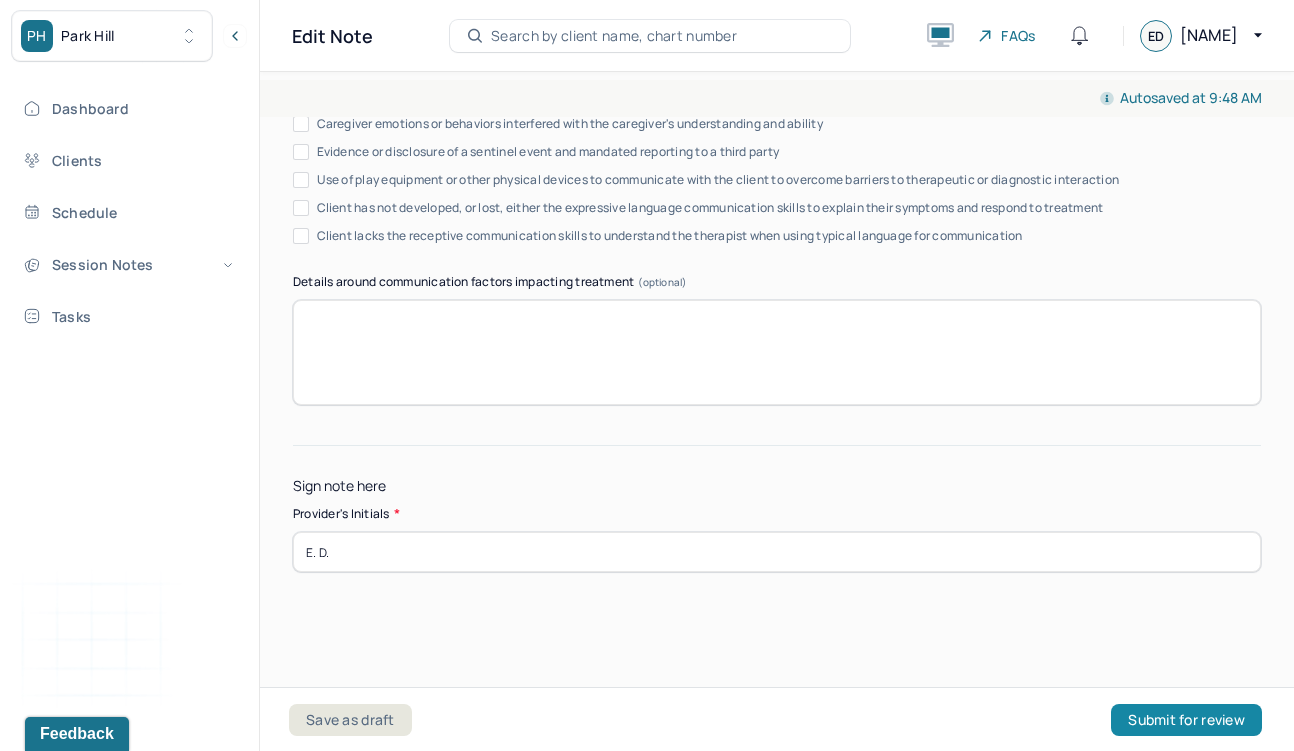 type on "E. D." 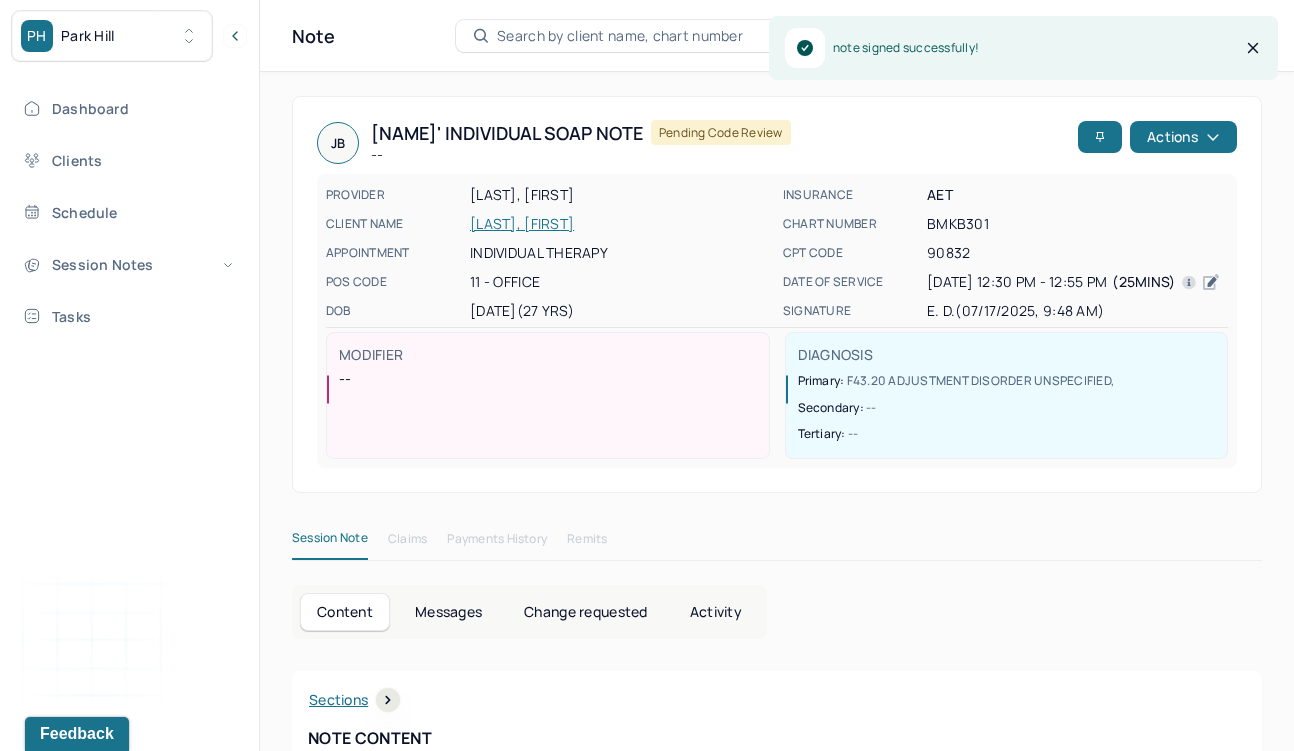 click on "Park Hill" at bounding box center [88, 36] 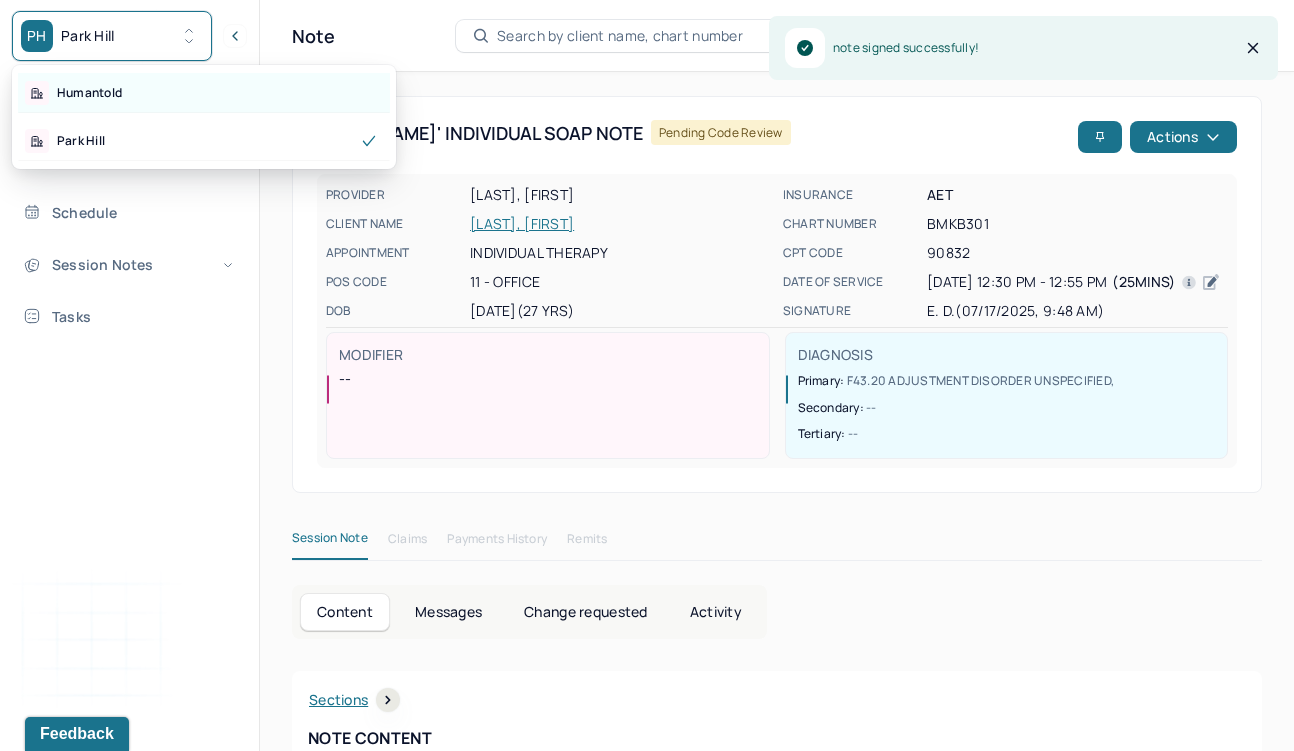 click on "Humantold" at bounding box center (89, 93) 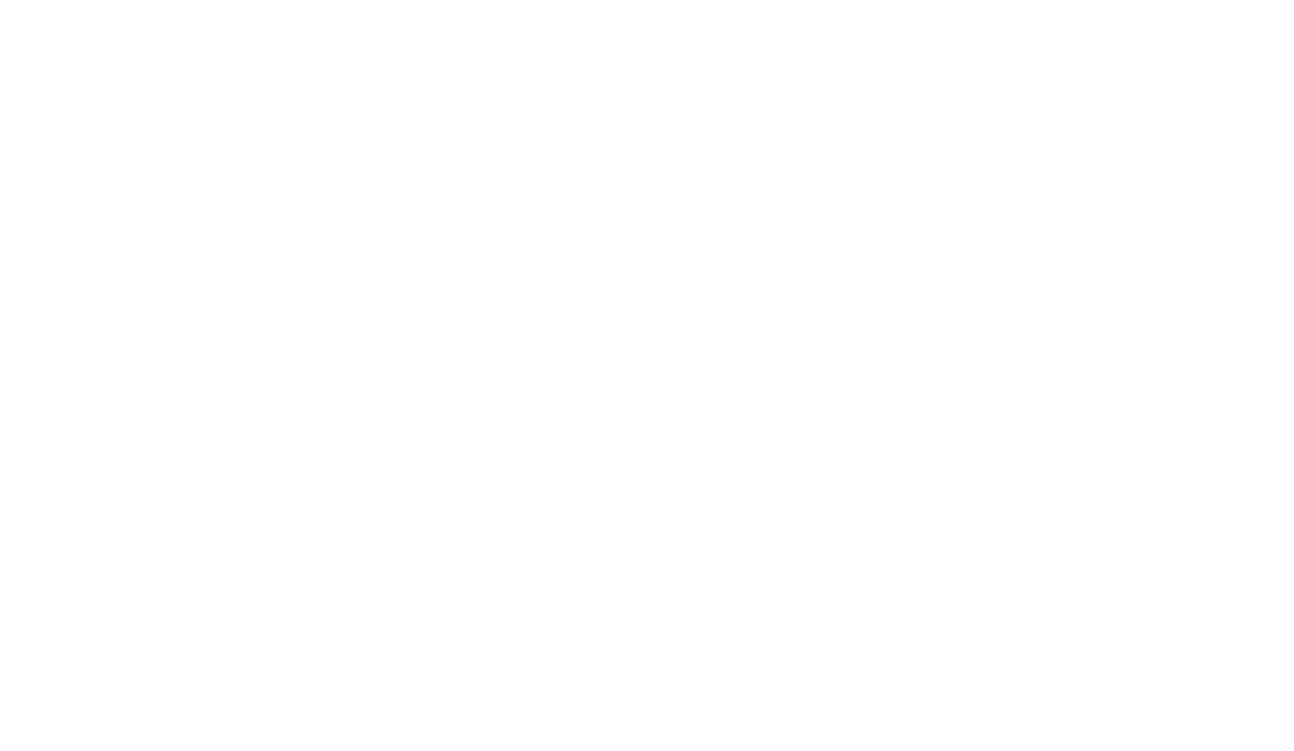 scroll, scrollTop: 0, scrollLeft: 0, axis: both 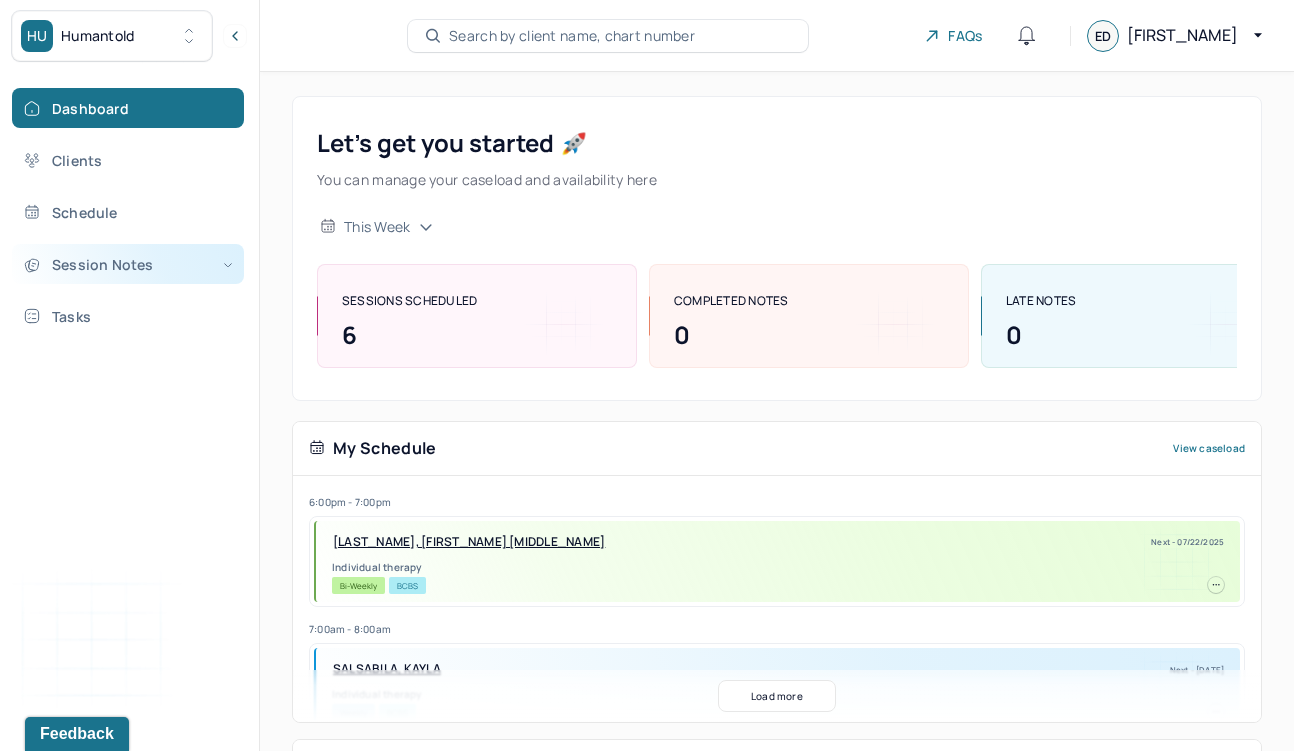 click on "Session Notes" at bounding box center [128, 264] 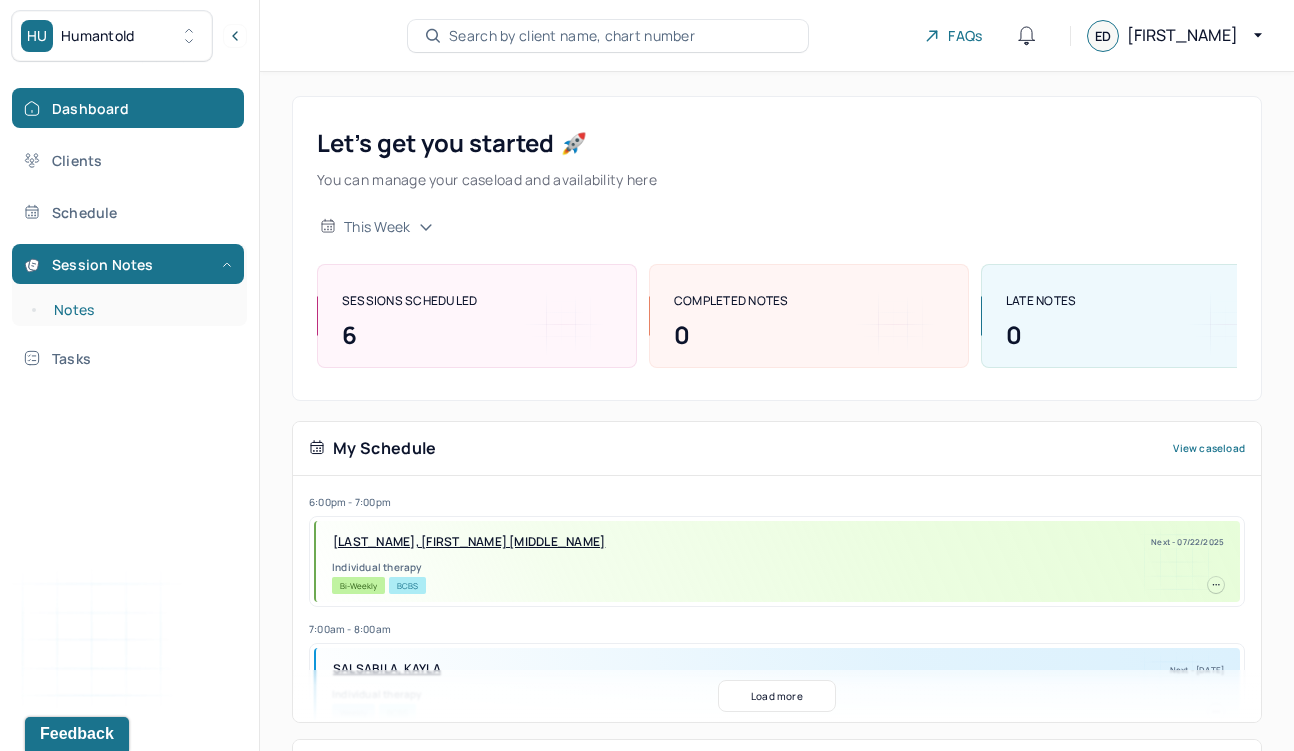 click on "Notes" at bounding box center [139, 310] 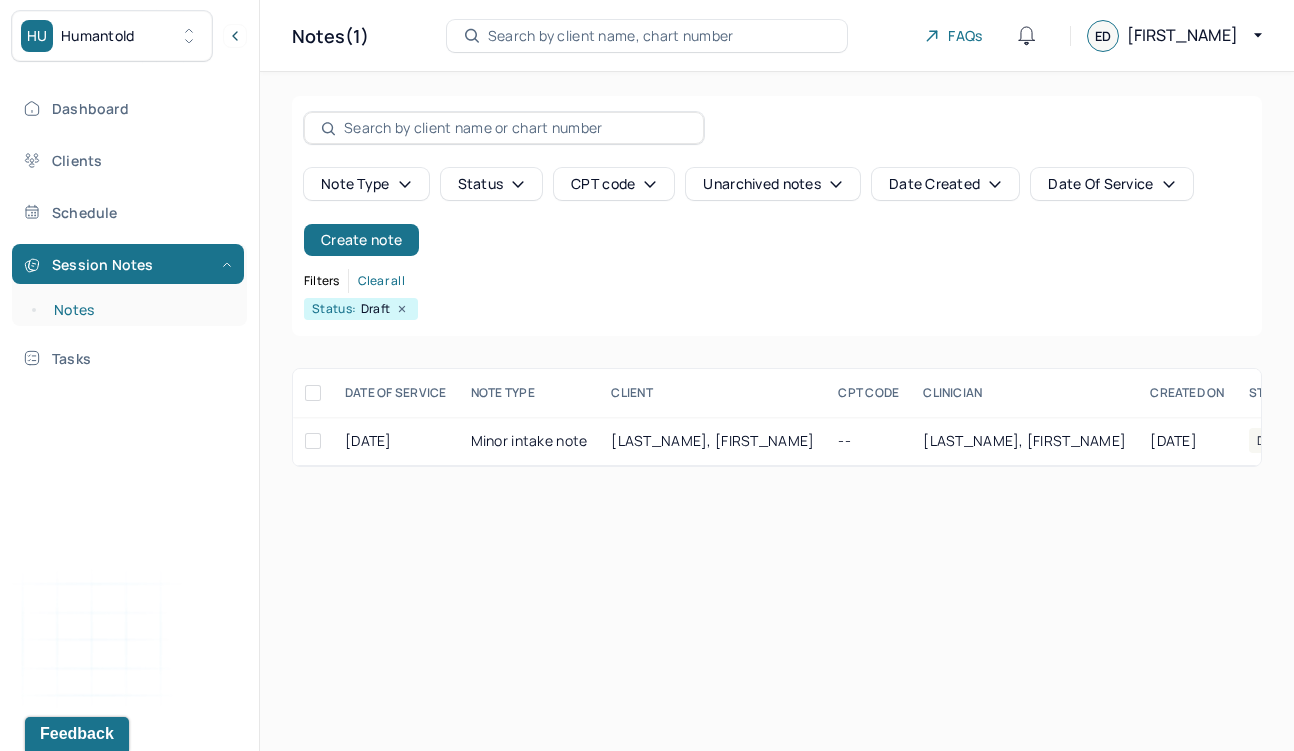 click on "Notes" at bounding box center (139, 310) 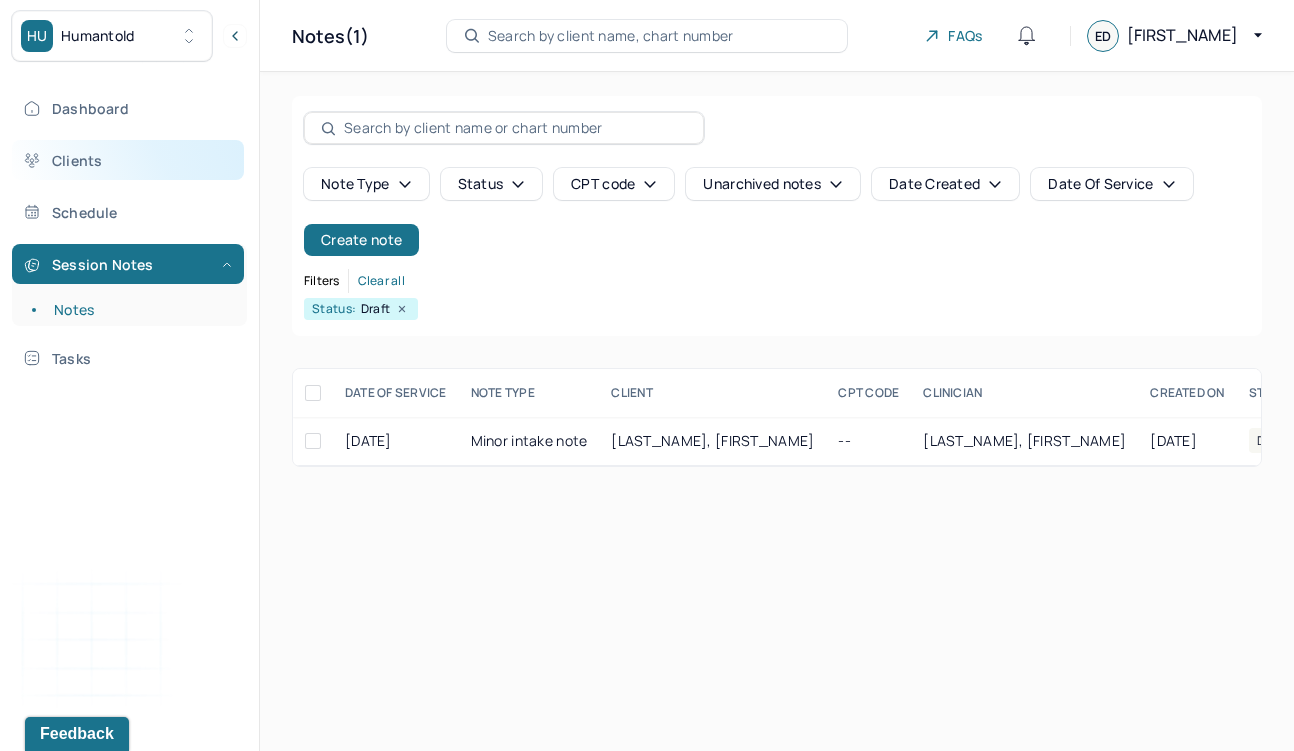click on "Clients" at bounding box center [128, 160] 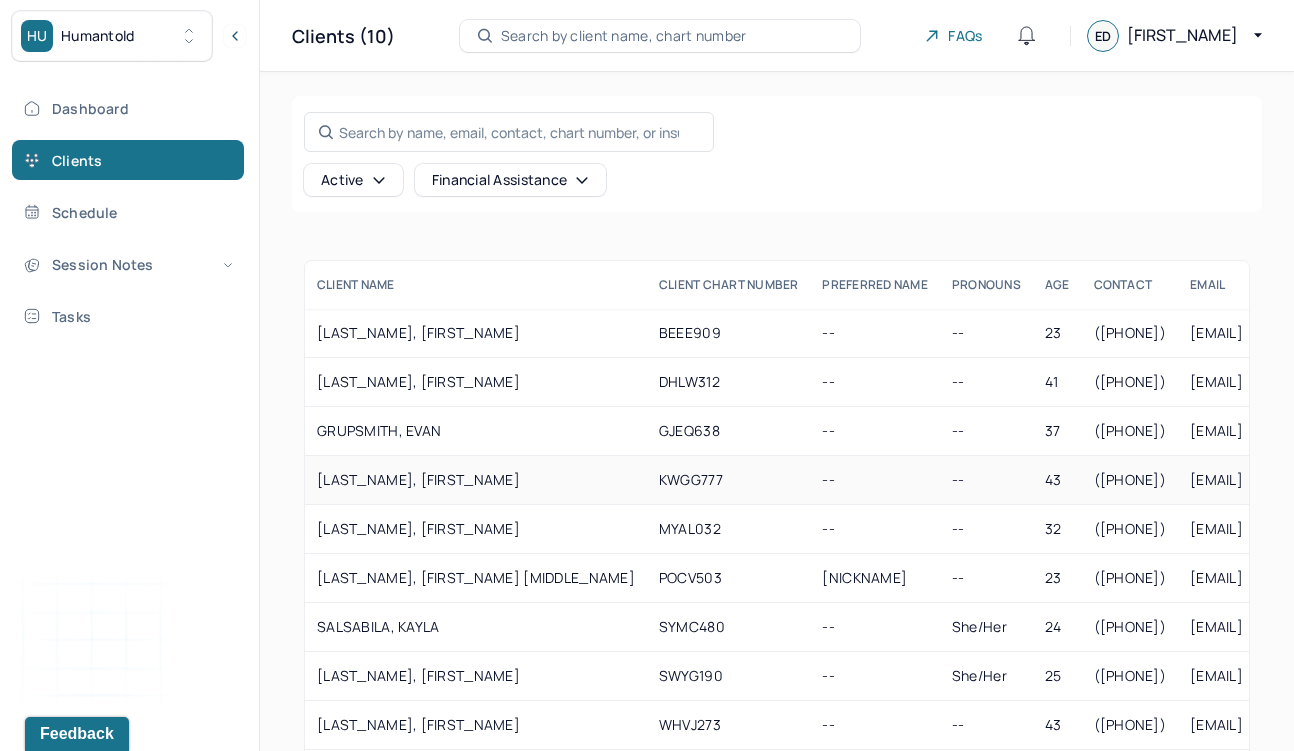 scroll, scrollTop: 89, scrollLeft: 0, axis: vertical 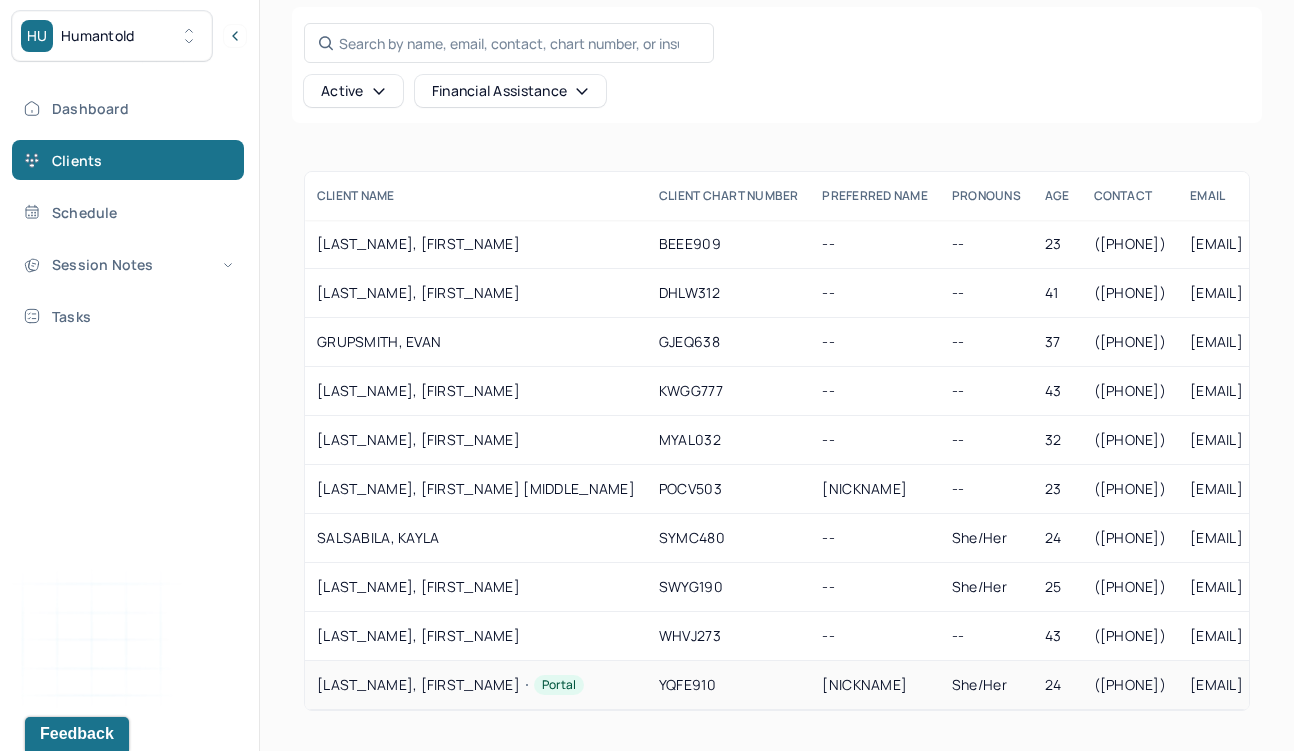 click on "[LAST_NAME], [FIRST_NAME] Portal" at bounding box center [476, 685] 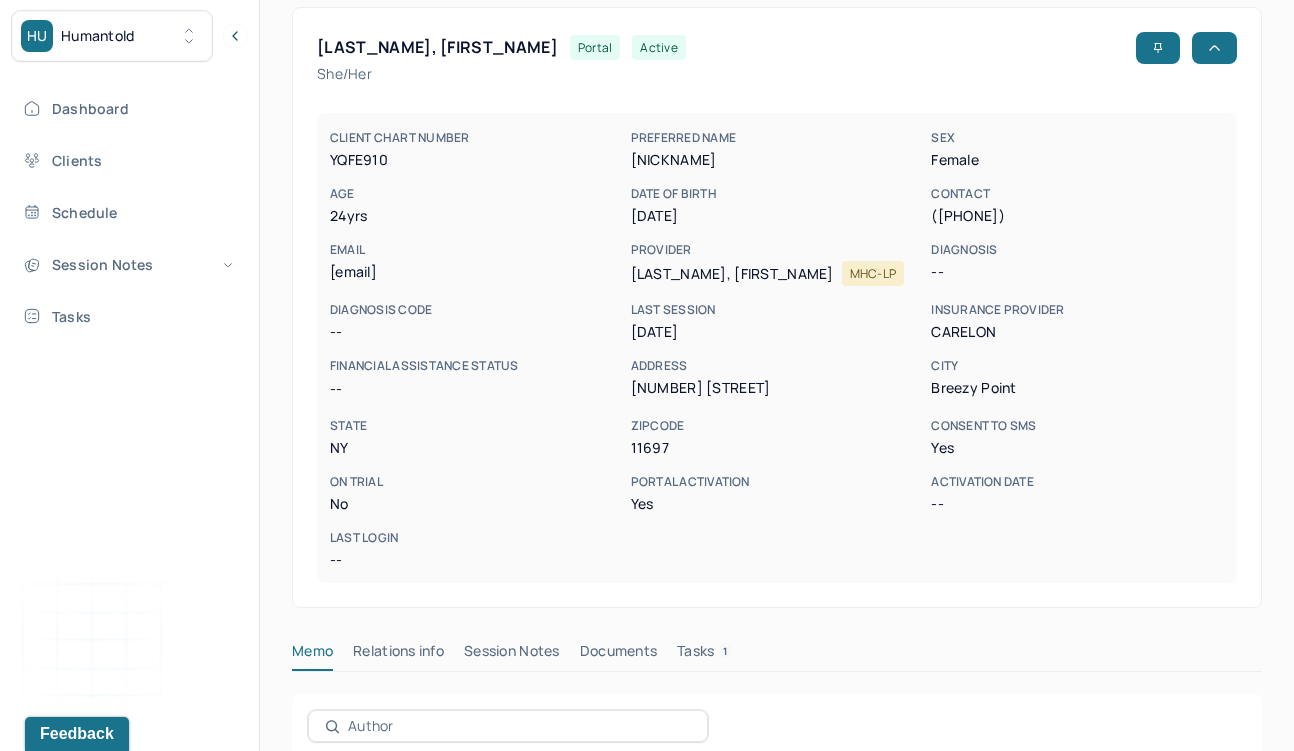 click on "Session Notes" at bounding box center [512, 655] 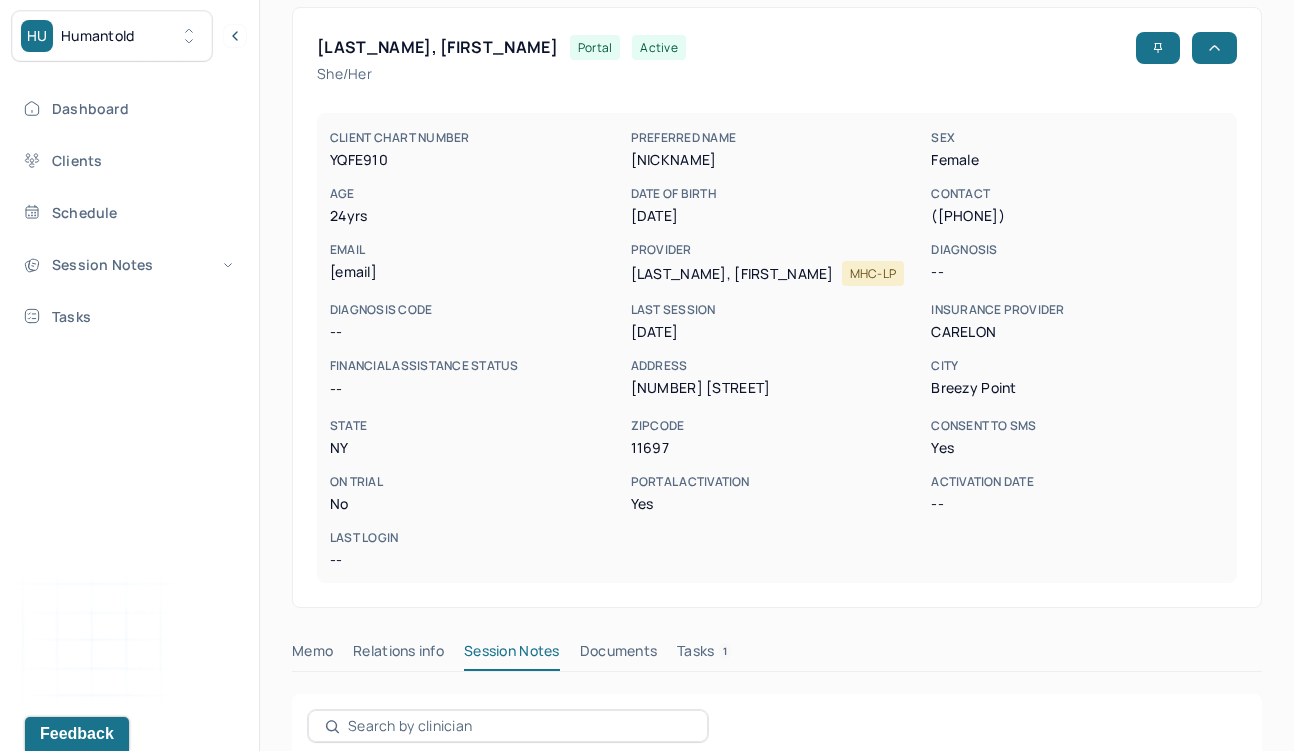 scroll, scrollTop: 356, scrollLeft: 0, axis: vertical 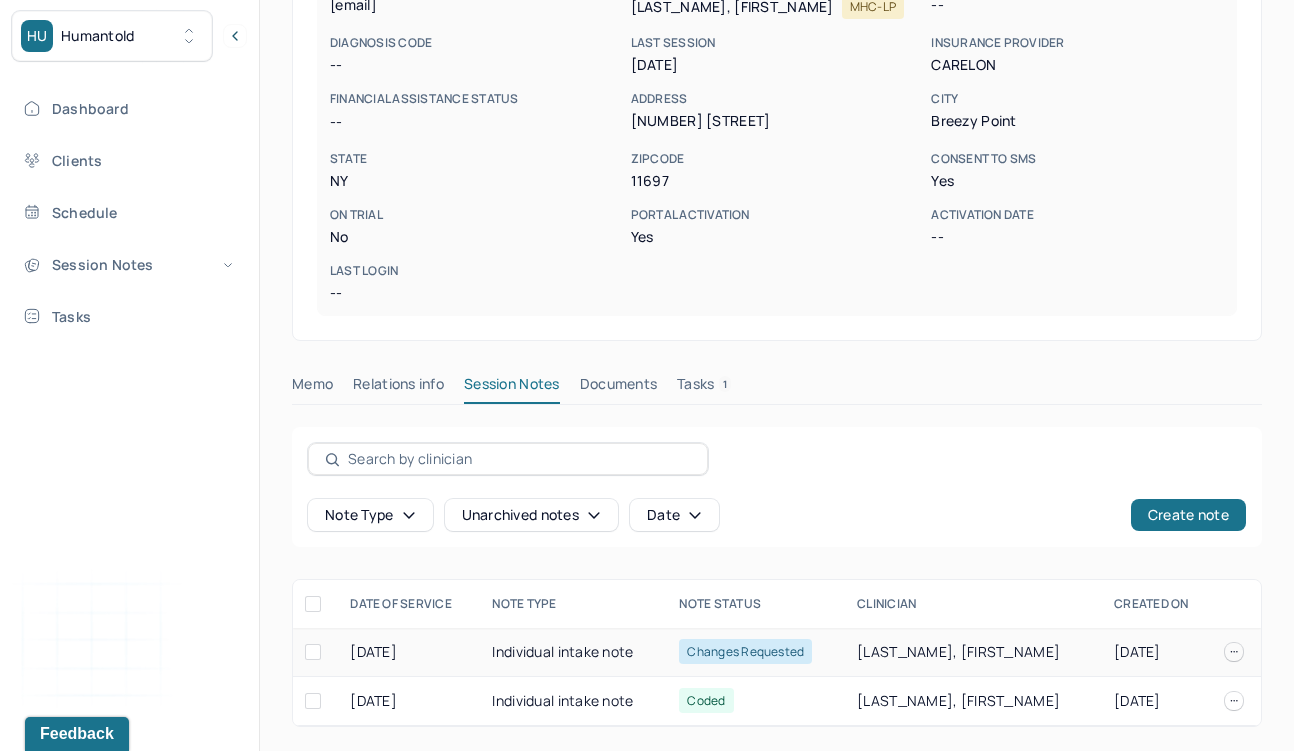 click on "Individual intake note" at bounding box center (573, 652) 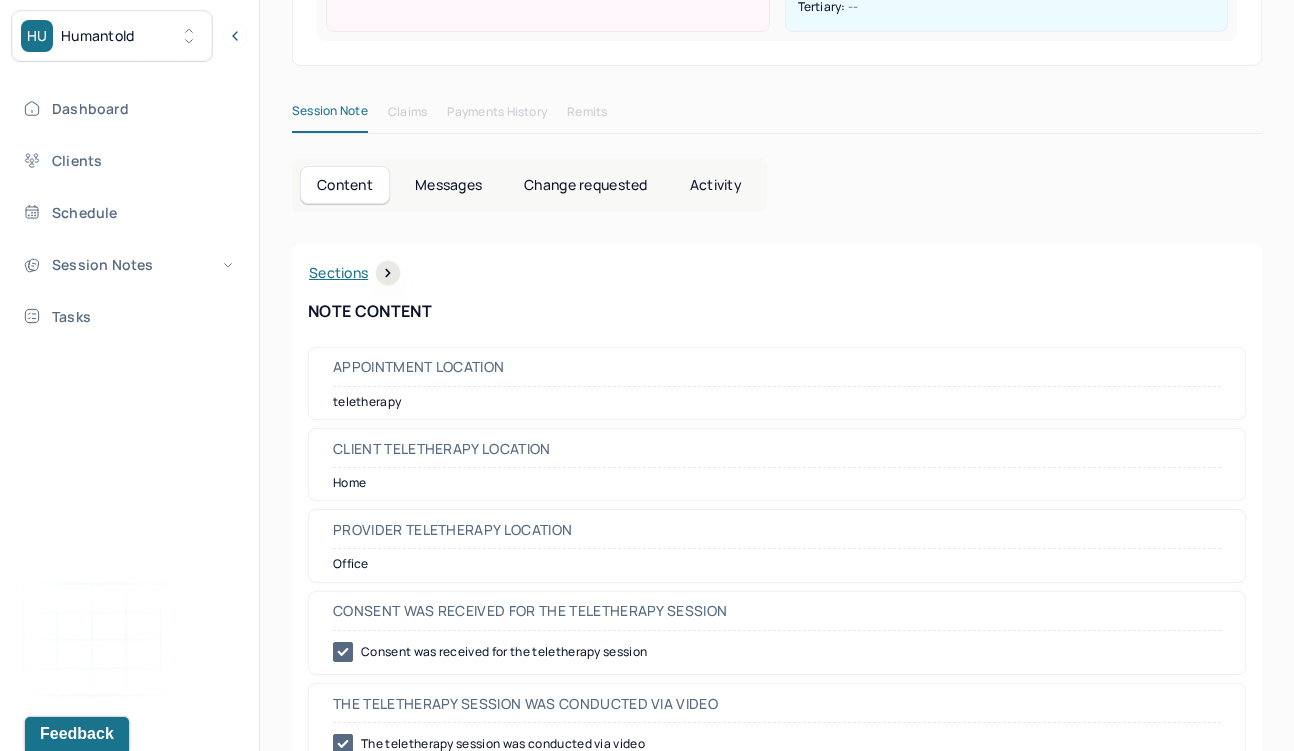 scroll, scrollTop: 0, scrollLeft: 0, axis: both 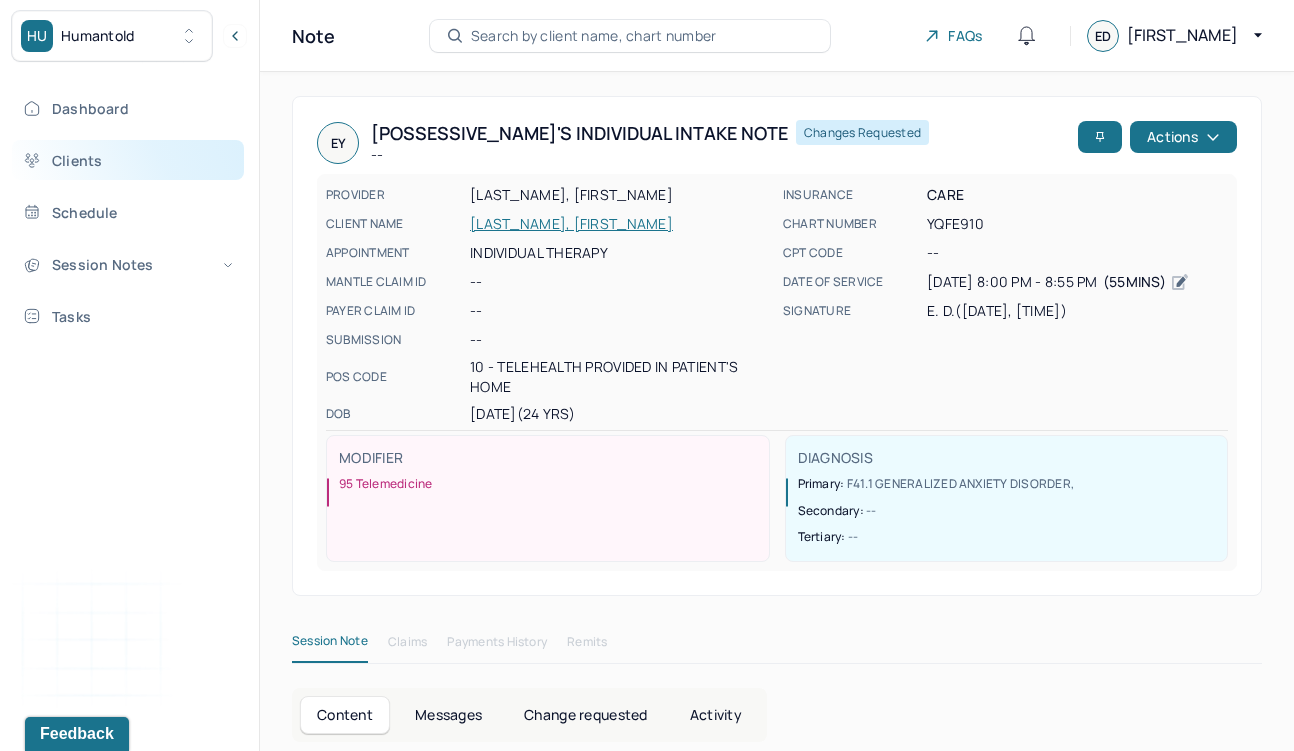 click on "Clients" at bounding box center (128, 160) 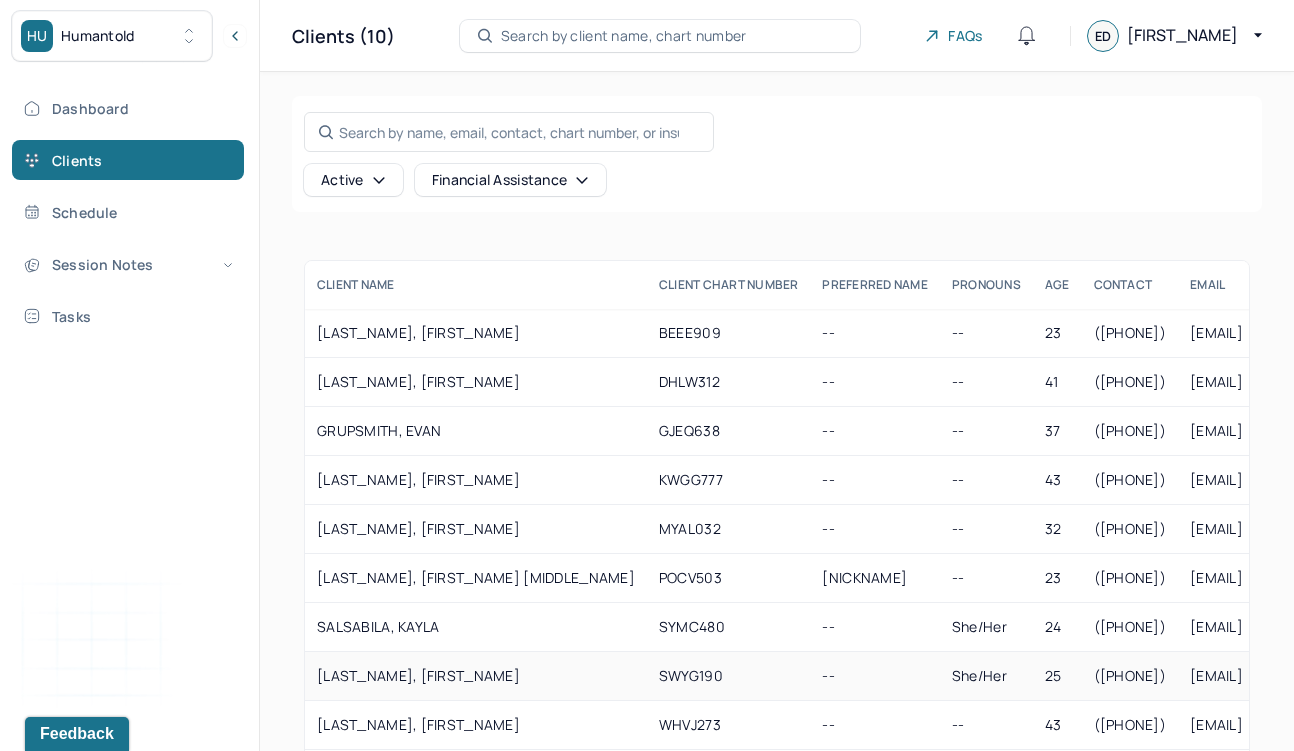 scroll, scrollTop: 89, scrollLeft: 0, axis: vertical 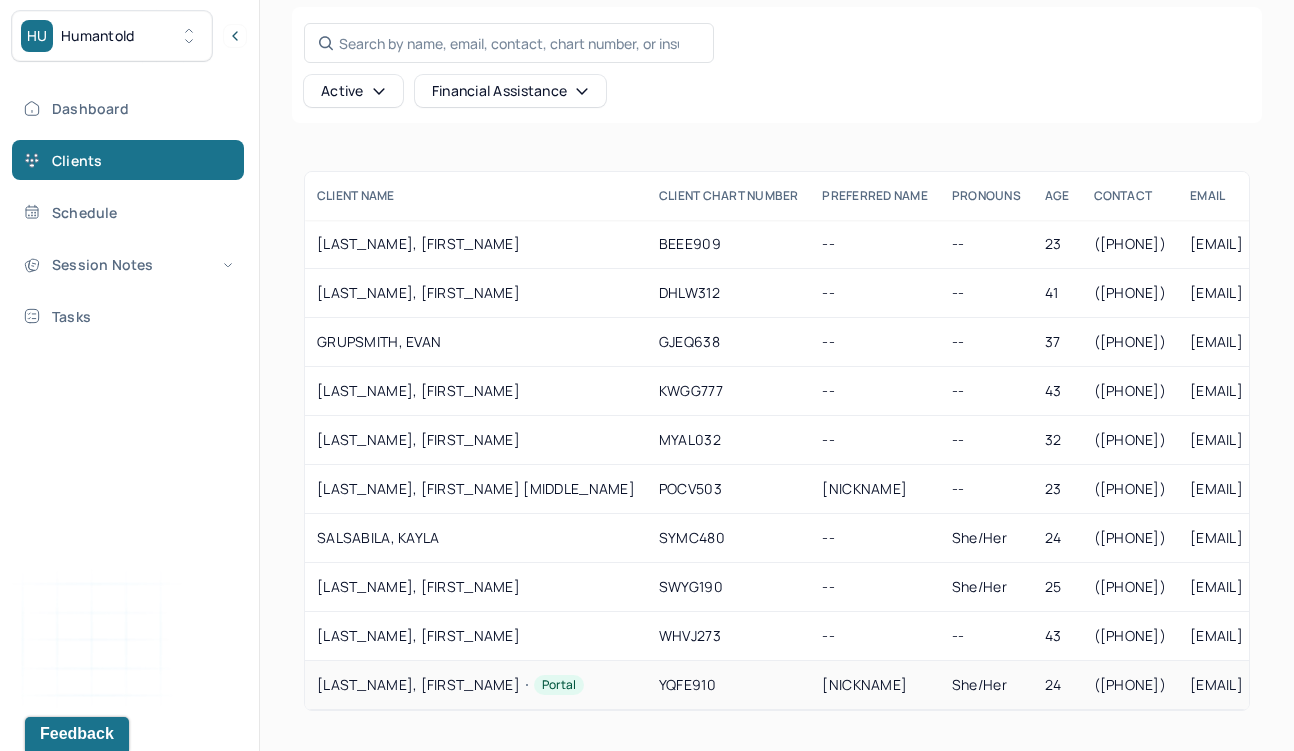 click on "[LAST_NAME], [FIRST_NAME] Portal" at bounding box center [476, 685] 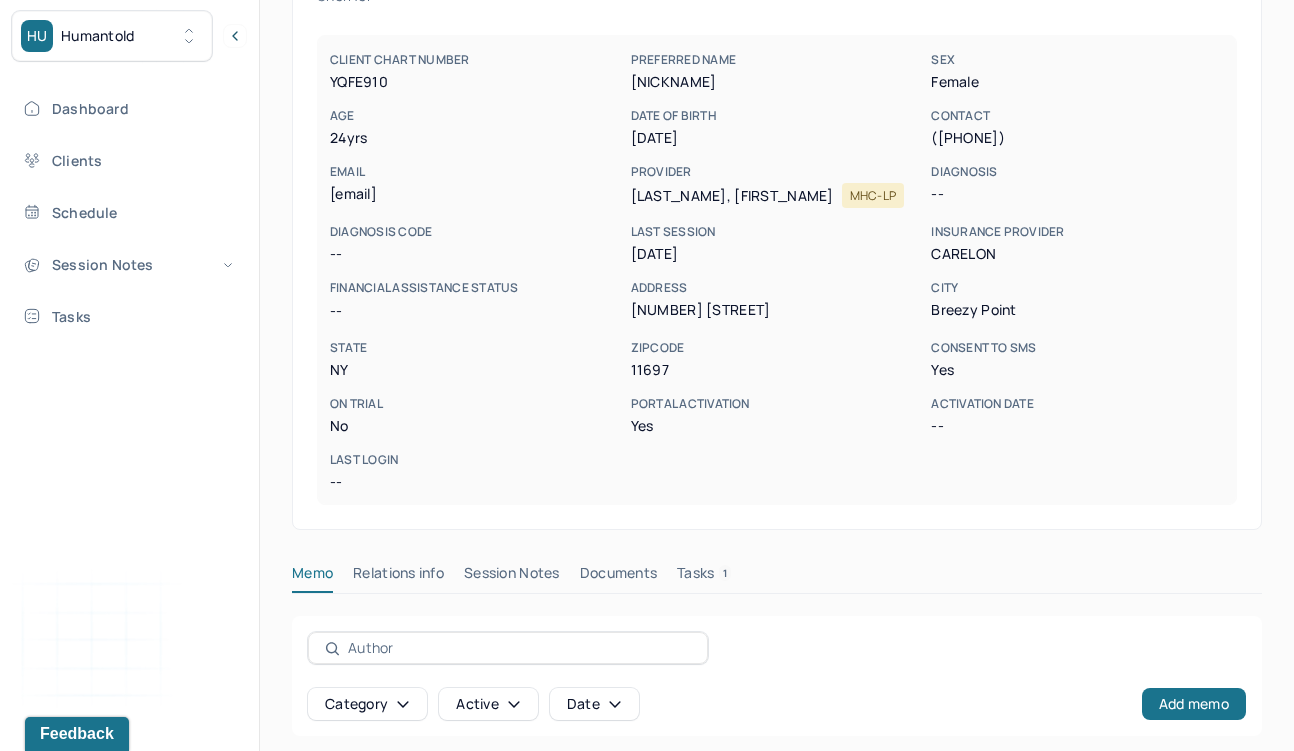 scroll, scrollTop: 474, scrollLeft: 0, axis: vertical 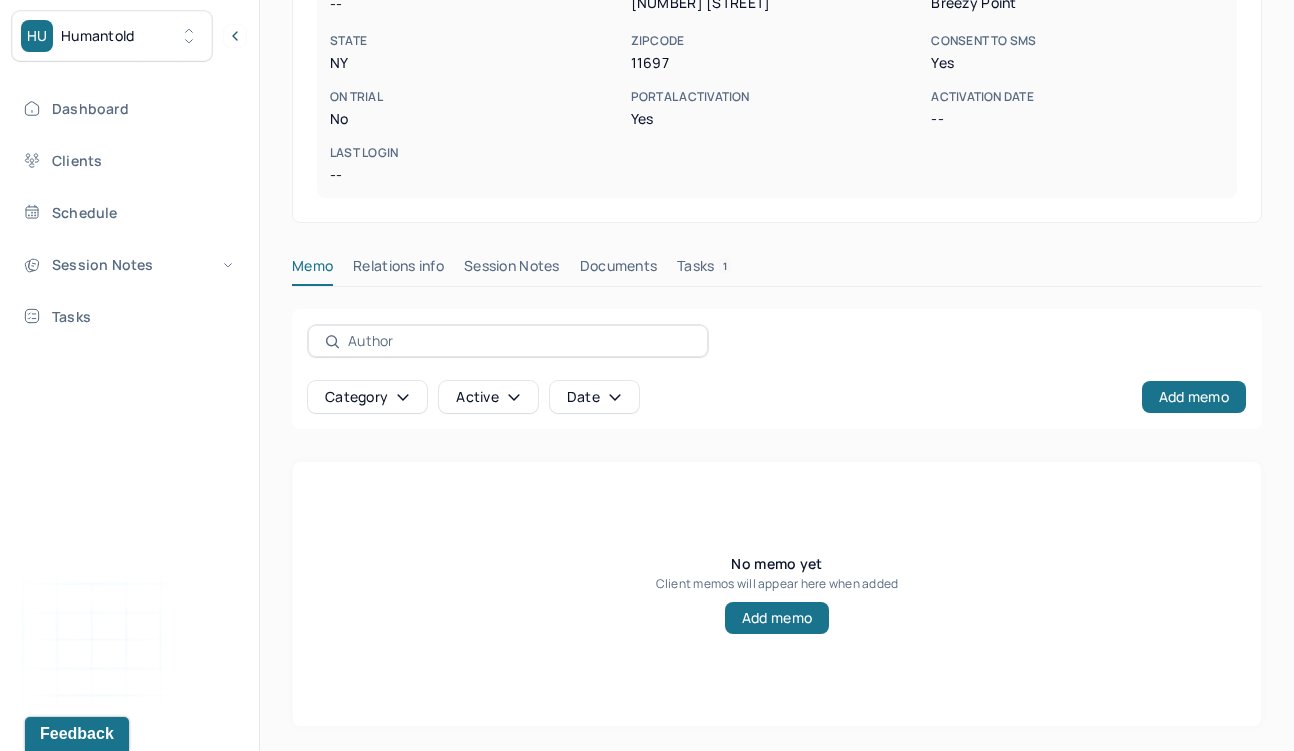 click on "Session Notes" at bounding box center [512, 270] 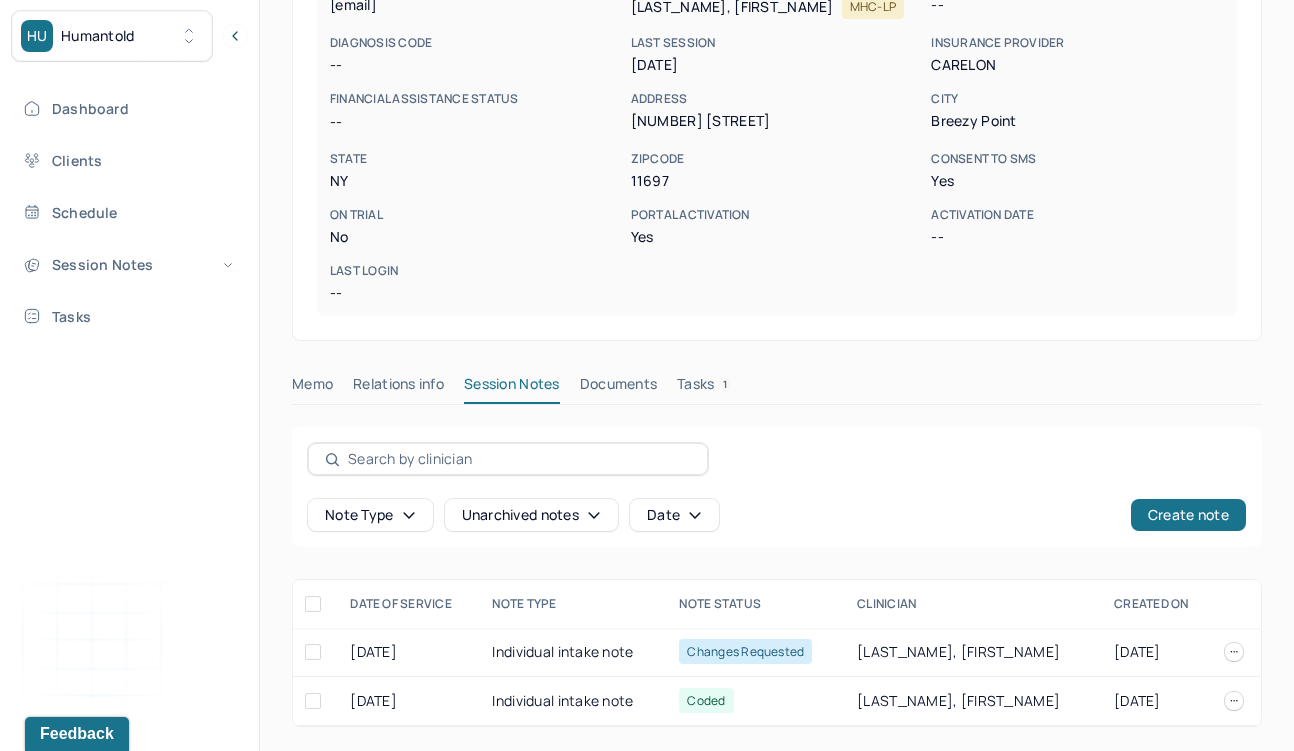 scroll, scrollTop: 356, scrollLeft: 0, axis: vertical 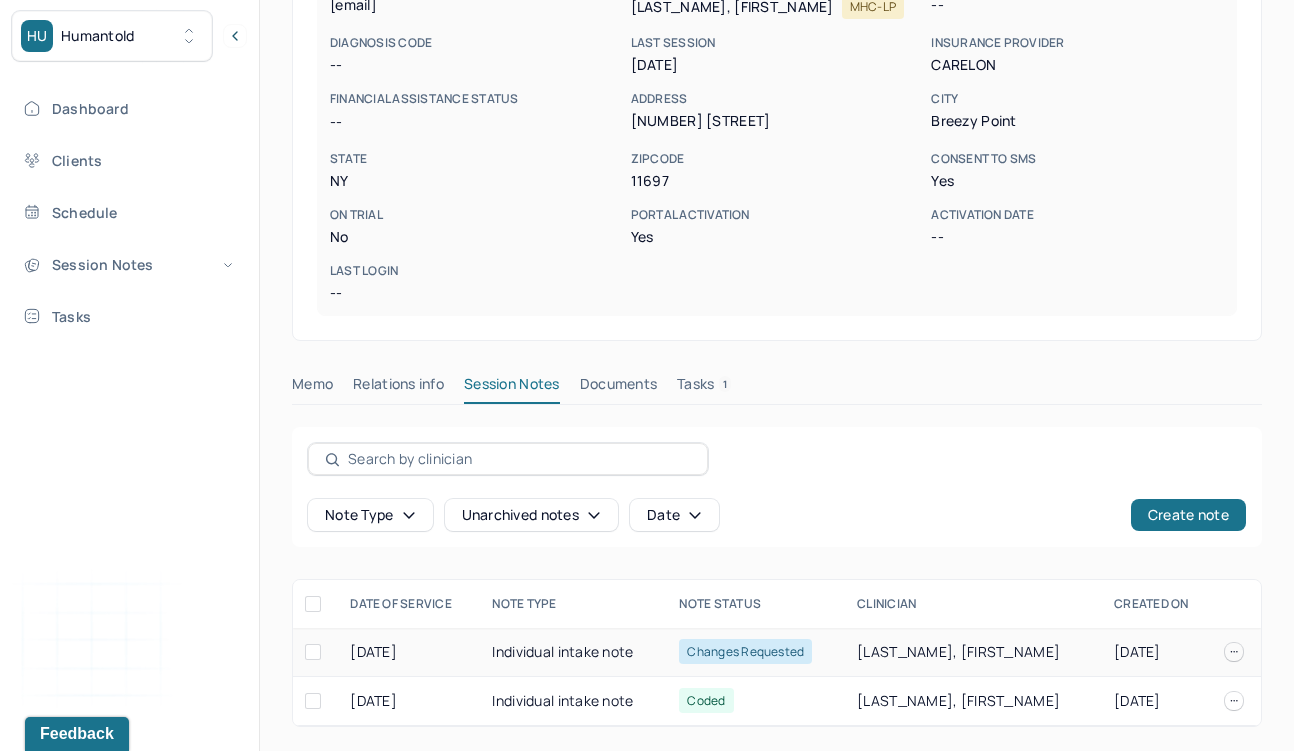 click on "Individual intake note" at bounding box center (573, 652) 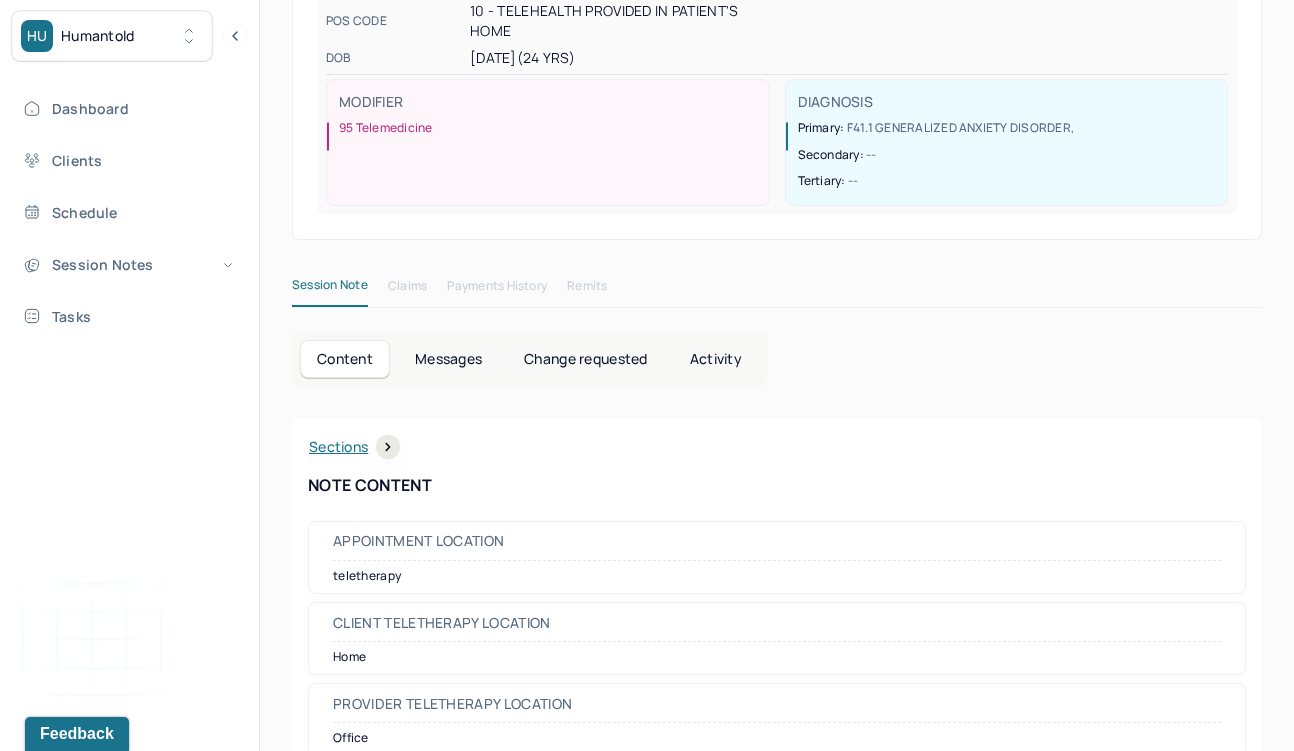 click on "Change requested" at bounding box center (585, 359) 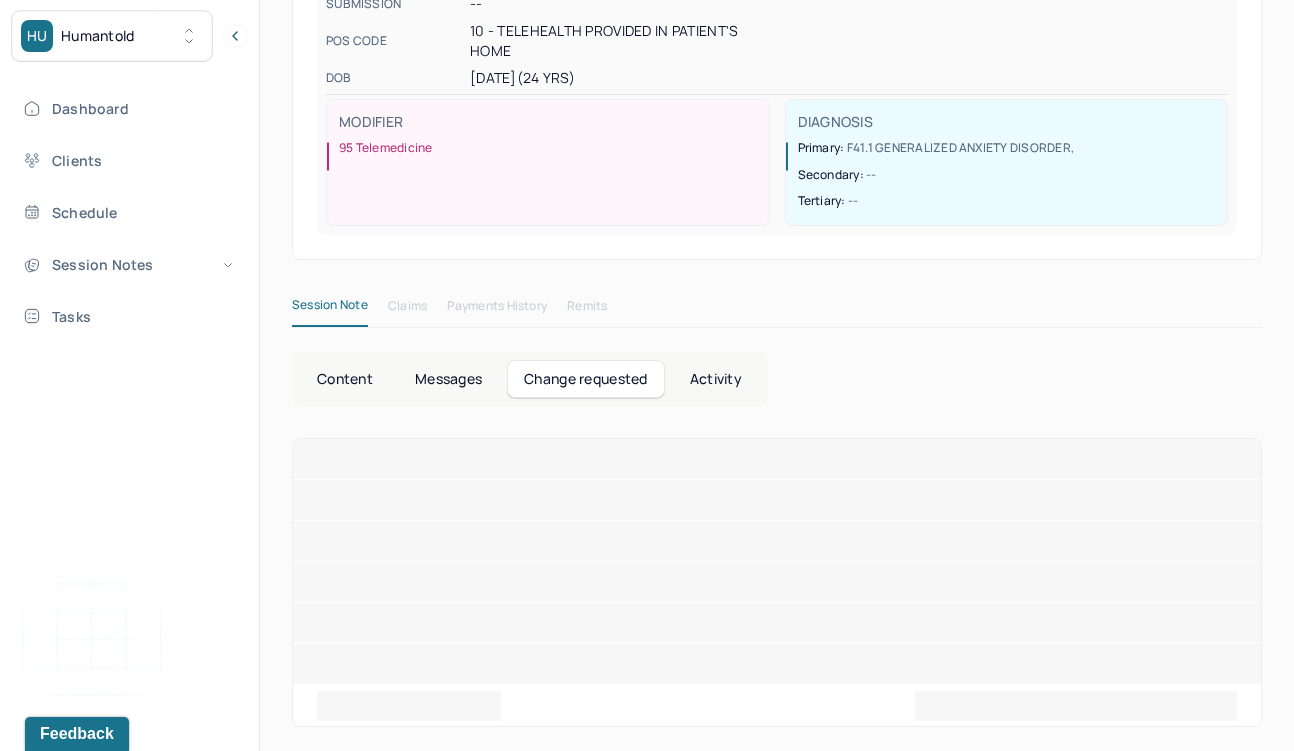 scroll, scrollTop: 218, scrollLeft: 0, axis: vertical 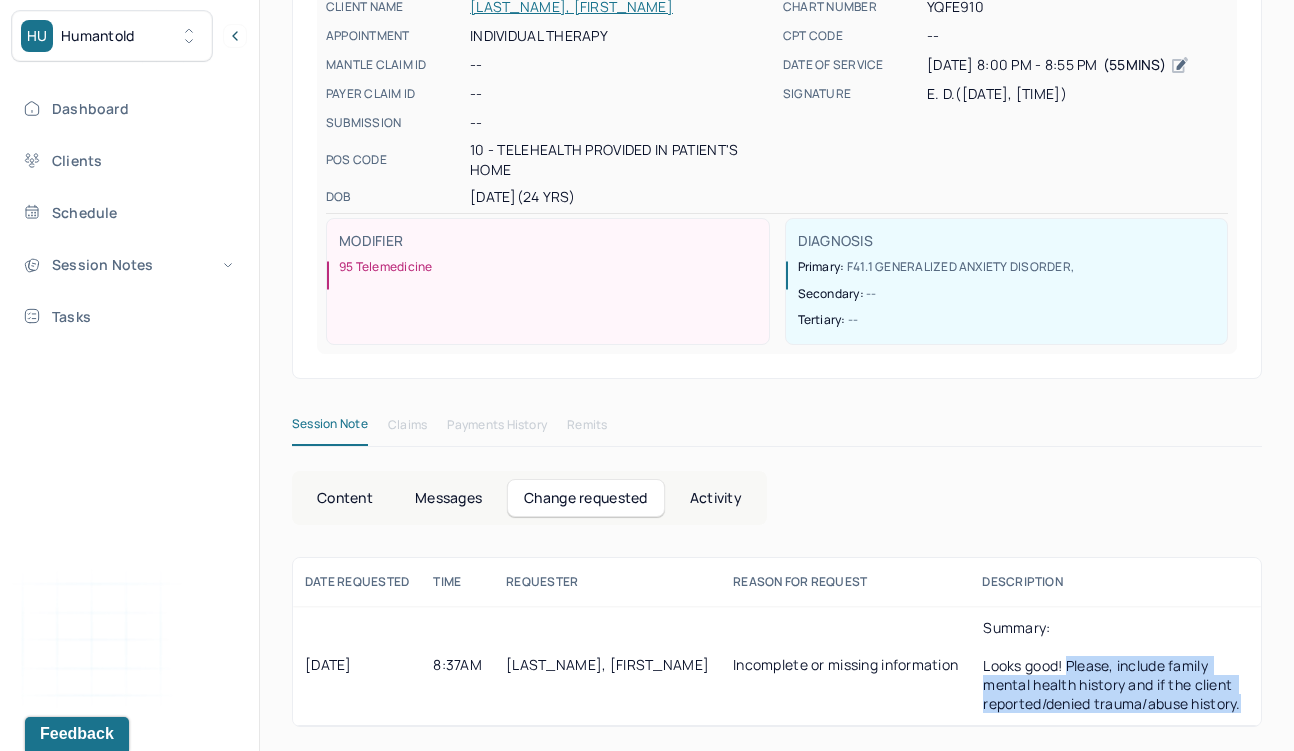 drag, startPoint x: 1019, startPoint y: 666, endPoint x: 1111, endPoint y: 706, distance: 100.31949 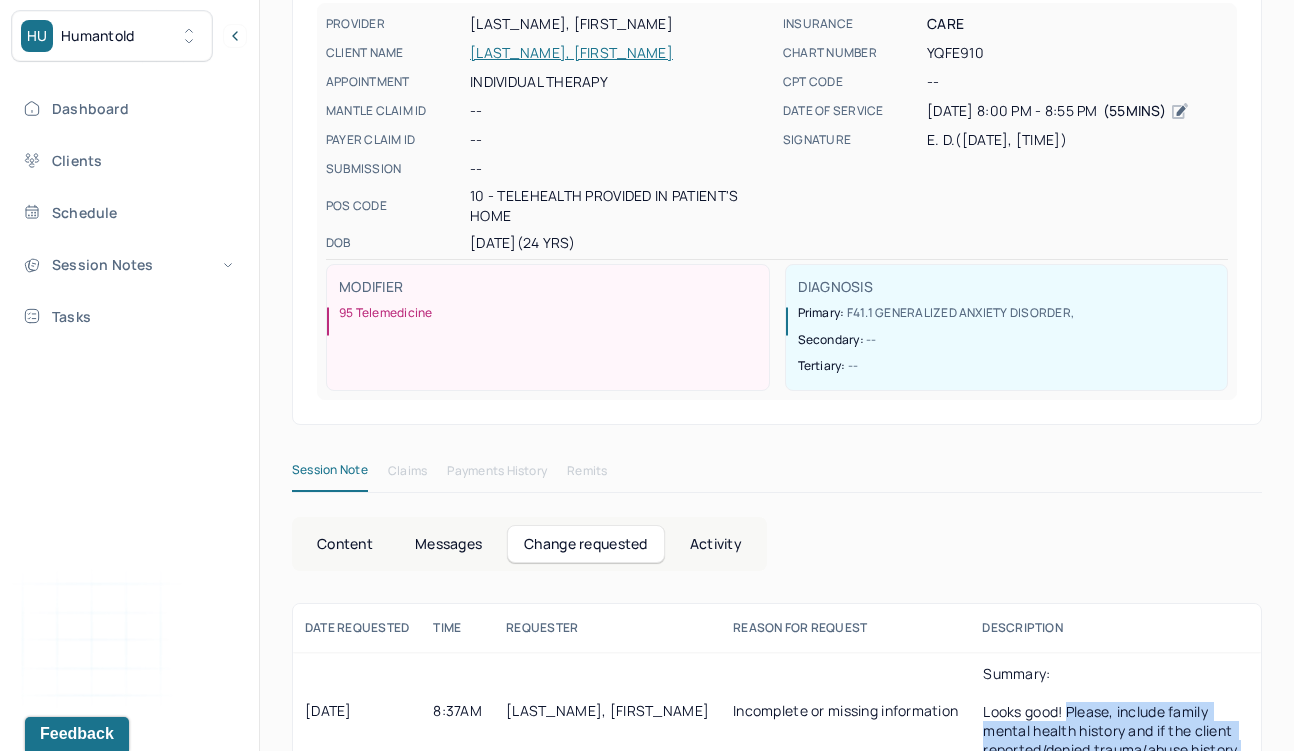scroll, scrollTop: 218, scrollLeft: 0, axis: vertical 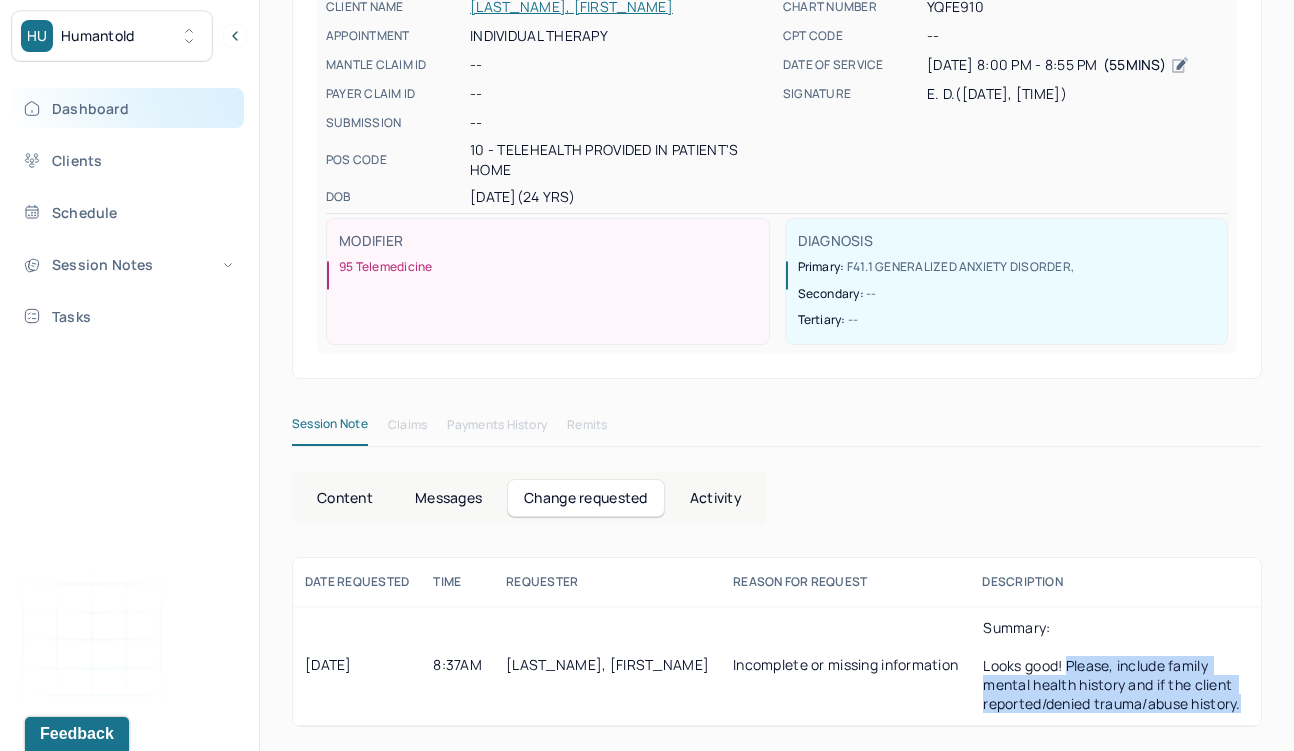 click on "Dashboard" at bounding box center (128, 108) 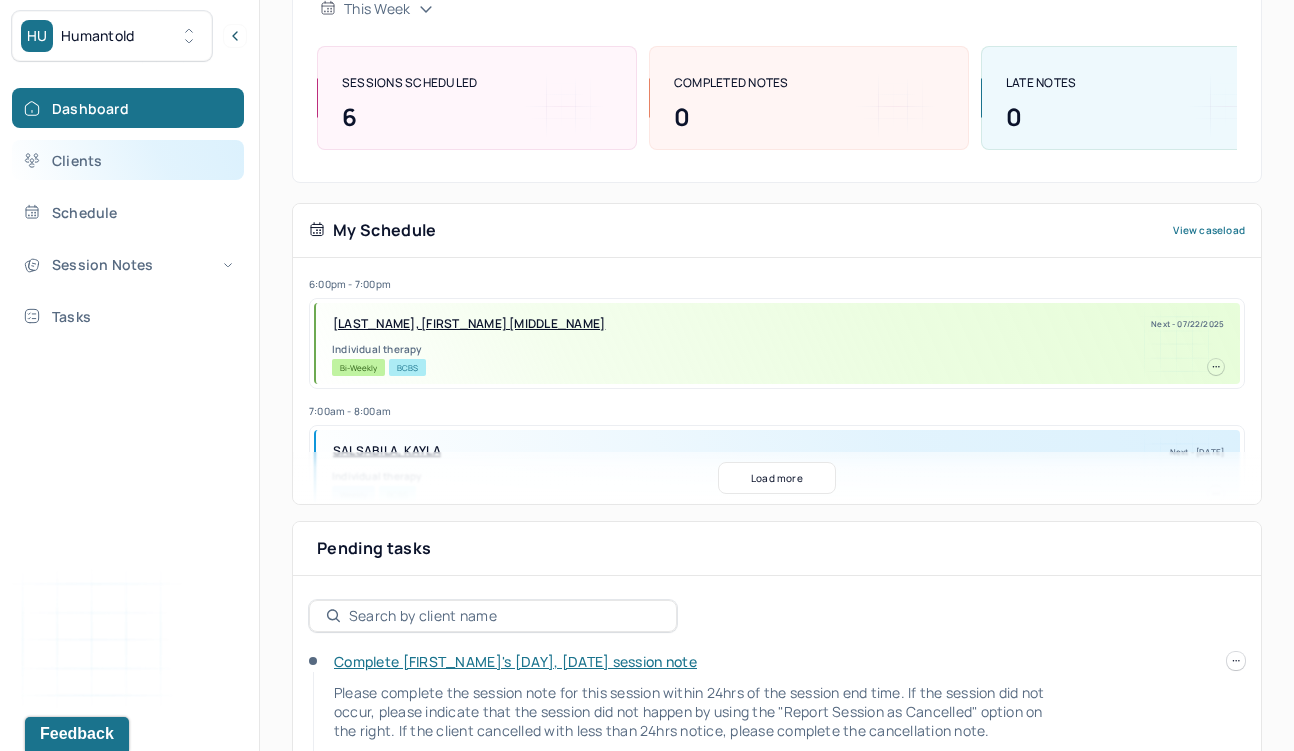 click on "Clients" at bounding box center (128, 160) 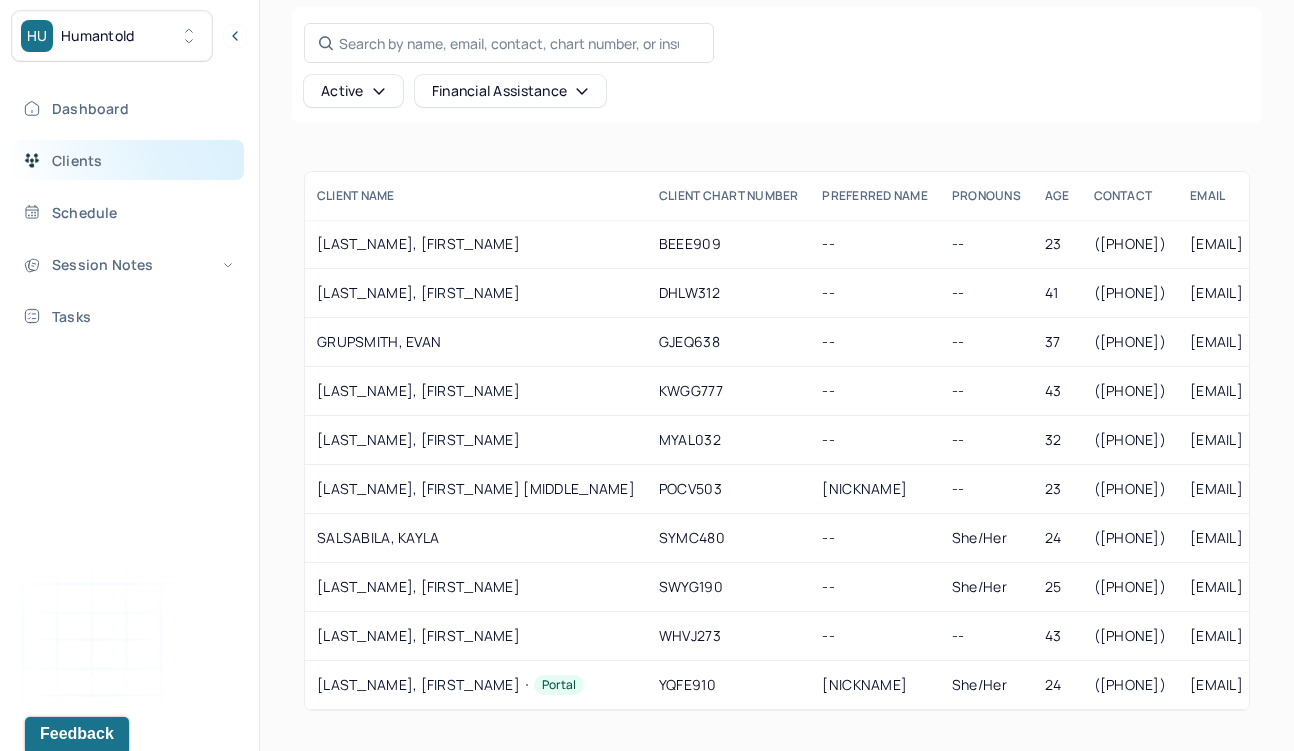 scroll, scrollTop: 89, scrollLeft: 0, axis: vertical 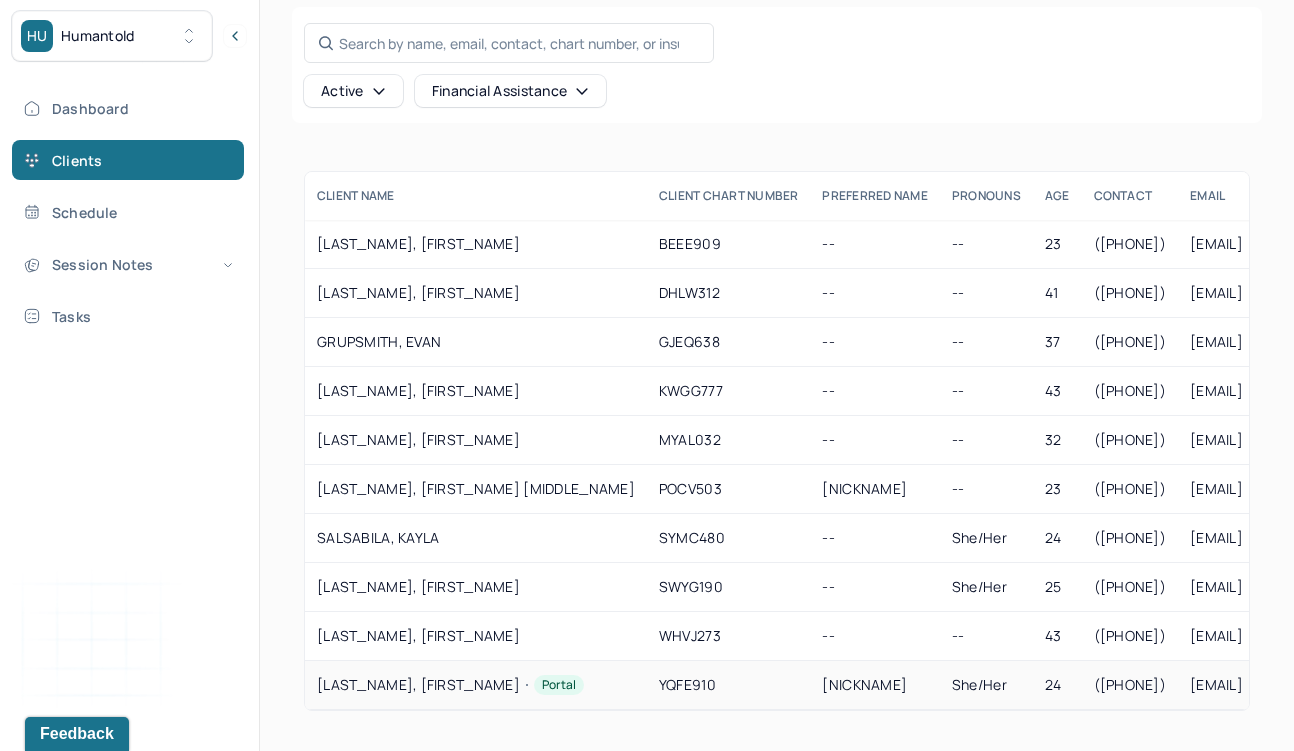 click on "[LAST_NAME], [FIRST_NAME] Portal" at bounding box center (476, 685) 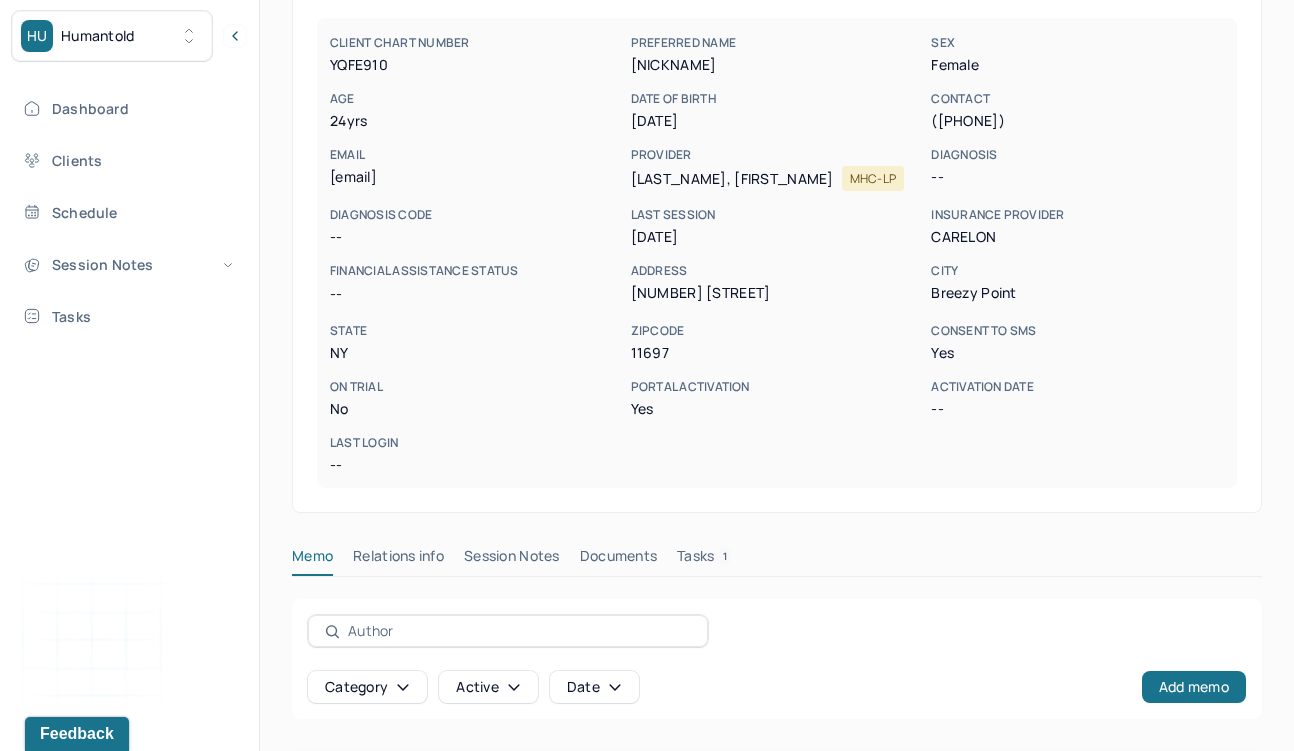 scroll, scrollTop: 474, scrollLeft: 0, axis: vertical 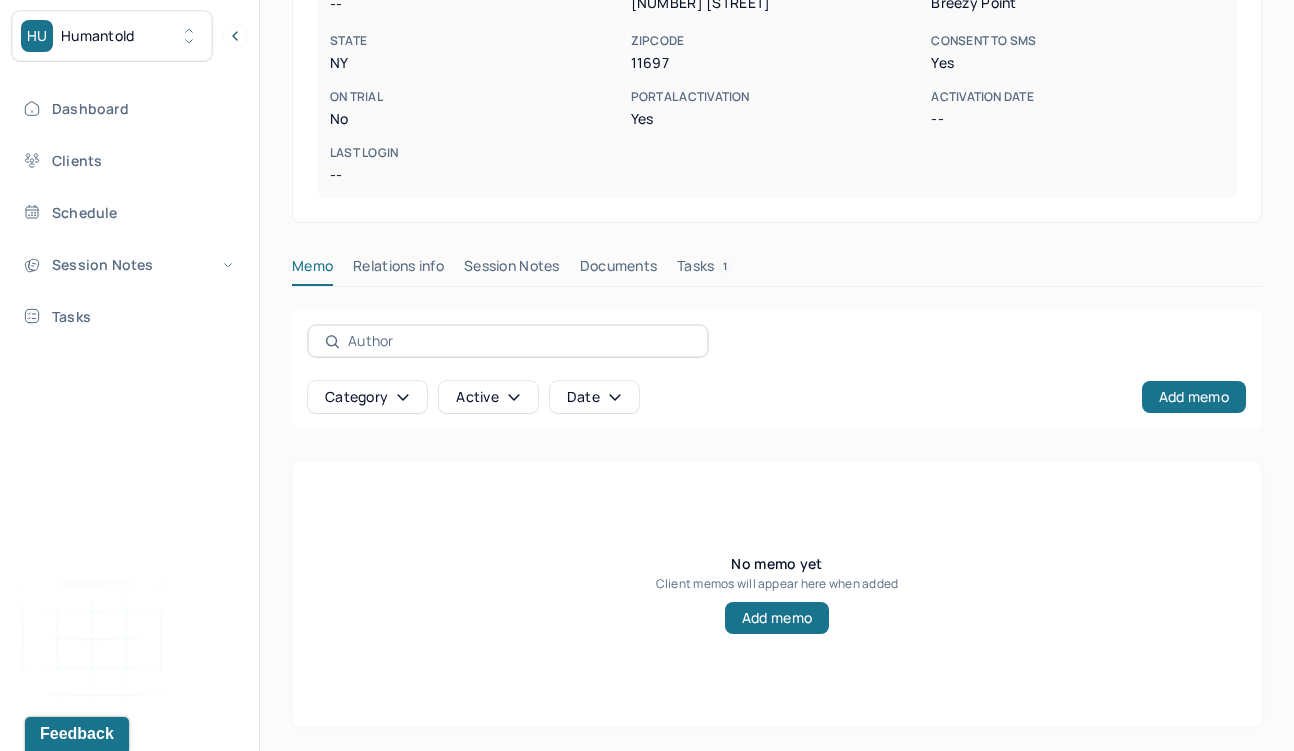 click on "Session Notes" at bounding box center (512, 270) 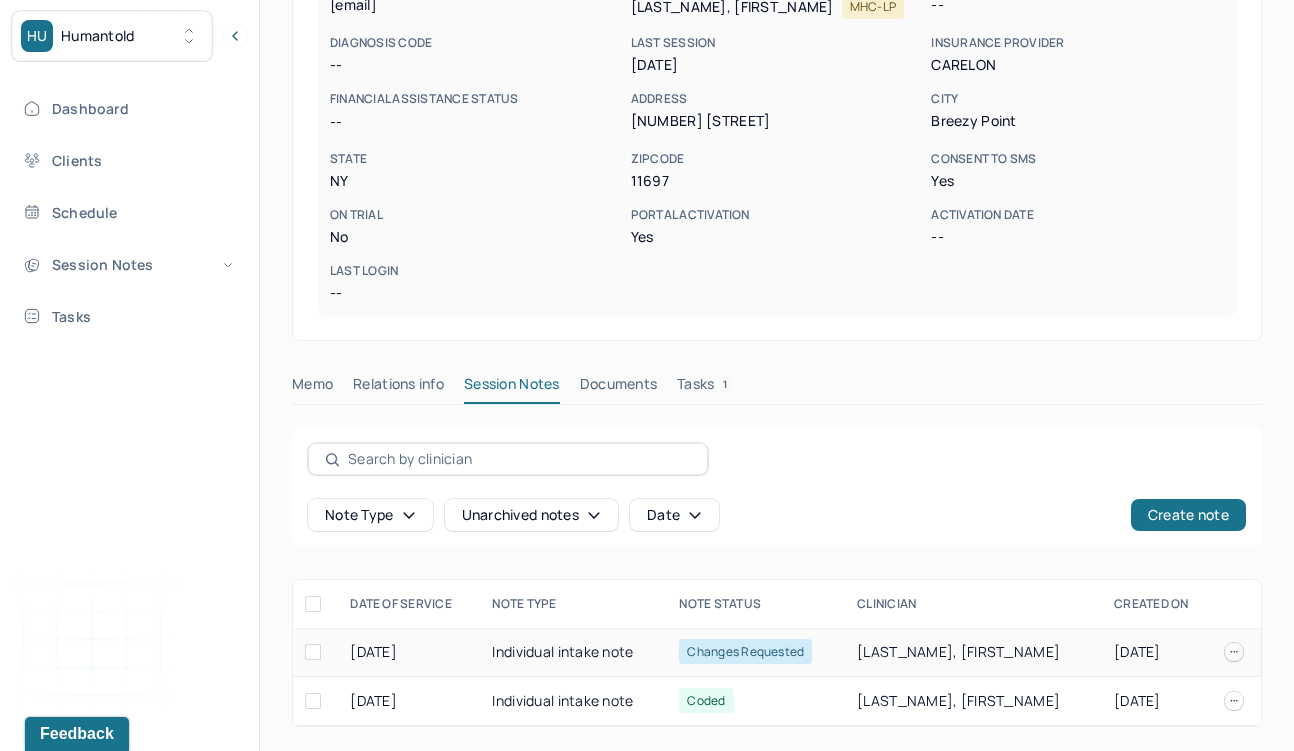 click on "Changes requested" at bounding box center [745, 651] 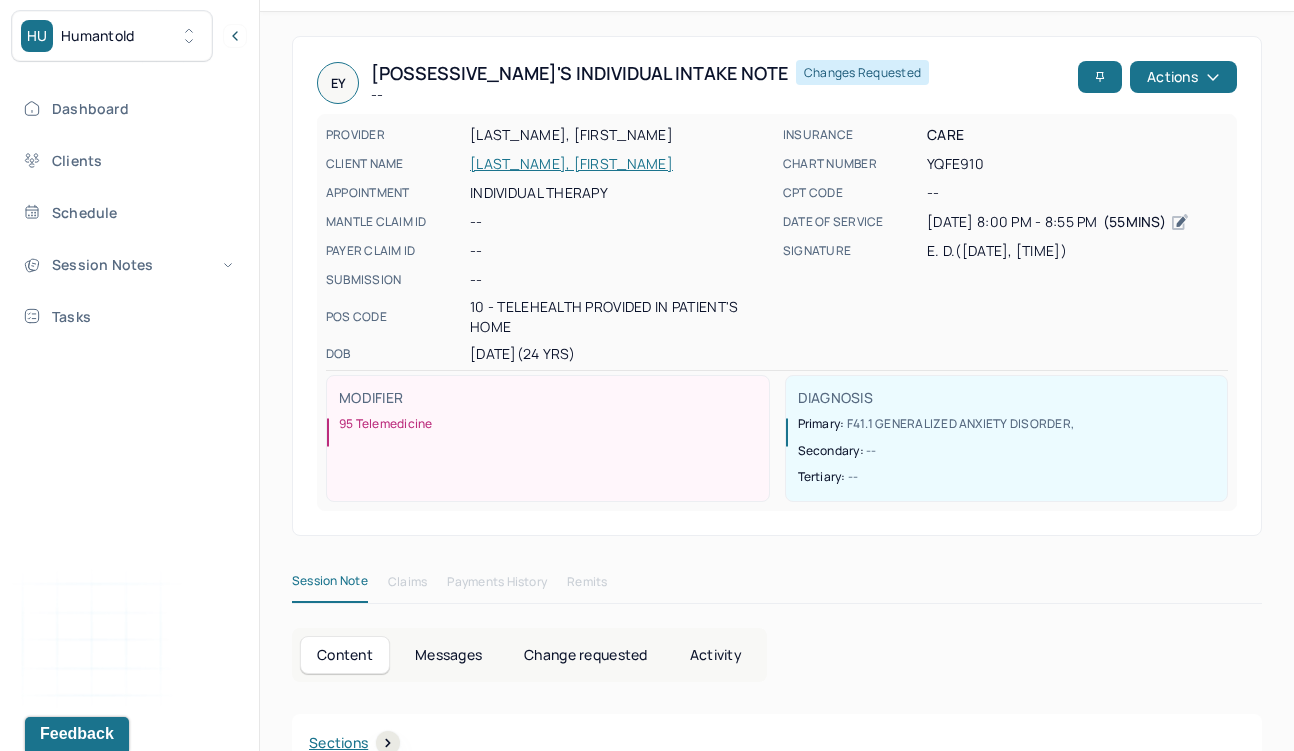 scroll, scrollTop: 0, scrollLeft: 0, axis: both 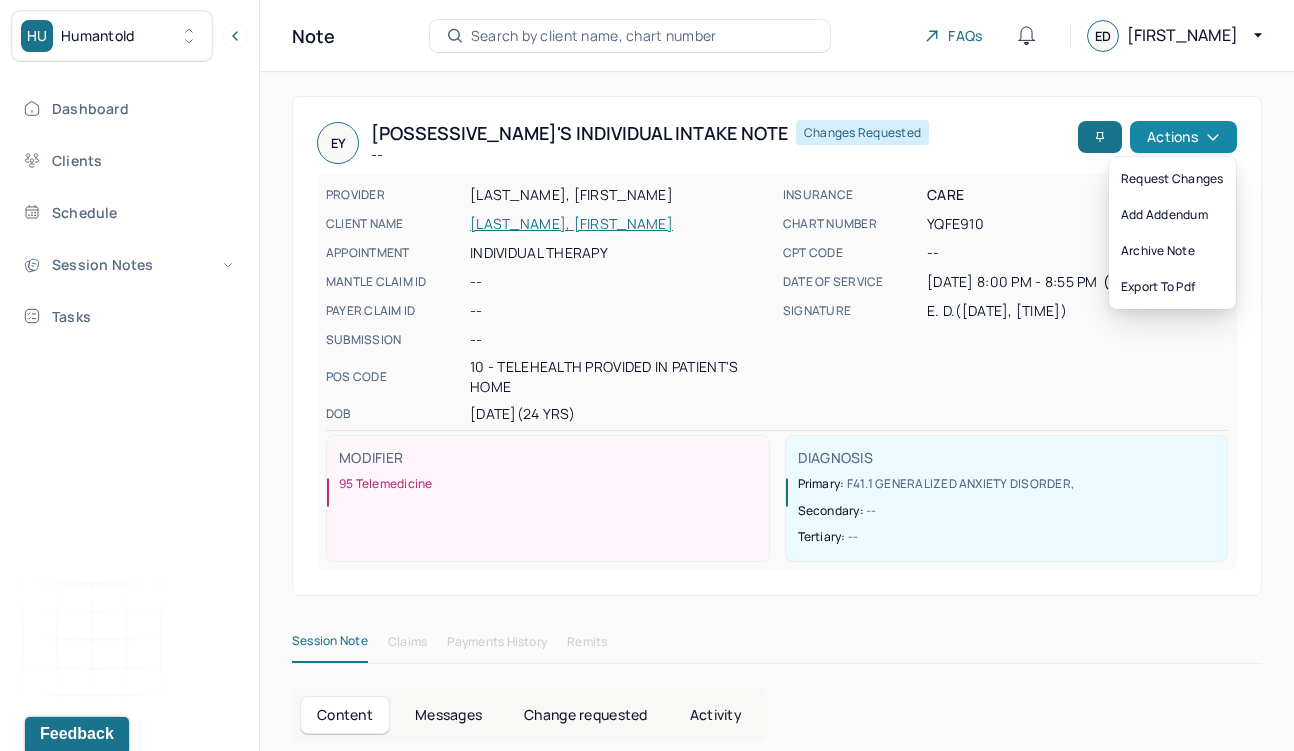 click 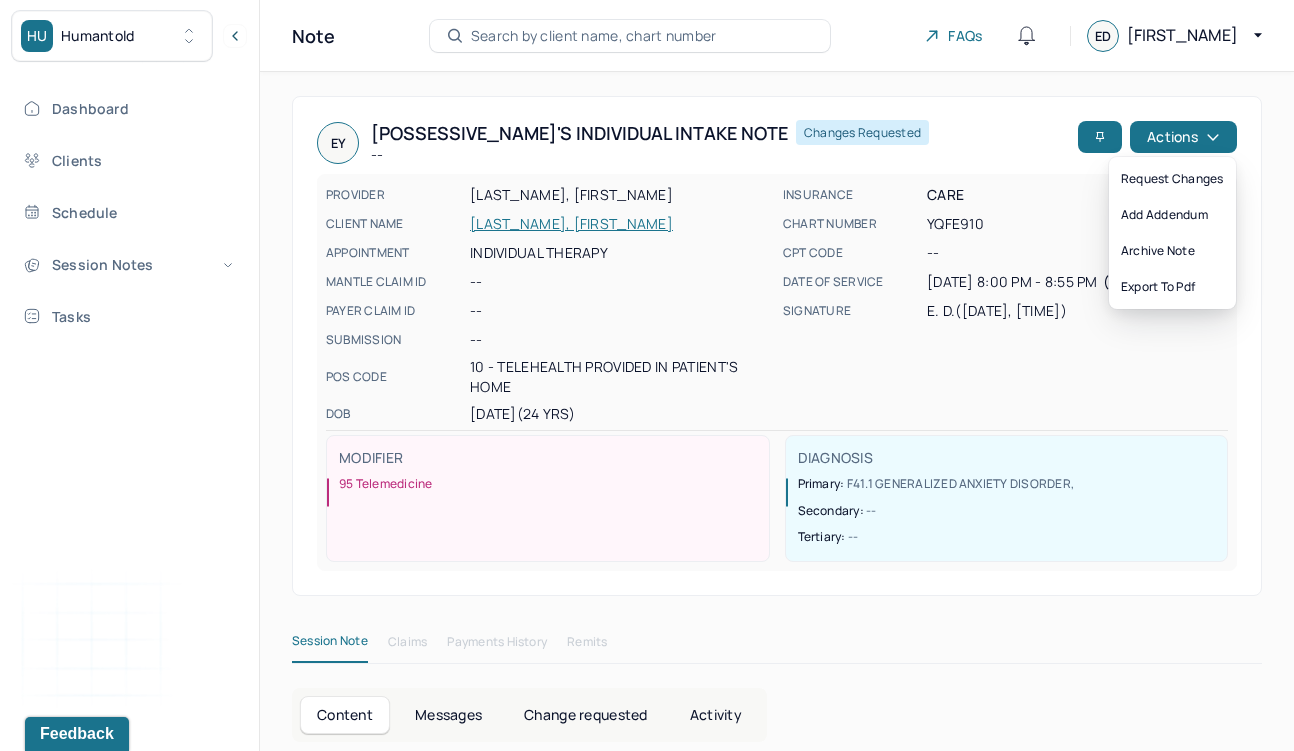 click on "INSURANCE CARE CHART NUMBER YQFE910 CPT CODE -- DATE OF SERVICE [DATE] [TIME] - [TIME] ( 55mins ) SIGNATURE E. D. ([DATE], [TIME])" at bounding box center [1005, 304] 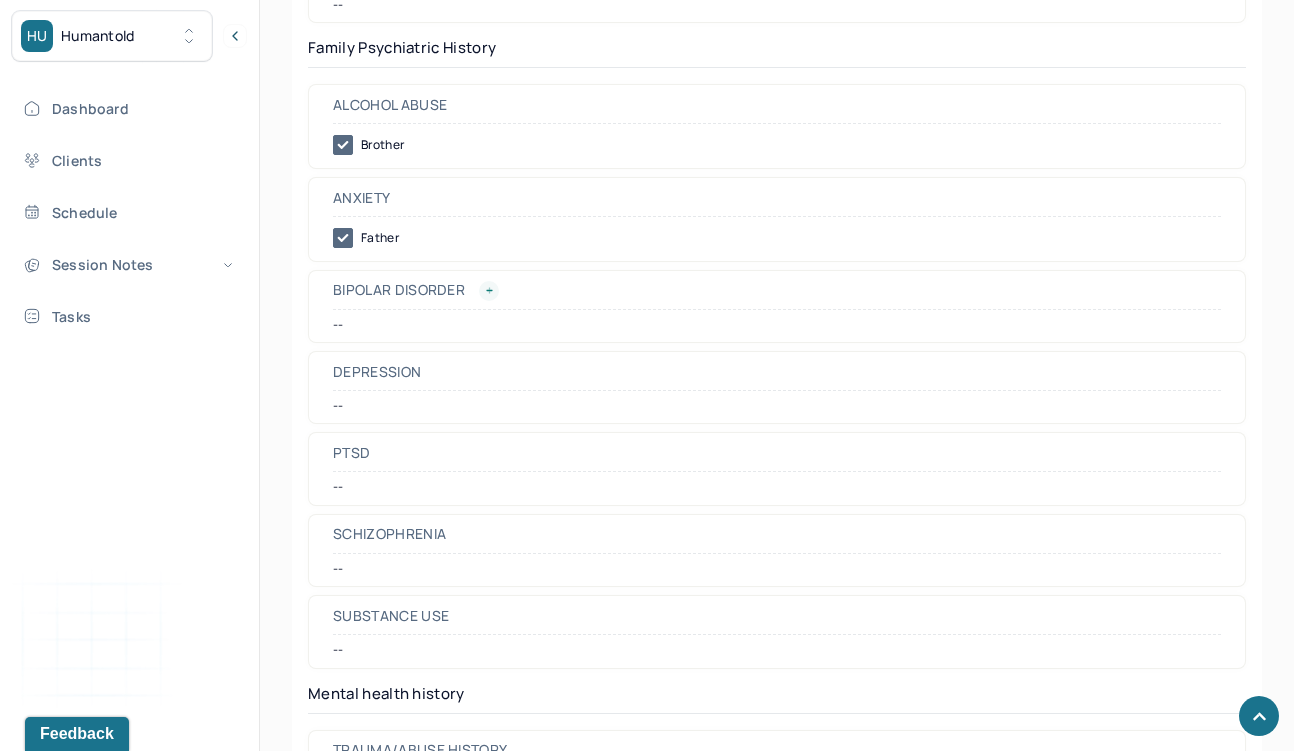scroll, scrollTop: 4919, scrollLeft: 0, axis: vertical 